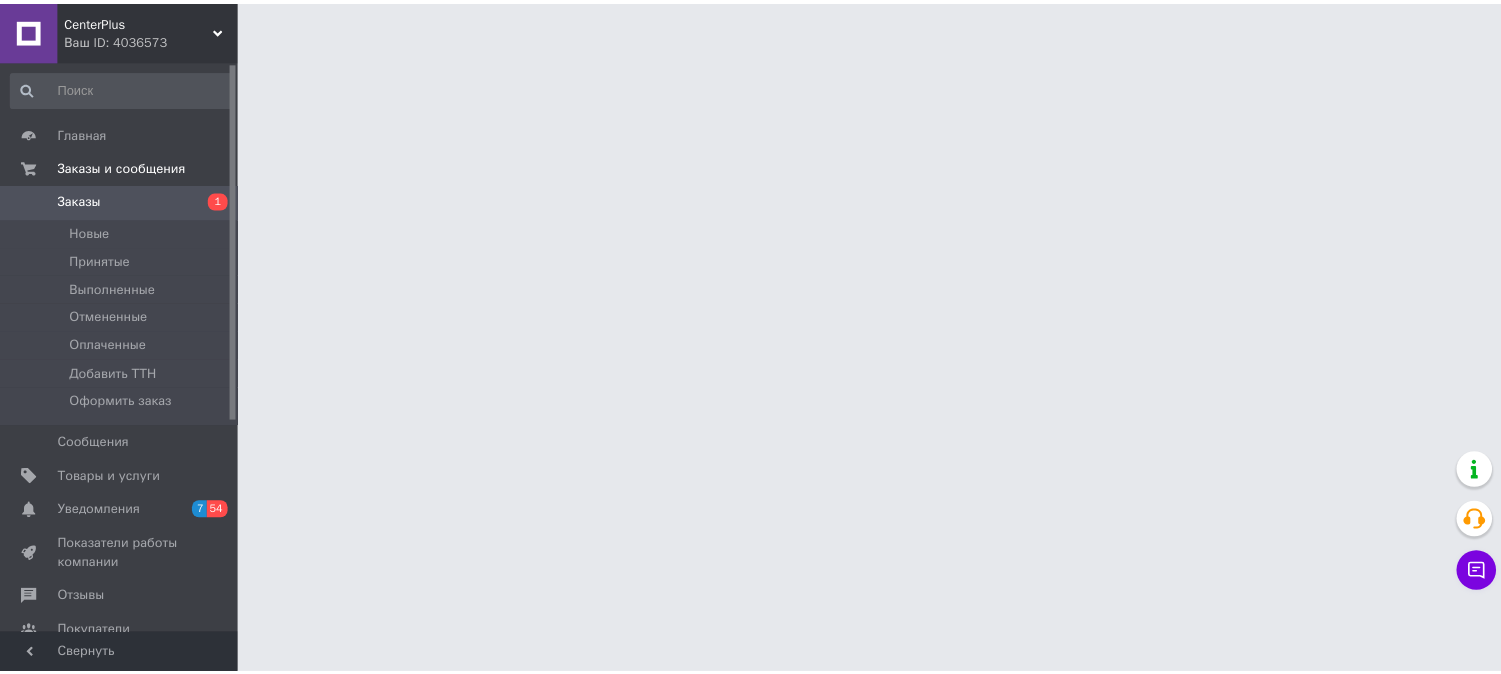 scroll, scrollTop: 0, scrollLeft: 0, axis: both 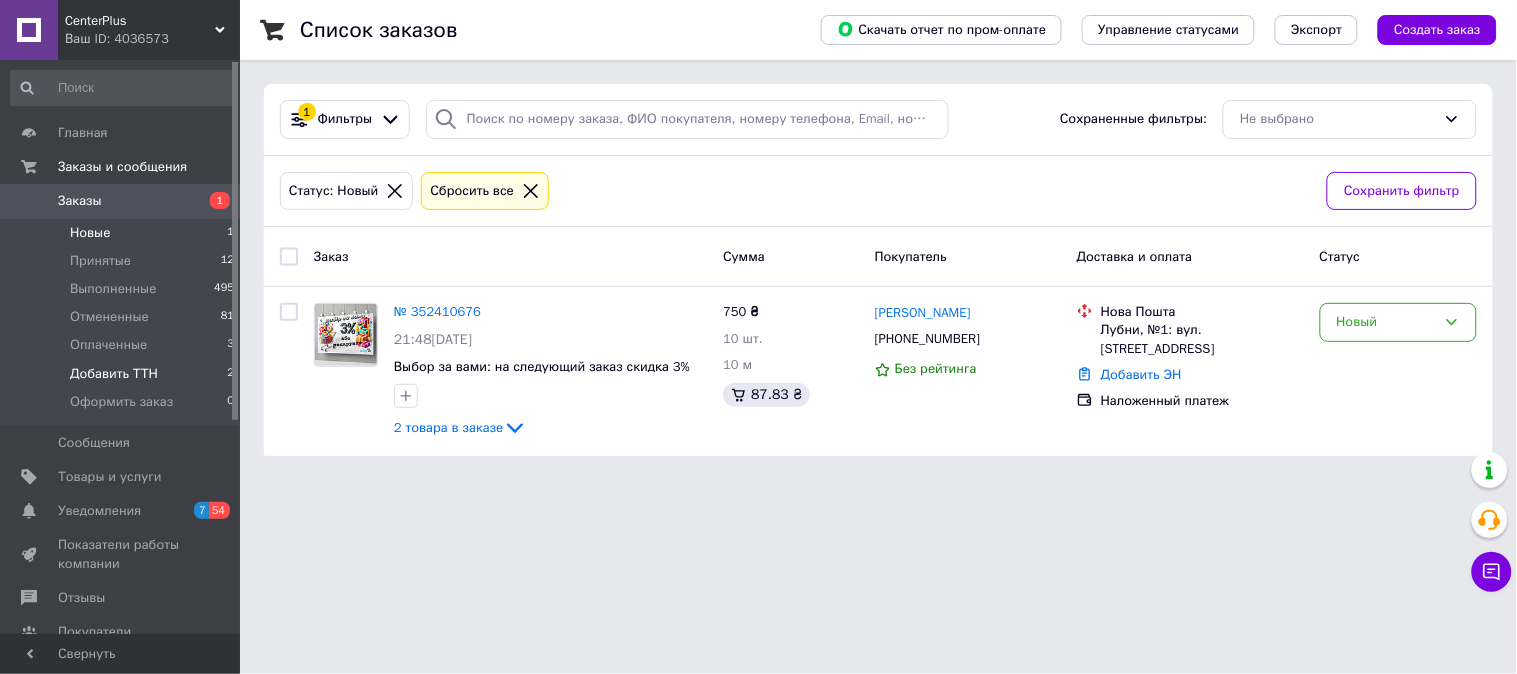 click on "Добавить ТТН" at bounding box center (114, 374) 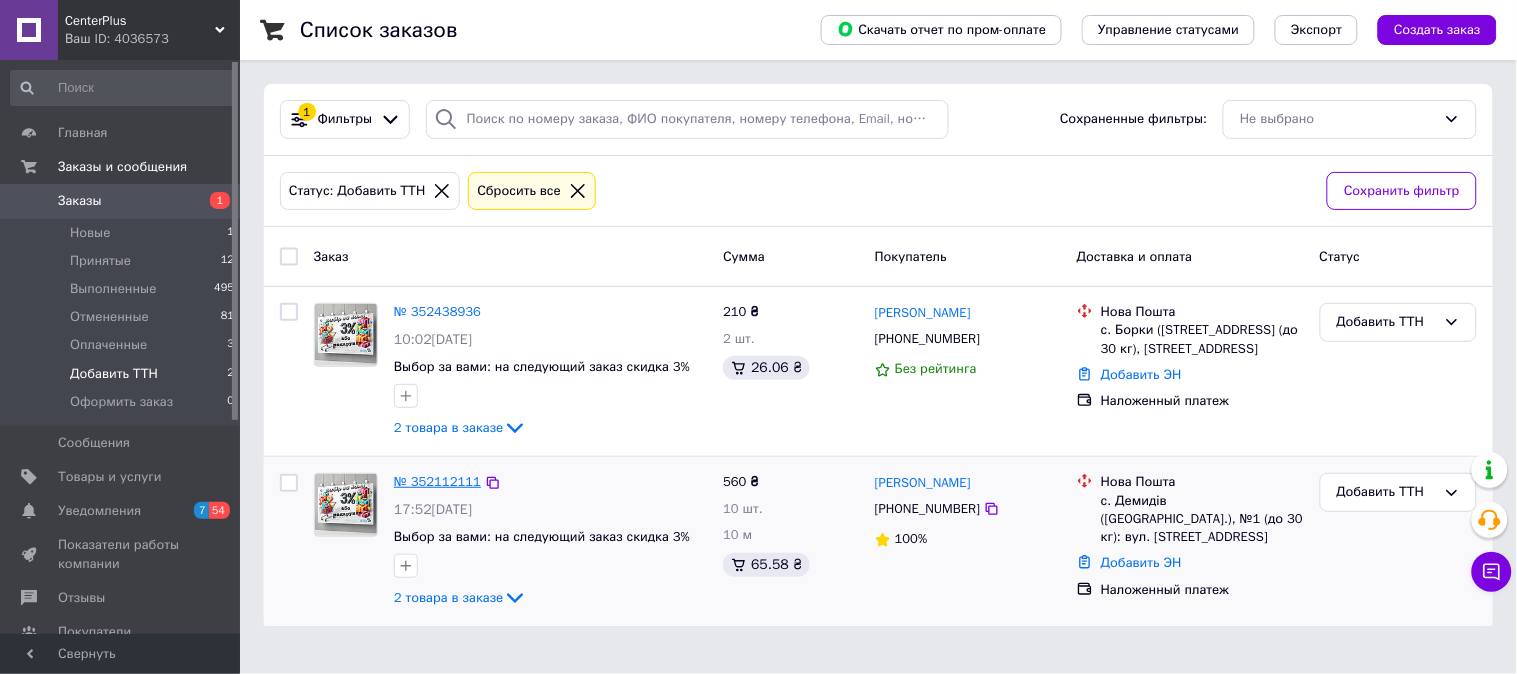 click on "№ 352112111" at bounding box center [437, 481] 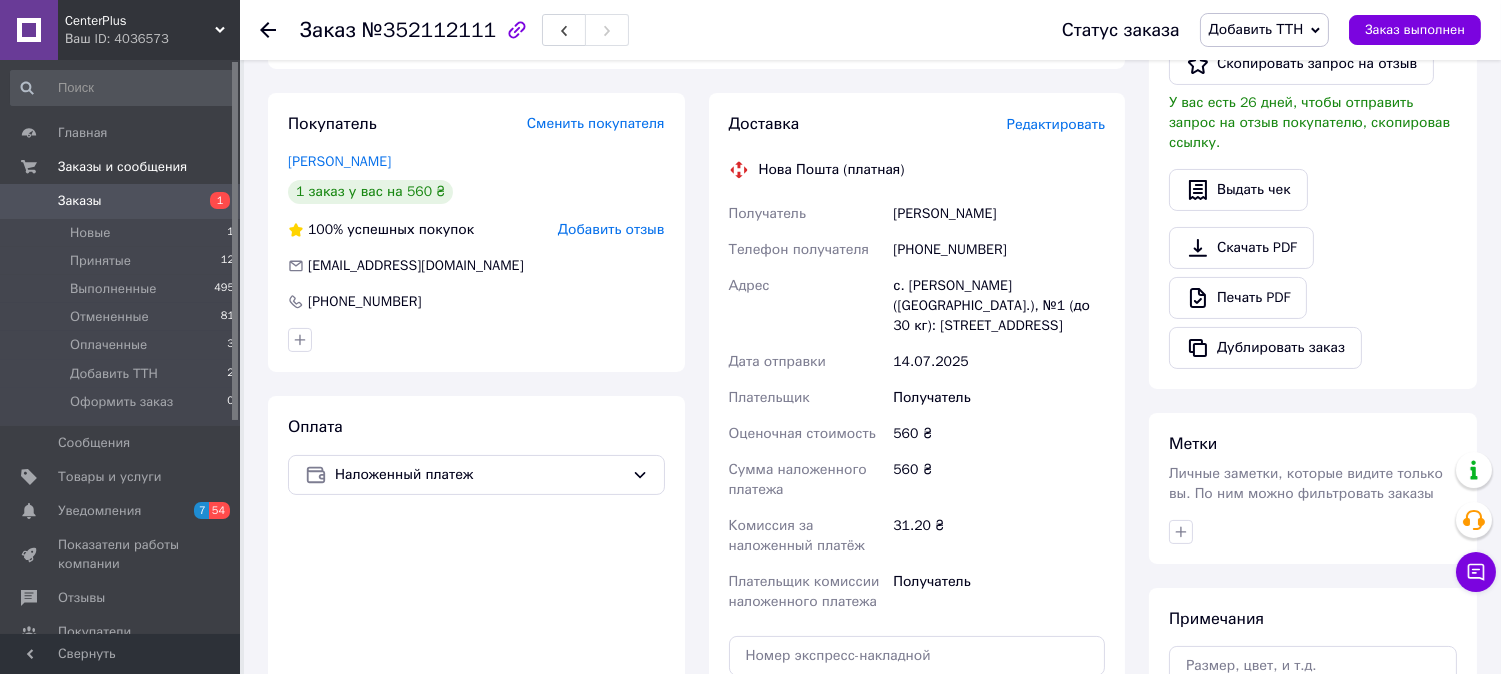 scroll, scrollTop: 444, scrollLeft: 0, axis: vertical 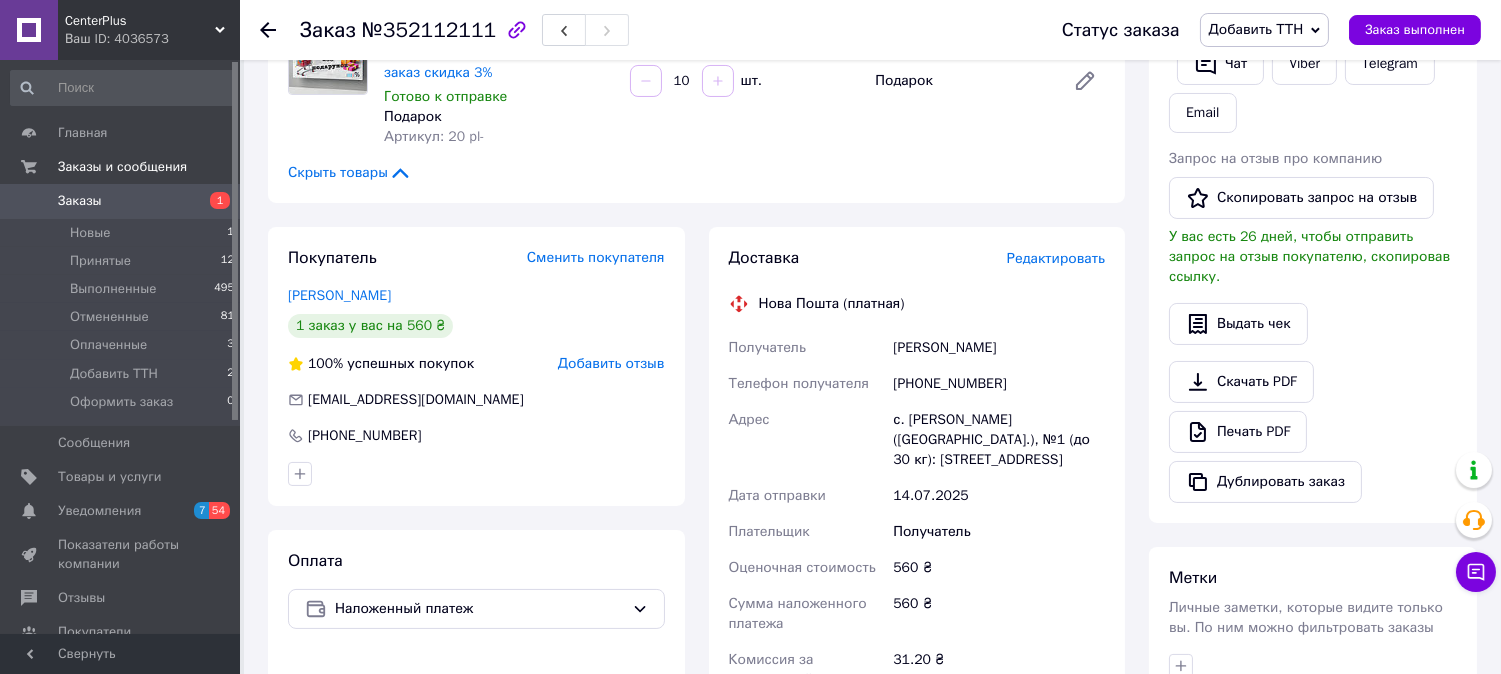 click on "[PHONE_NUMBER]" at bounding box center [999, 384] 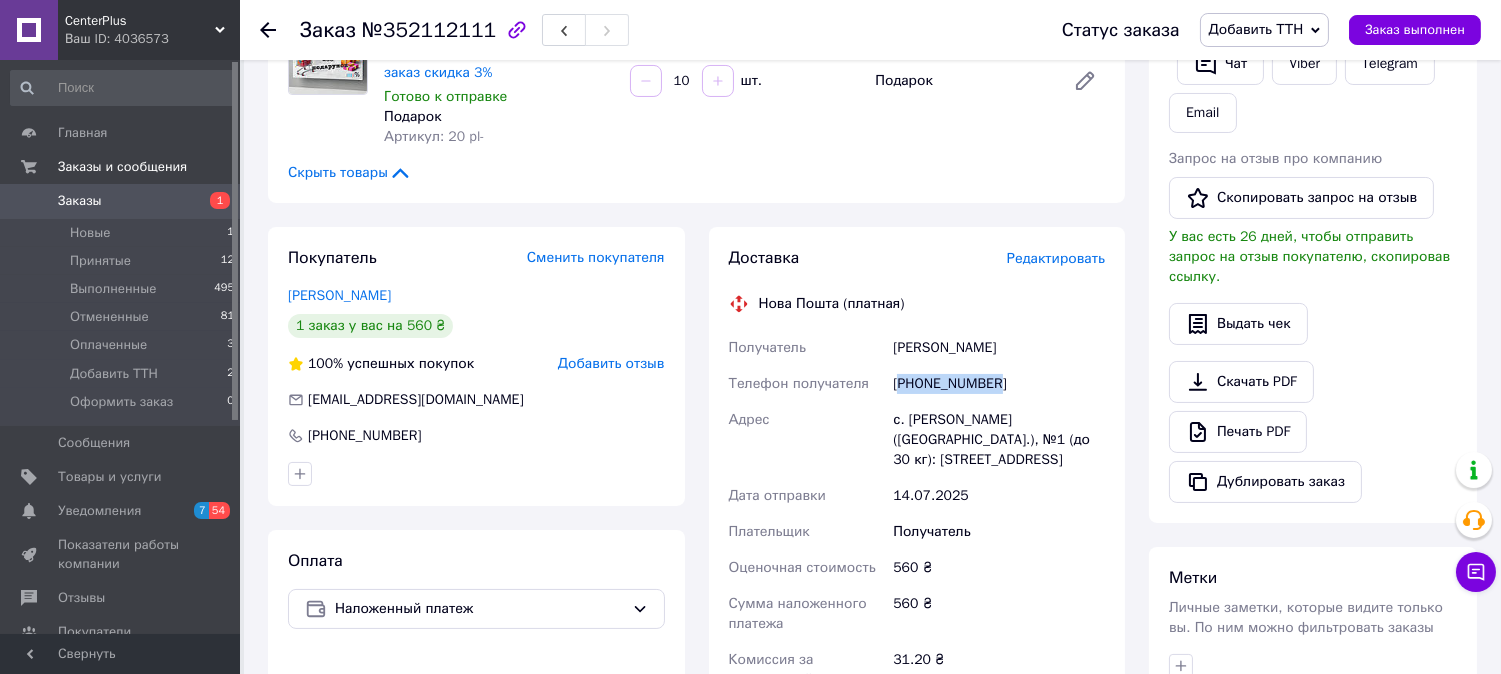 copy on "380989559624" 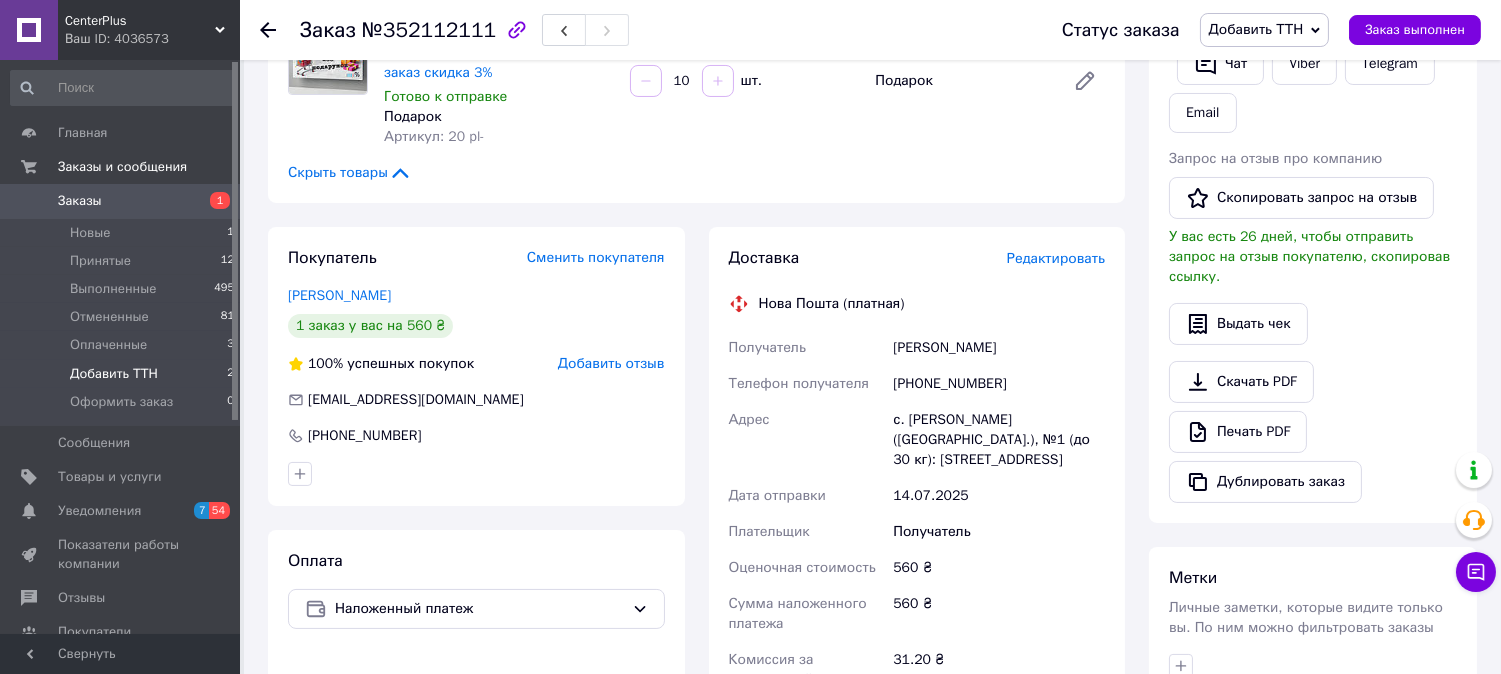click on "Добавить ТТН 2" at bounding box center [123, 374] 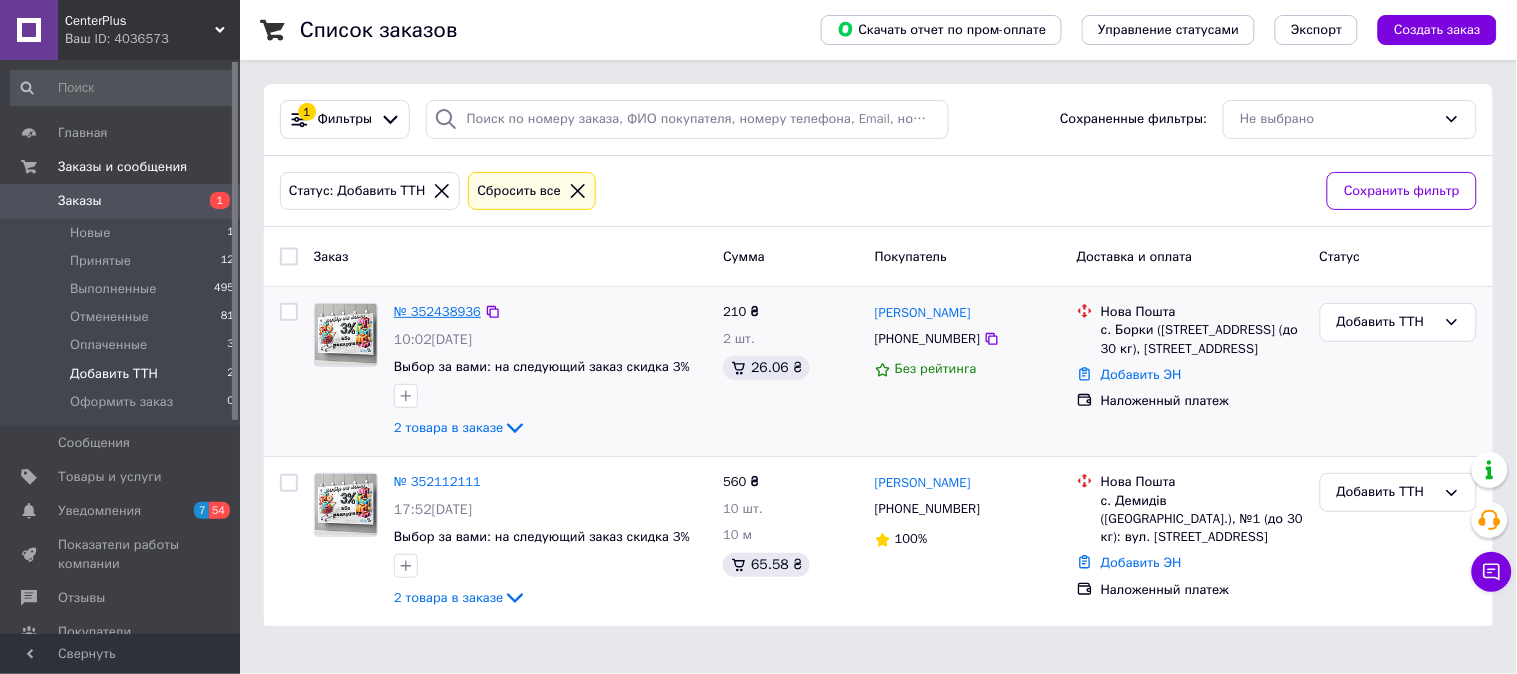 click on "№ 352438936" at bounding box center (437, 311) 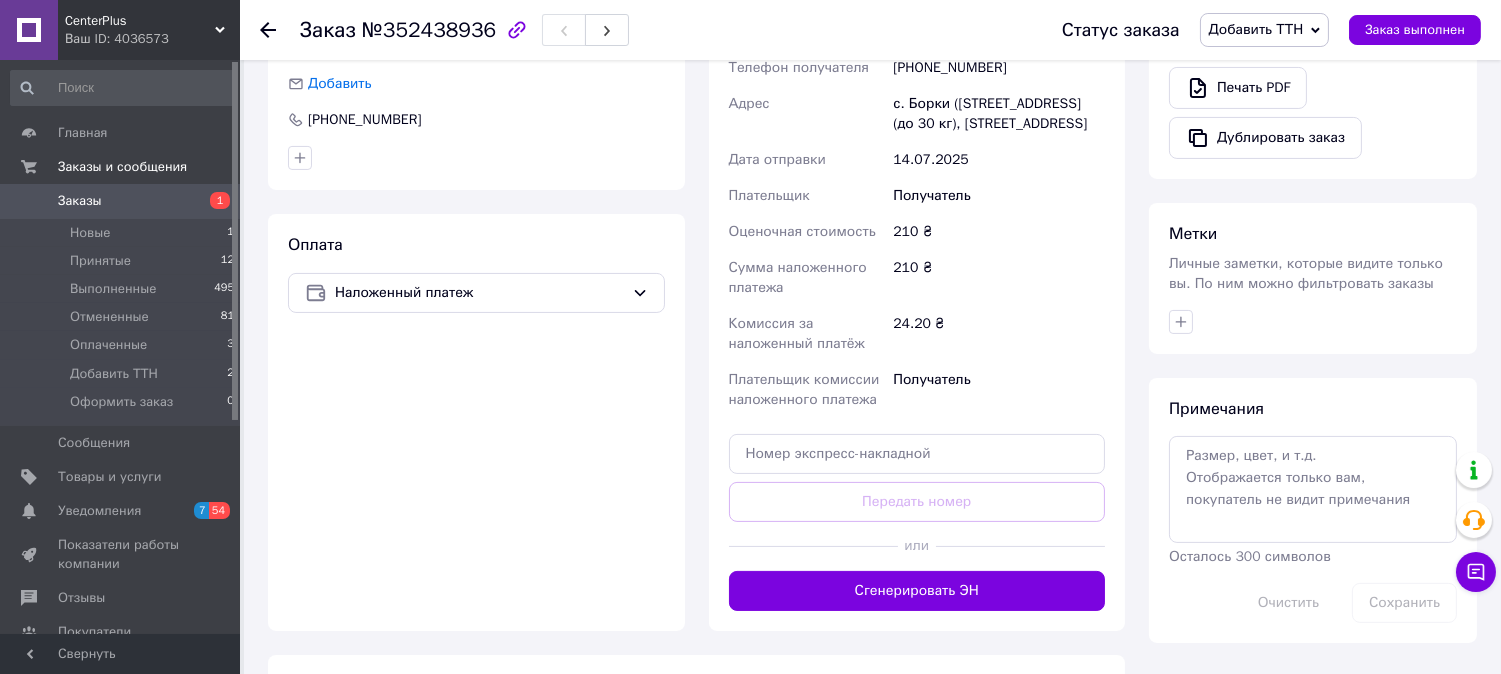 scroll, scrollTop: 777, scrollLeft: 0, axis: vertical 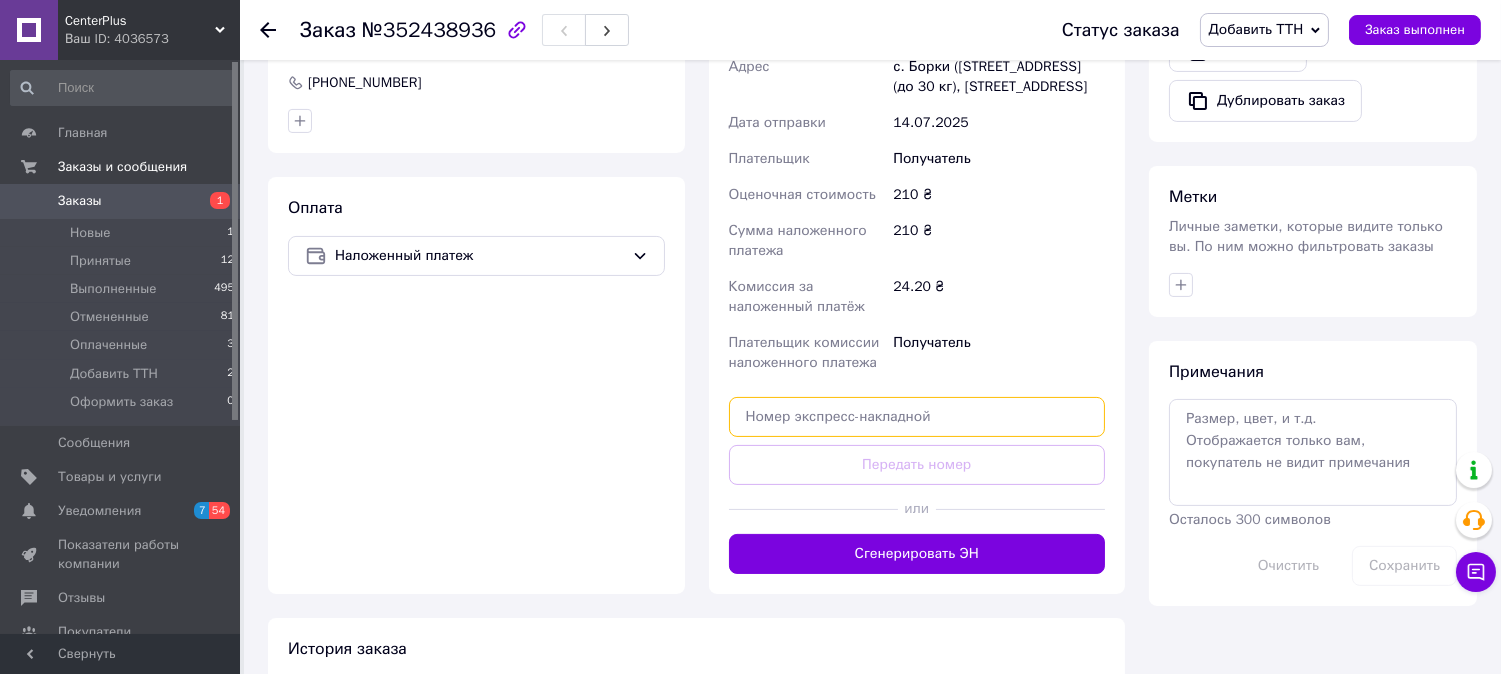 click at bounding box center [917, 417] 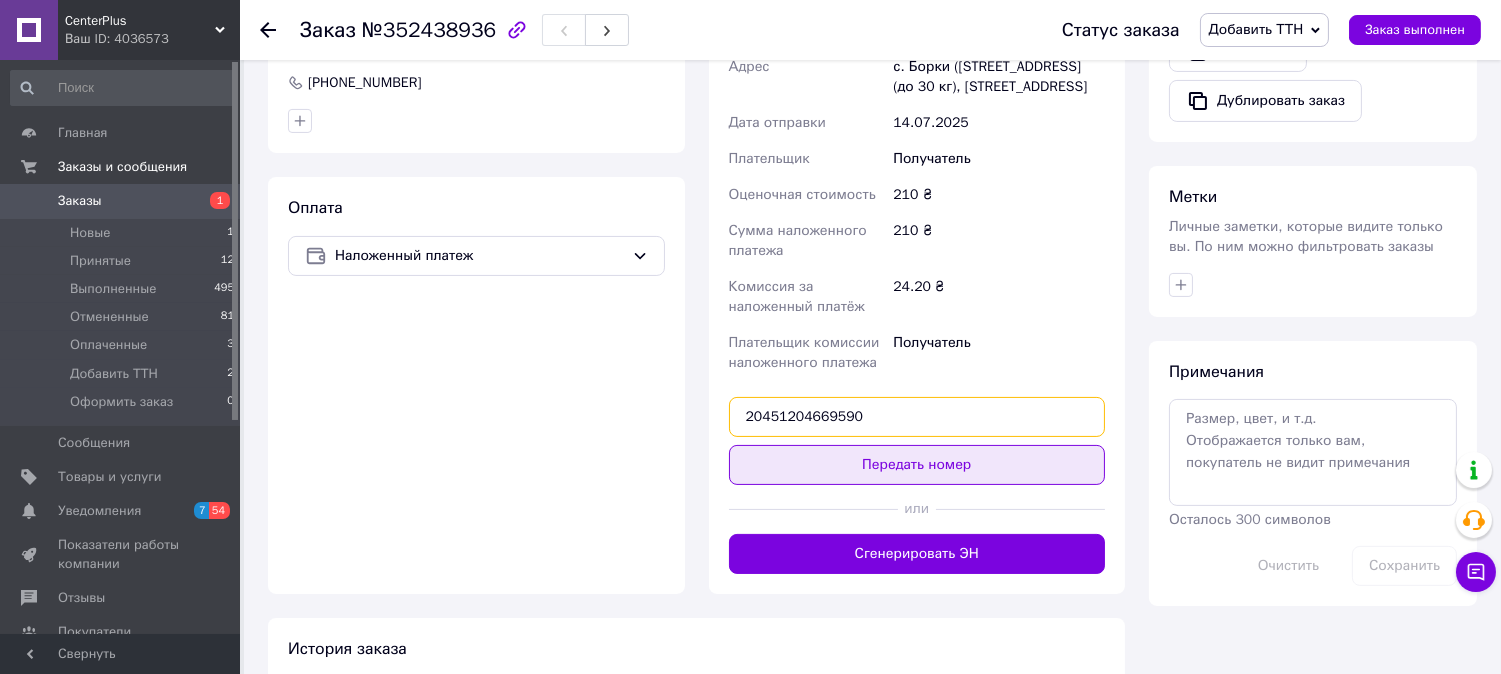 type on "20451204669590" 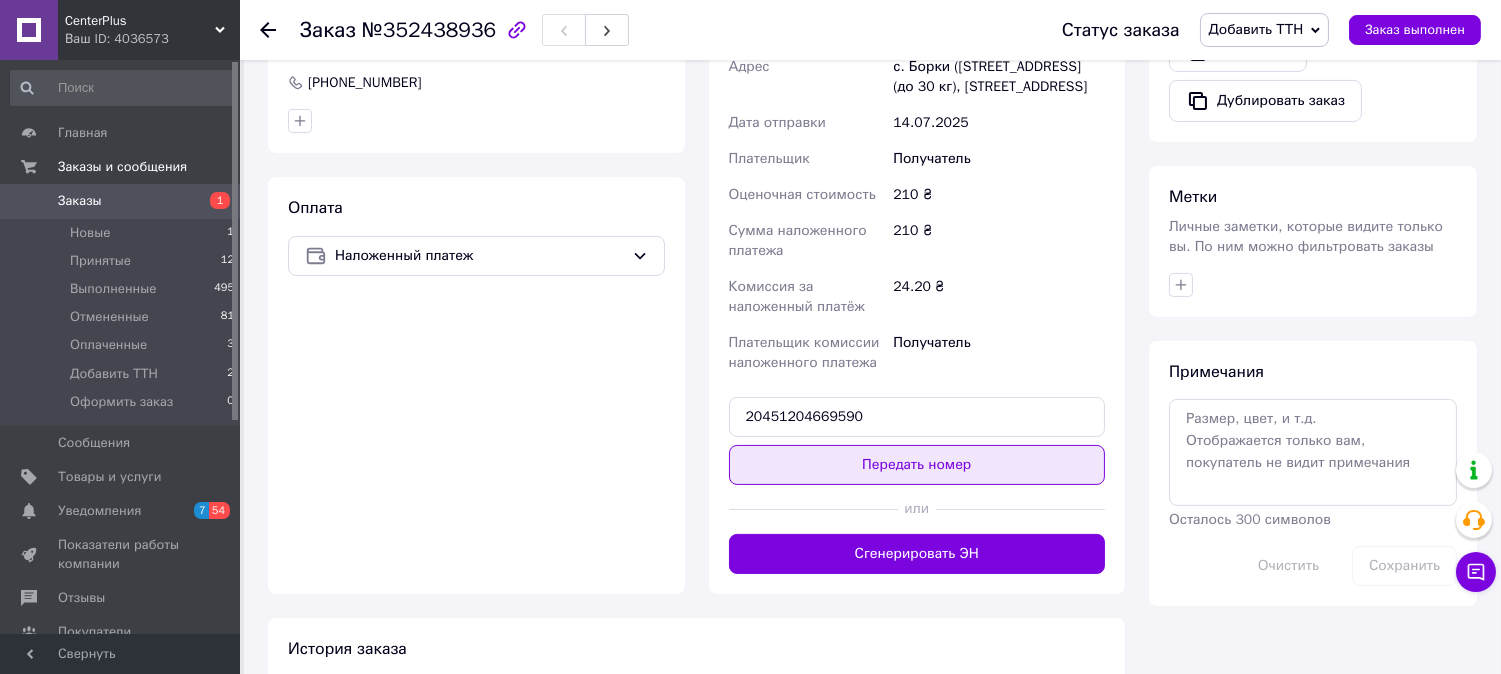 click on "Передать номер" at bounding box center [917, 465] 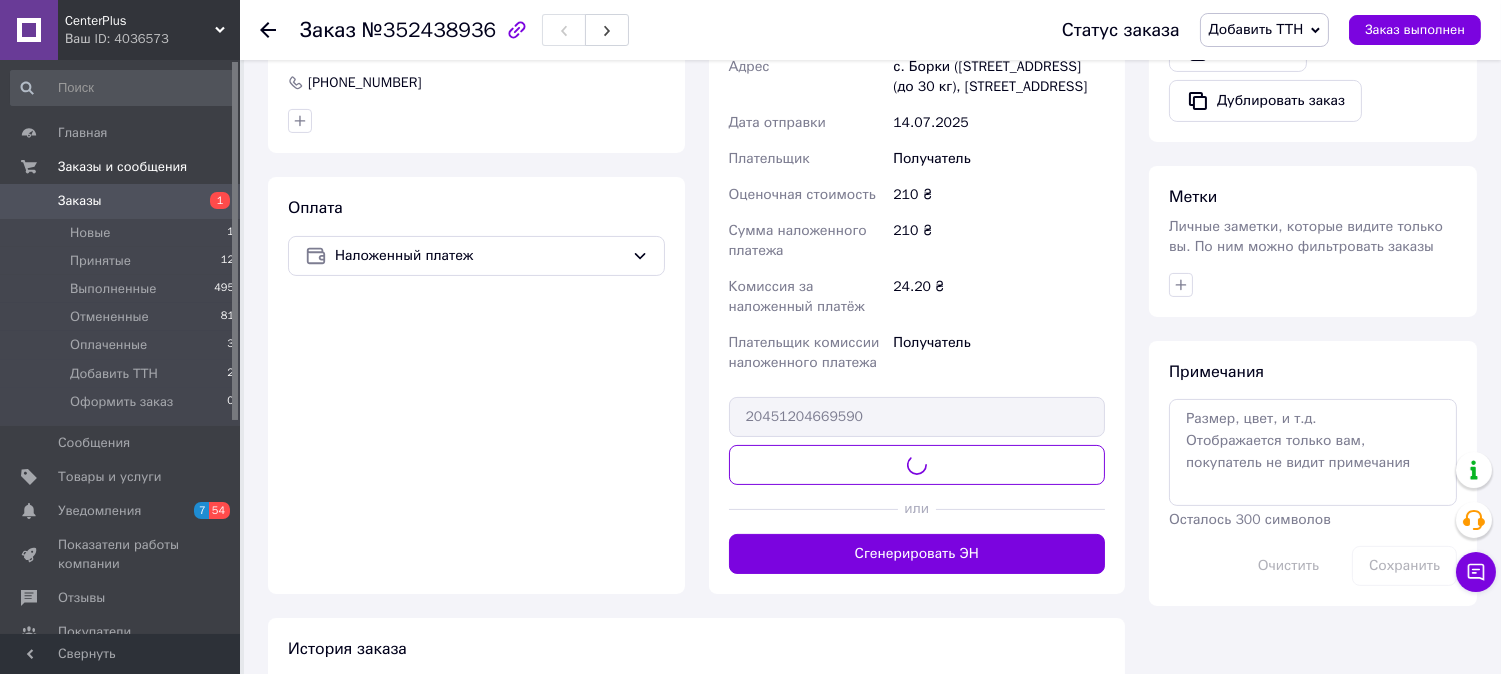 scroll, scrollTop: 713, scrollLeft: 0, axis: vertical 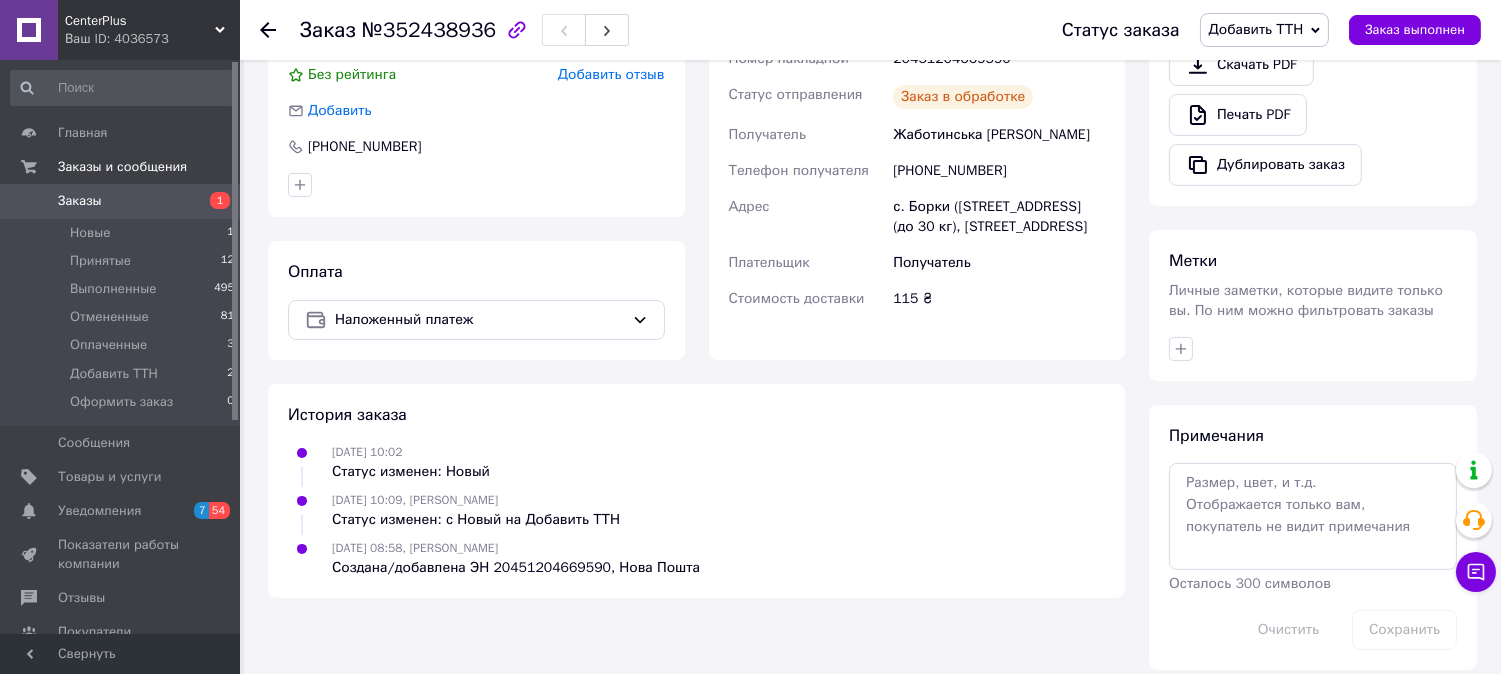 click on "Добавить ТТН" at bounding box center [1265, 30] 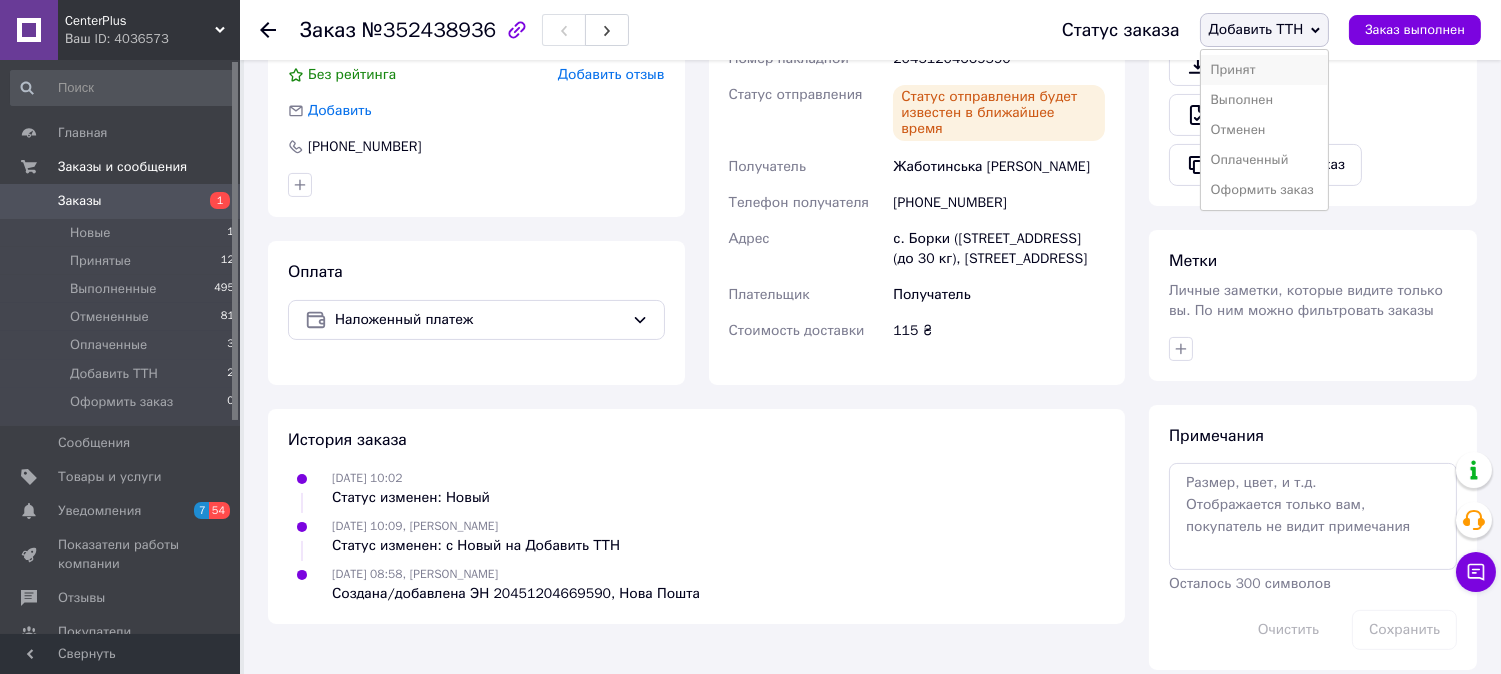 click on "Принят" at bounding box center (1265, 70) 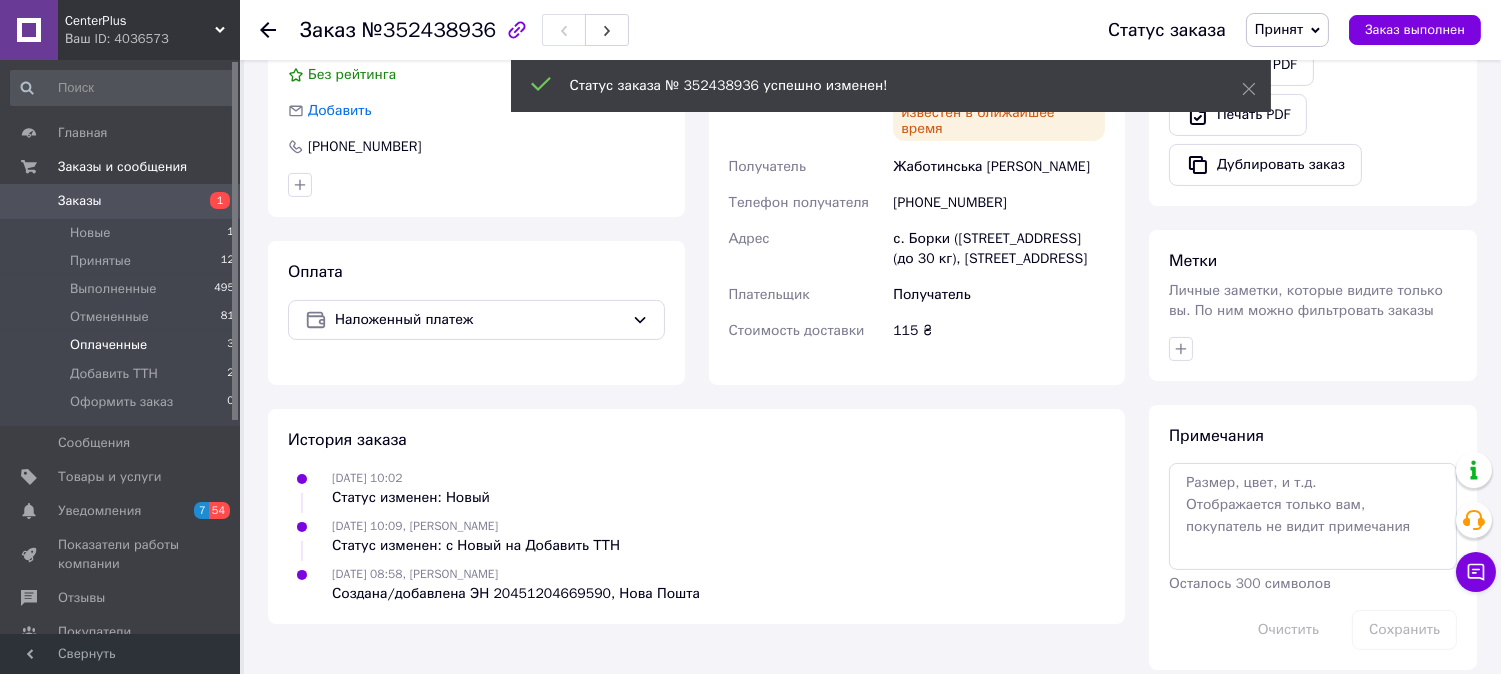 click on "Оплаченные" at bounding box center (108, 345) 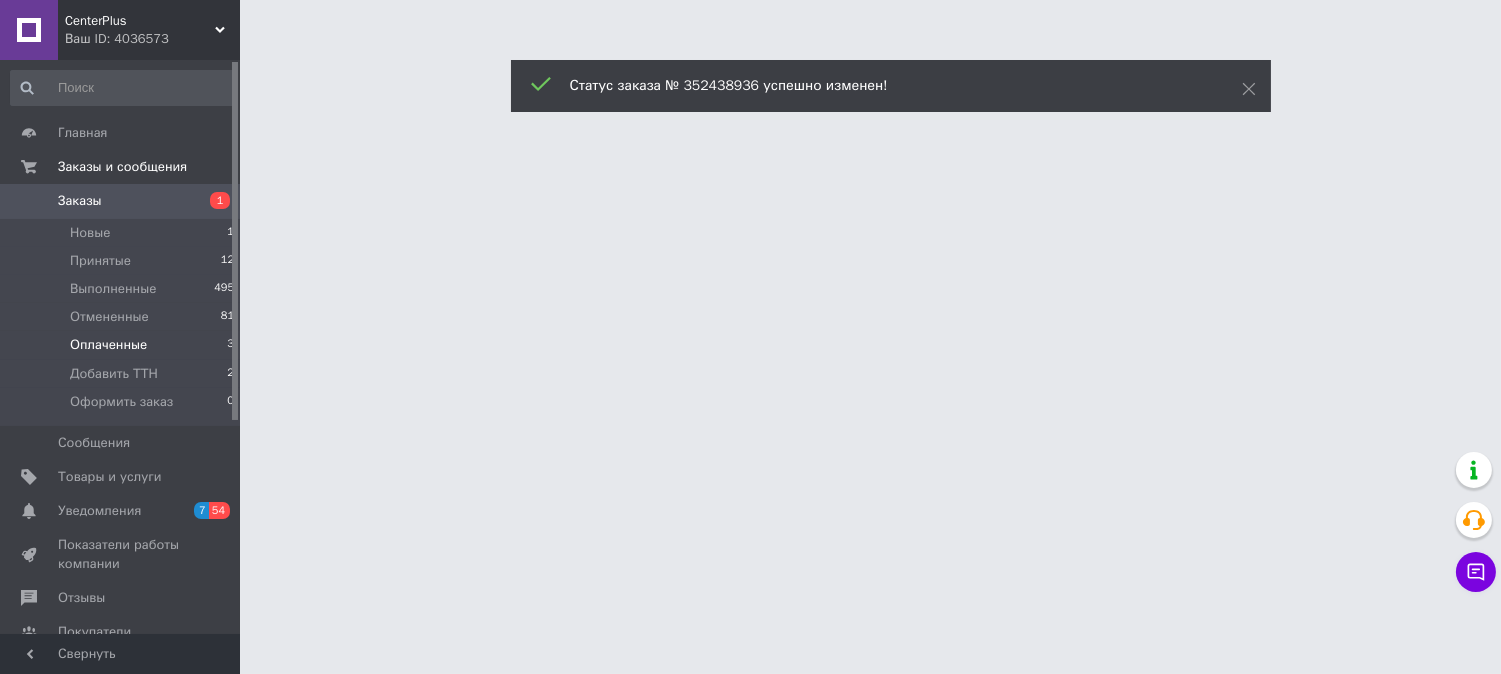 scroll, scrollTop: 0, scrollLeft: 0, axis: both 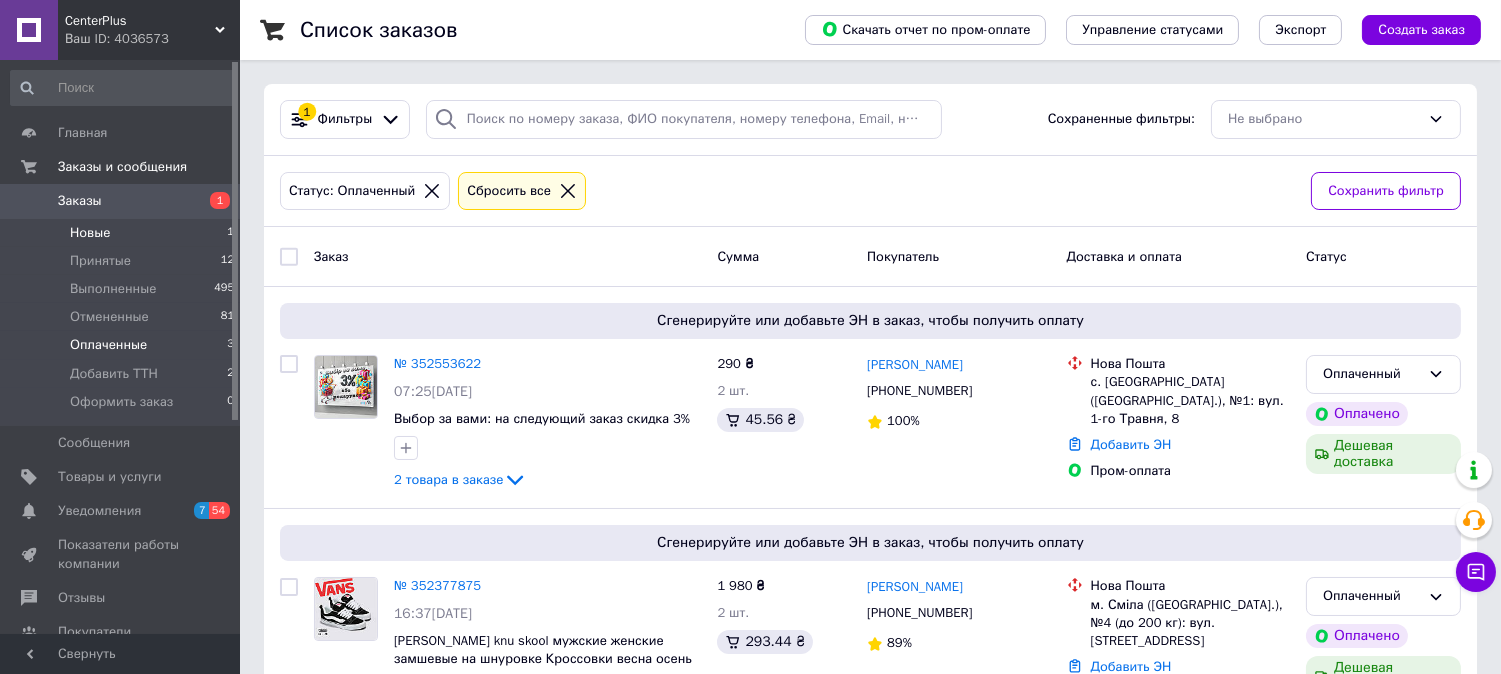 click on "Новые" at bounding box center [90, 233] 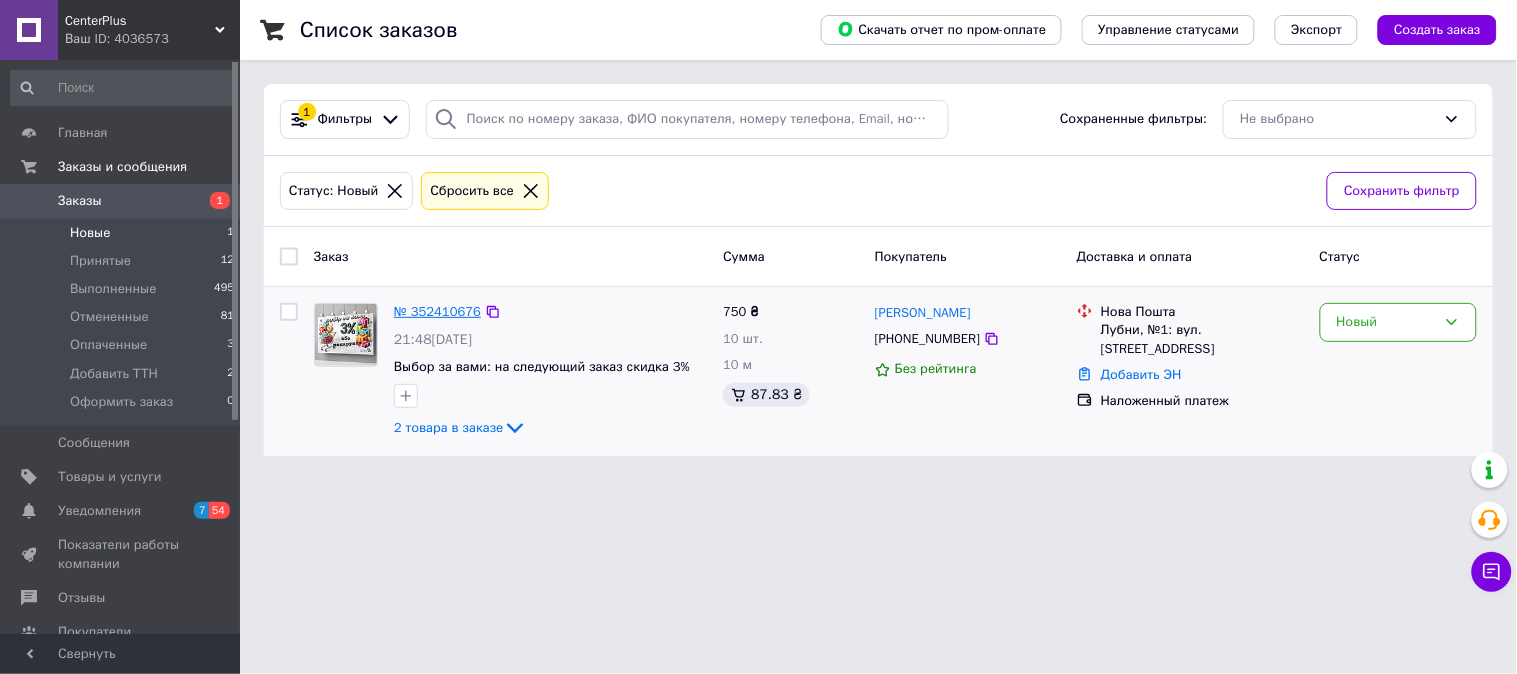 click on "№ 352410676" at bounding box center [437, 311] 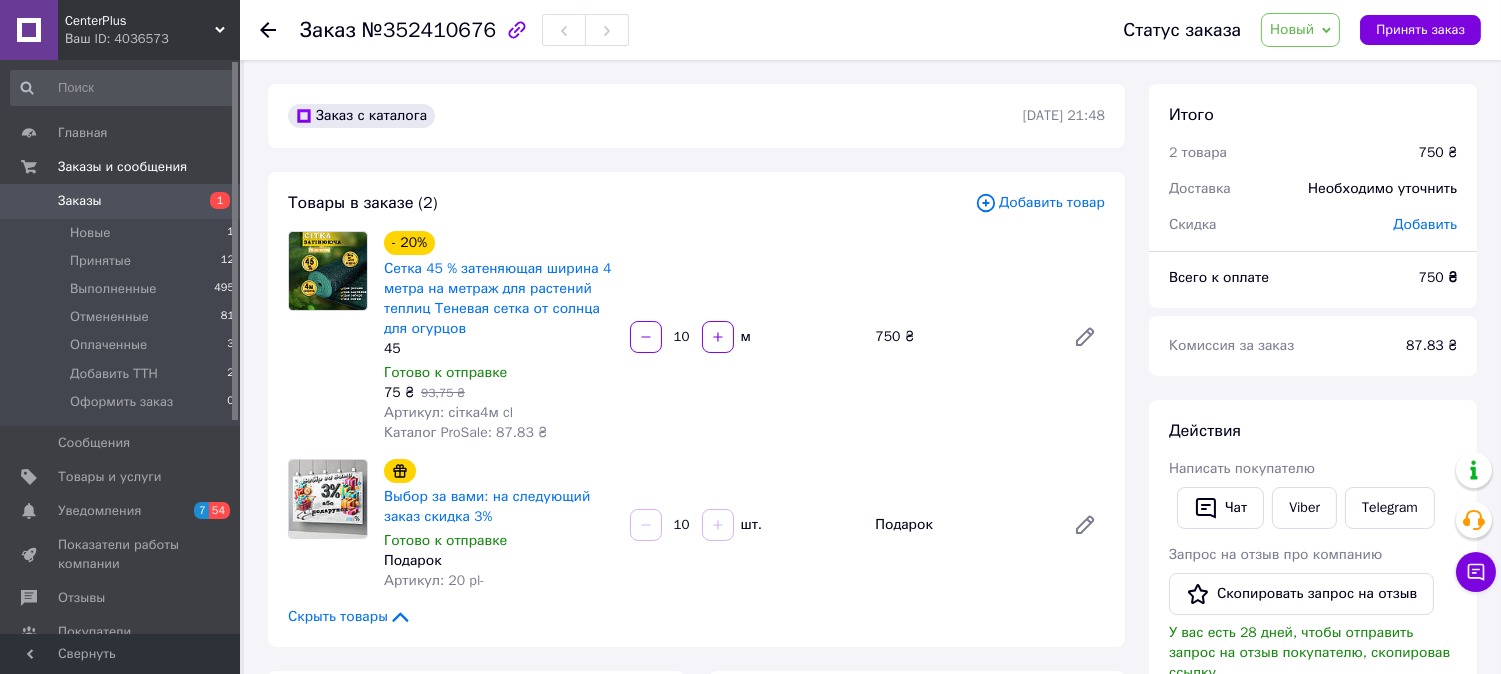 scroll, scrollTop: 444, scrollLeft: 0, axis: vertical 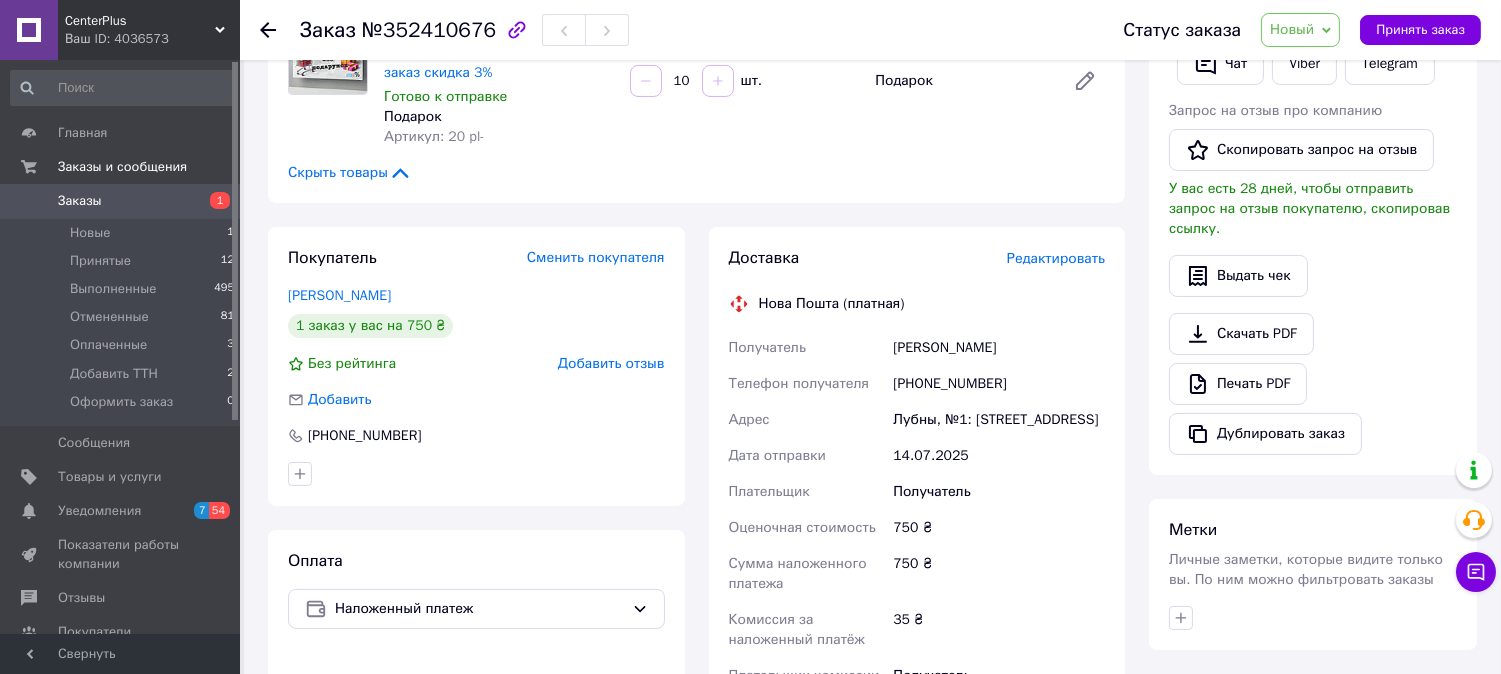 click on "[PHONE_NUMBER]" at bounding box center [999, 384] 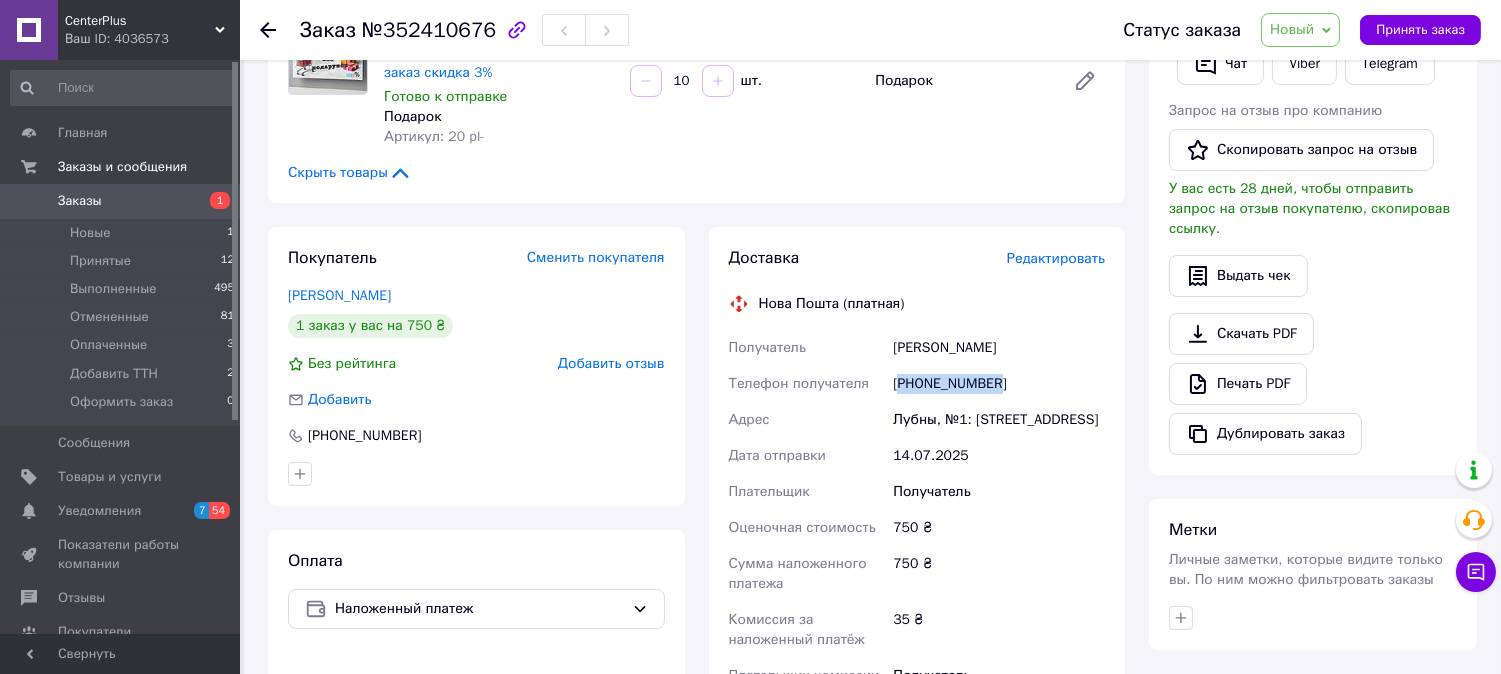 click on "[PHONE_NUMBER]" at bounding box center [999, 384] 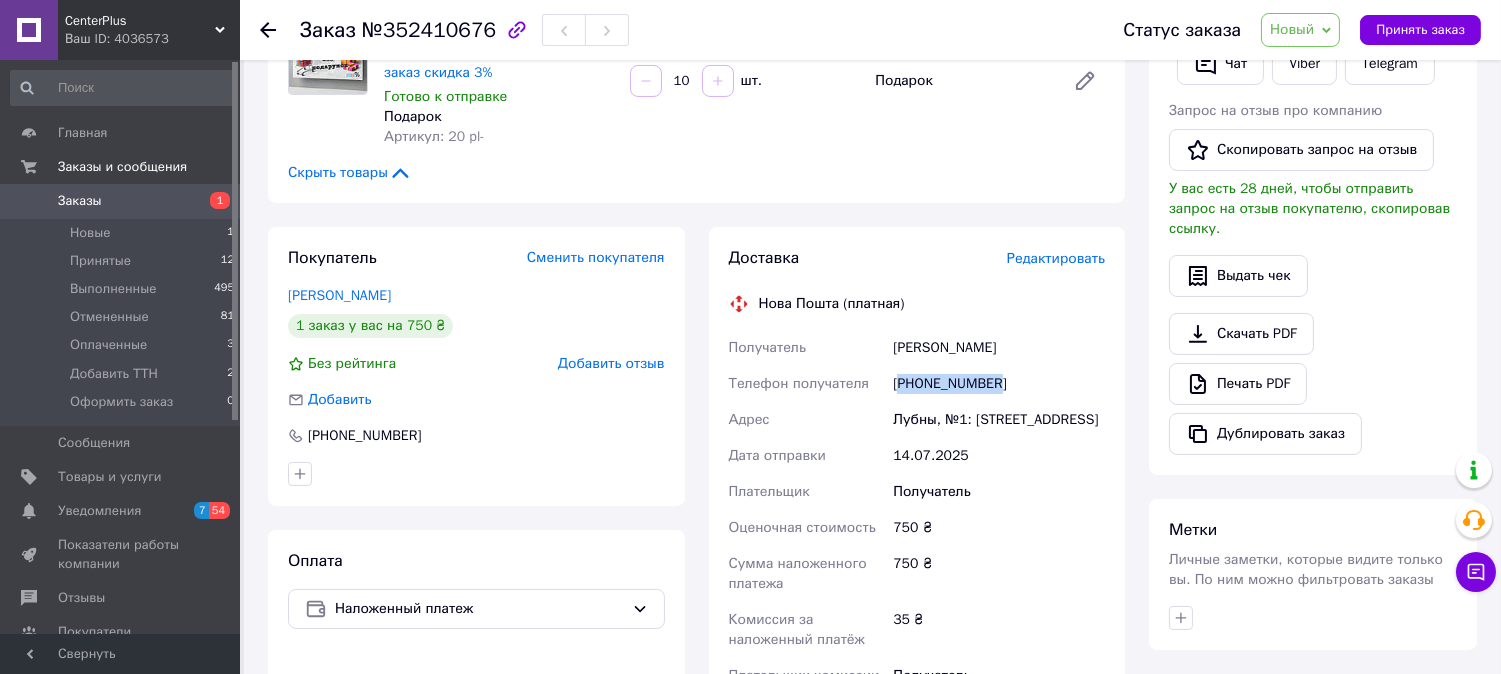 copy on "380506885163" 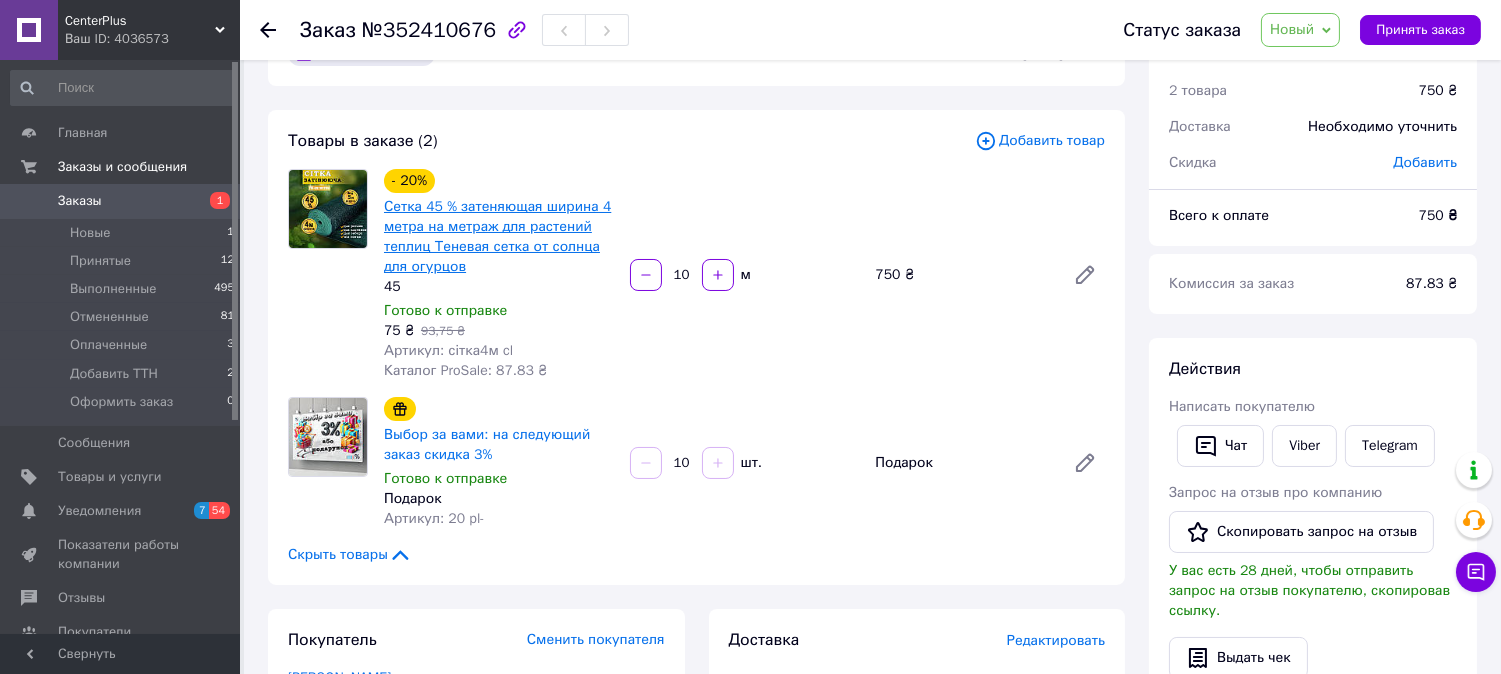 scroll, scrollTop: 0, scrollLeft: 0, axis: both 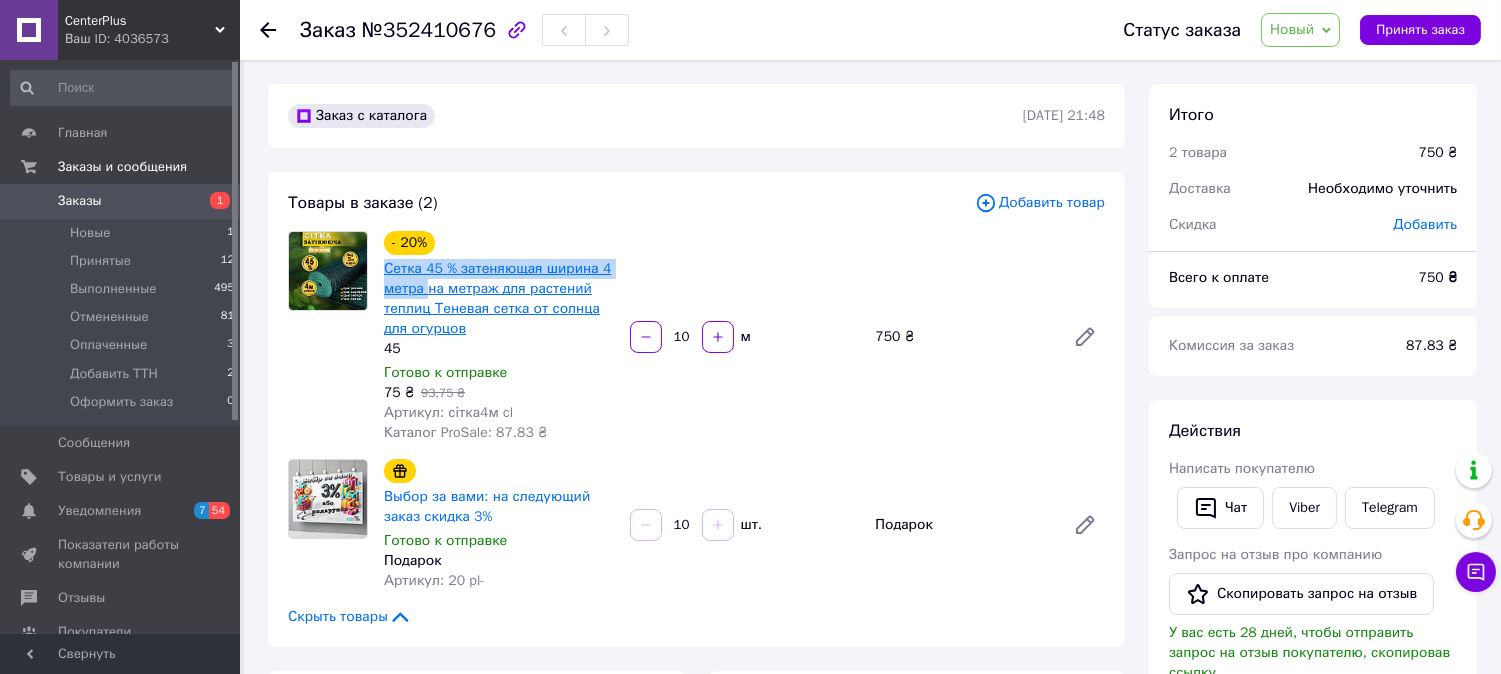 drag, startPoint x: 380, startPoint y: 263, endPoint x: 430, endPoint y: 282, distance: 53.488316 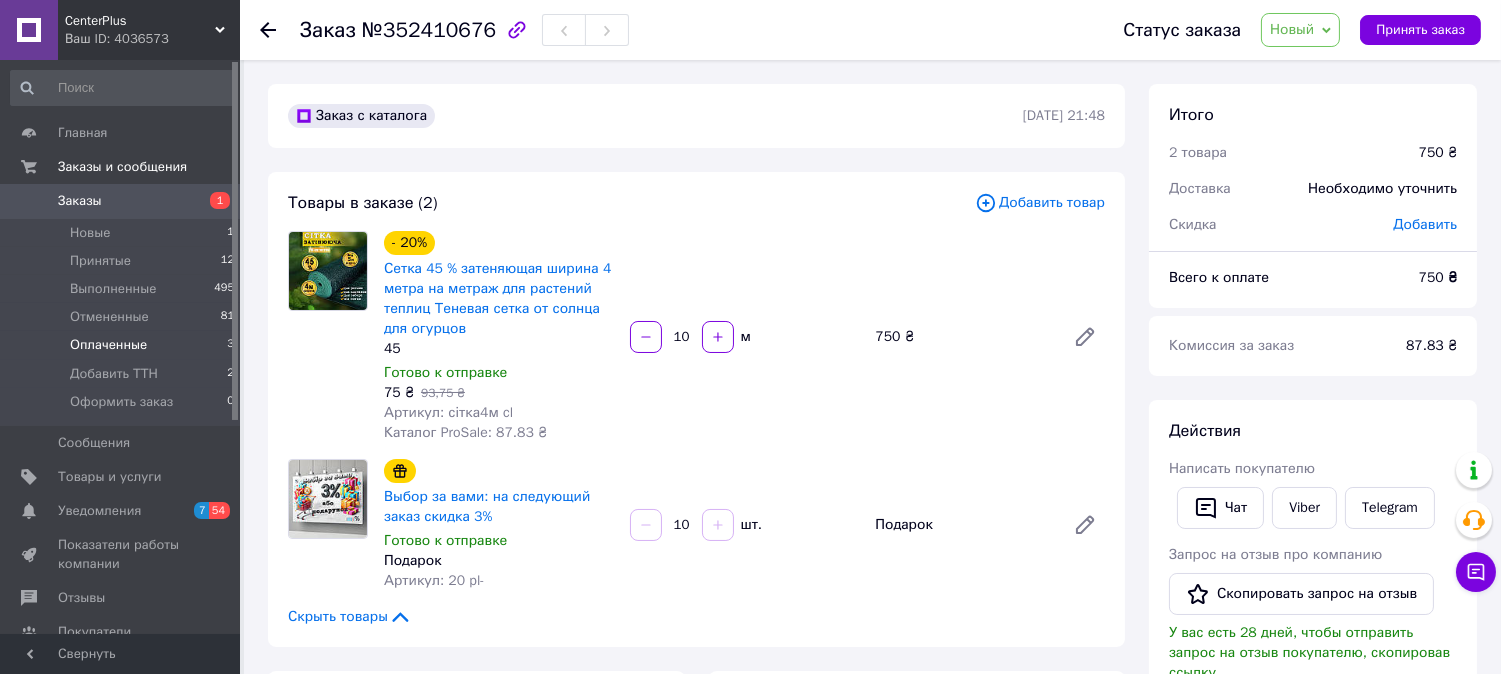 click on "Оплаченные 3" at bounding box center (123, 345) 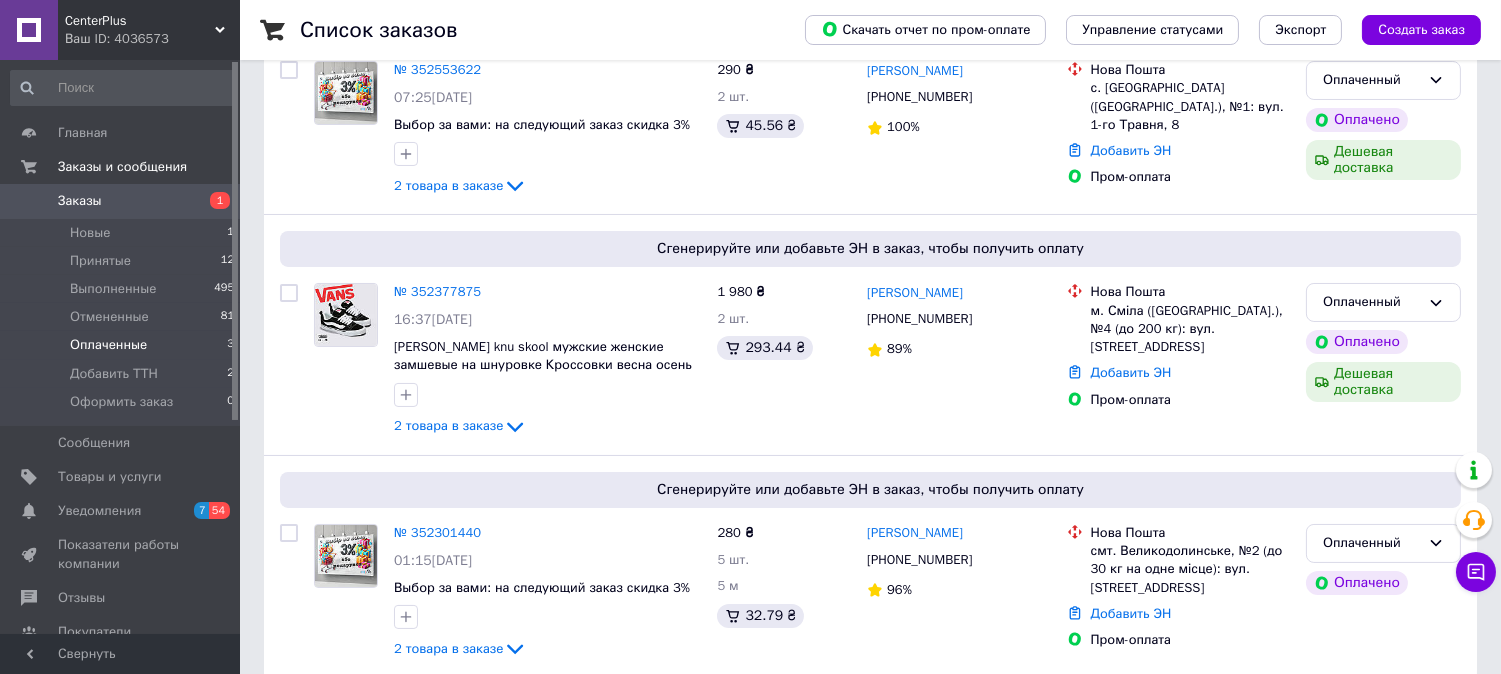 scroll, scrollTop: 321, scrollLeft: 0, axis: vertical 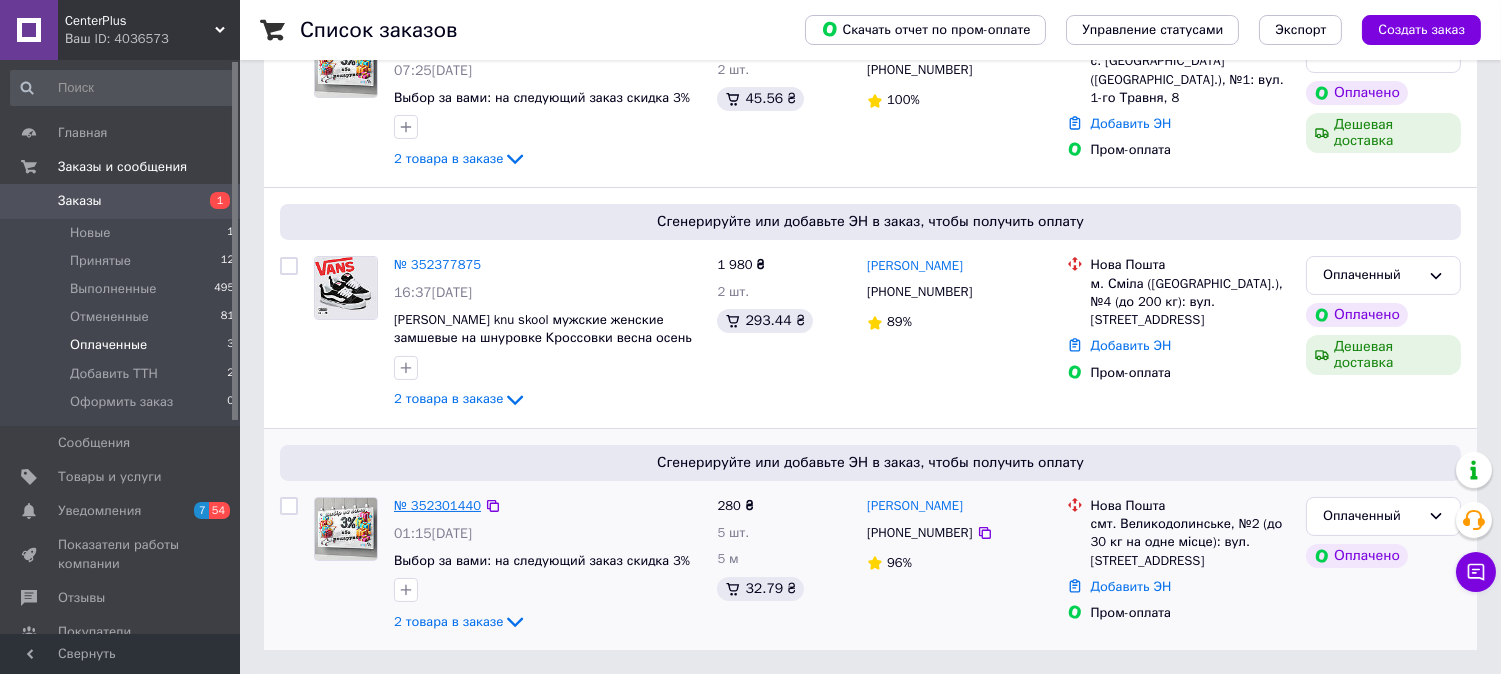 click on "№ 352301440" at bounding box center (437, 505) 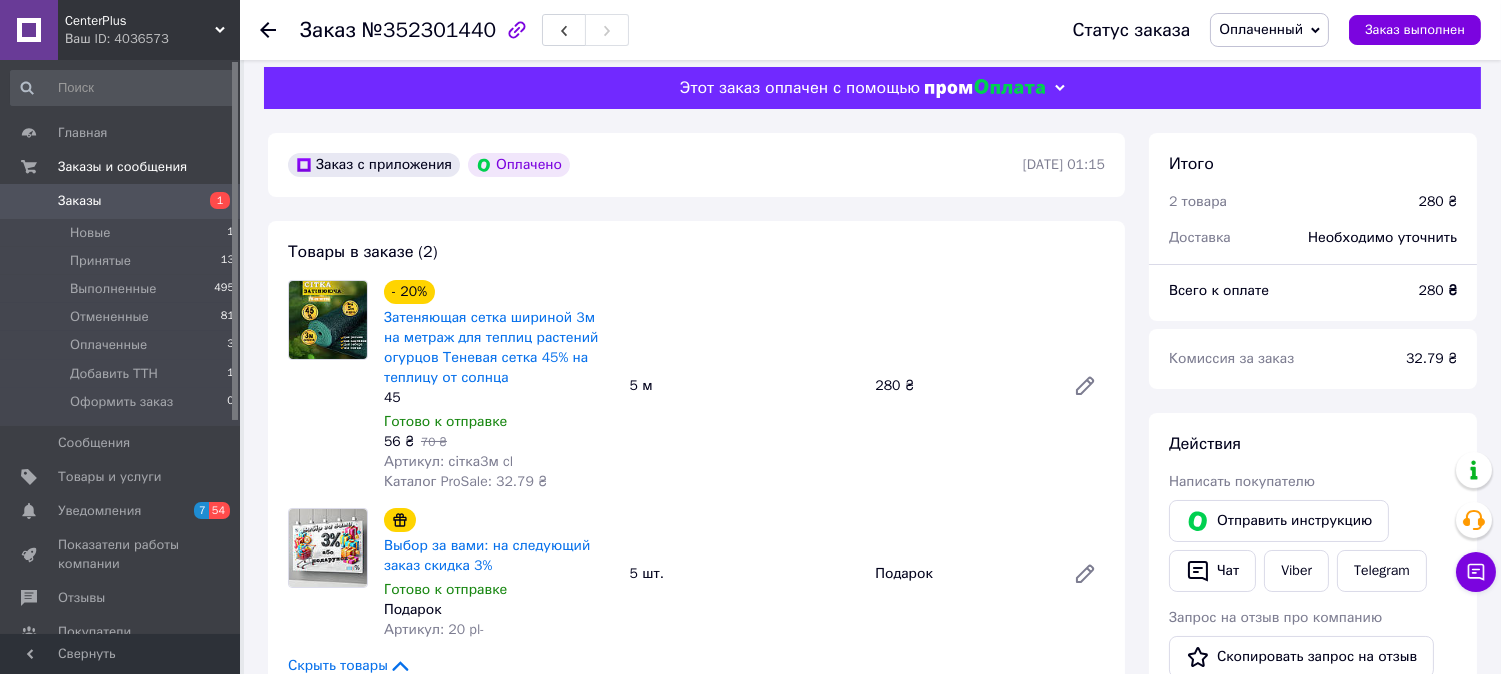 scroll, scrollTop: 0, scrollLeft: 0, axis: both 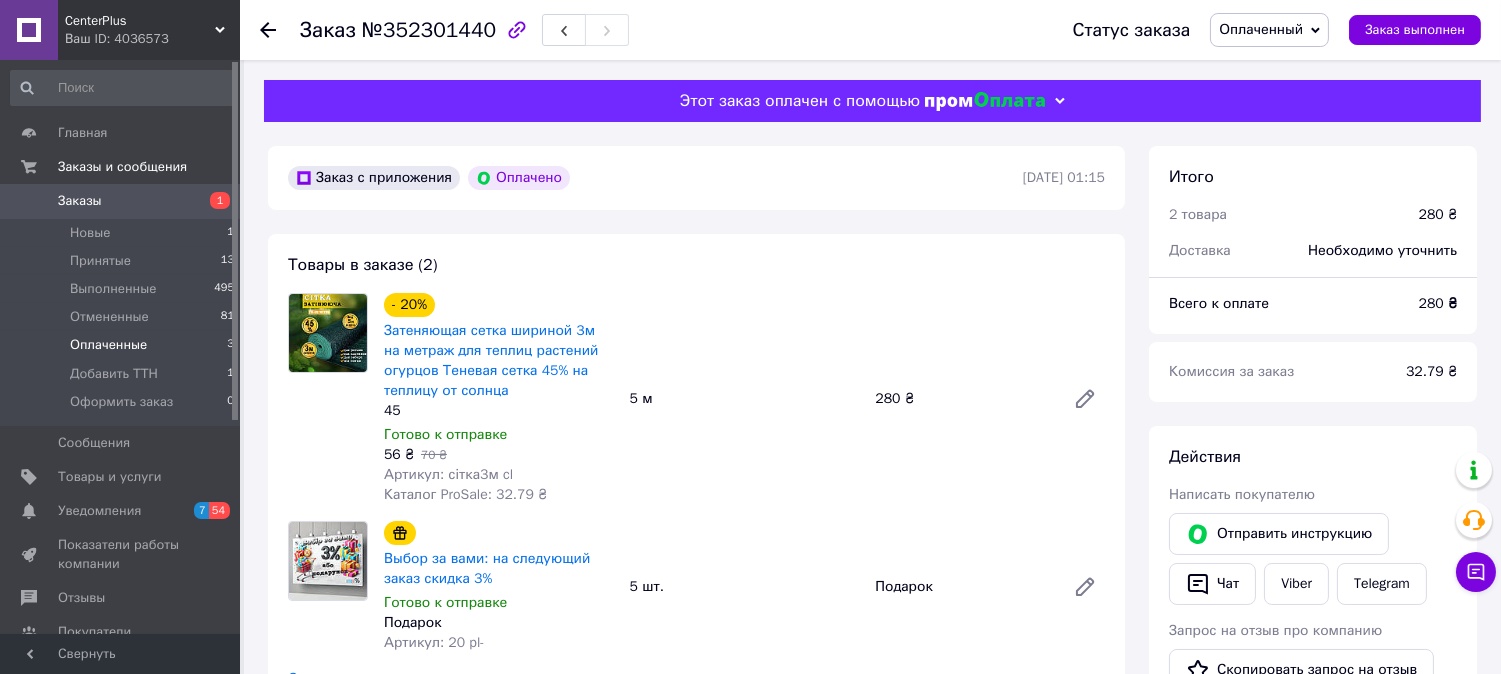 click on "Оплаченные" at bounding box center [108, 345] 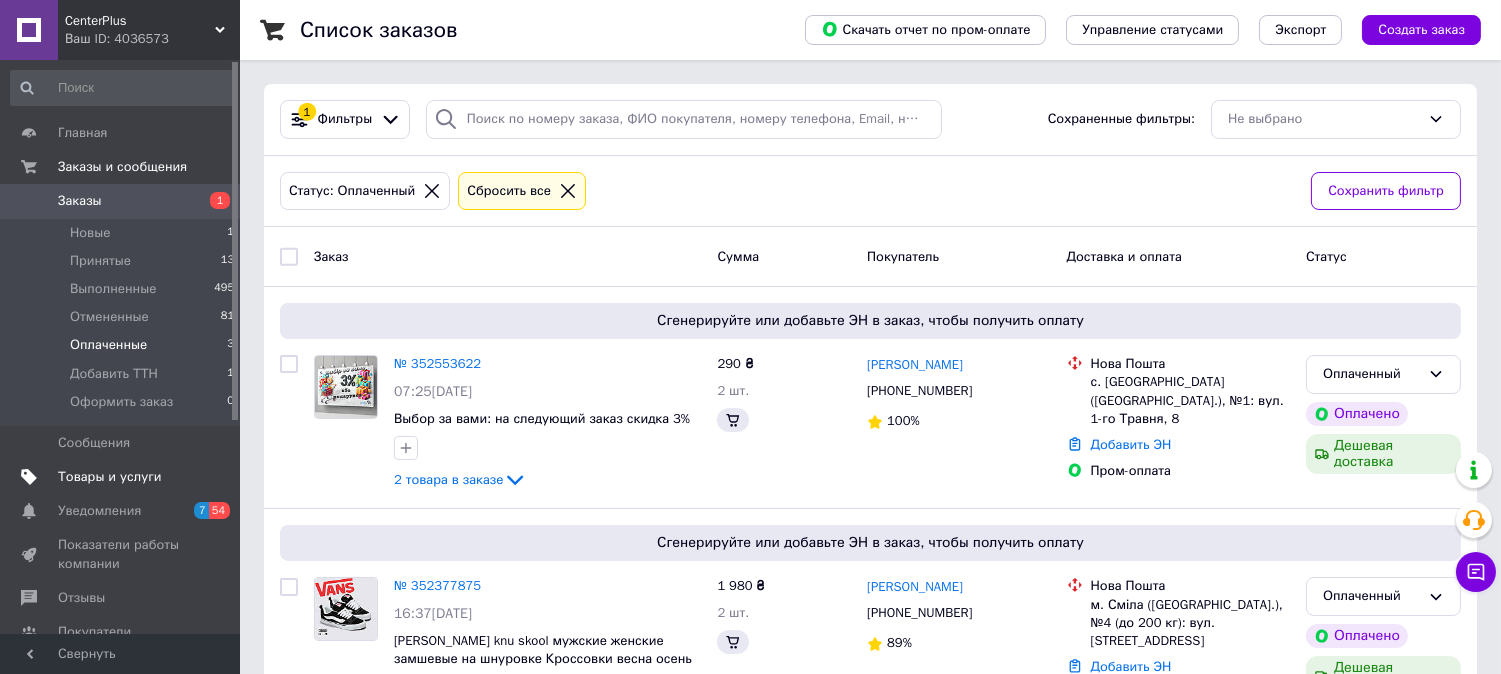 click on "Товары и услуги" at bounding box center [110, 477] 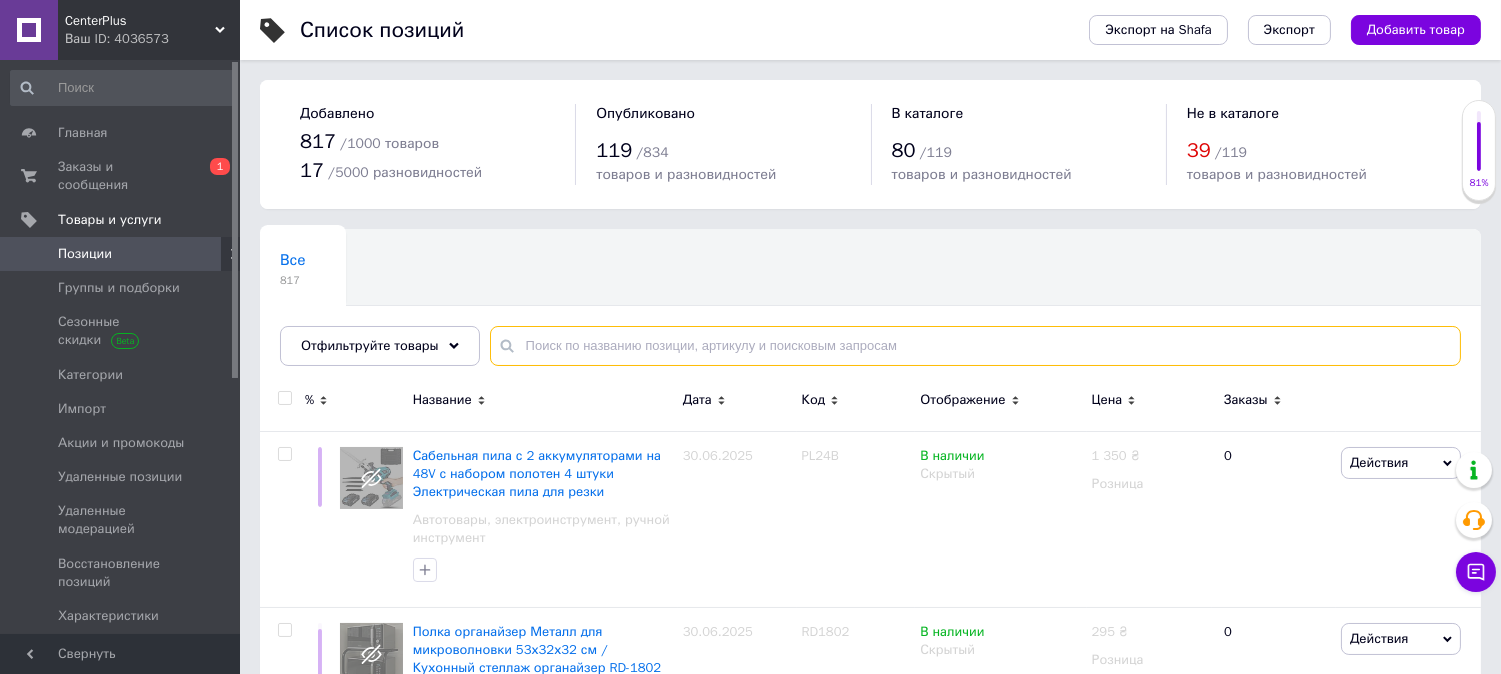 click at bounding box center [975, 346] 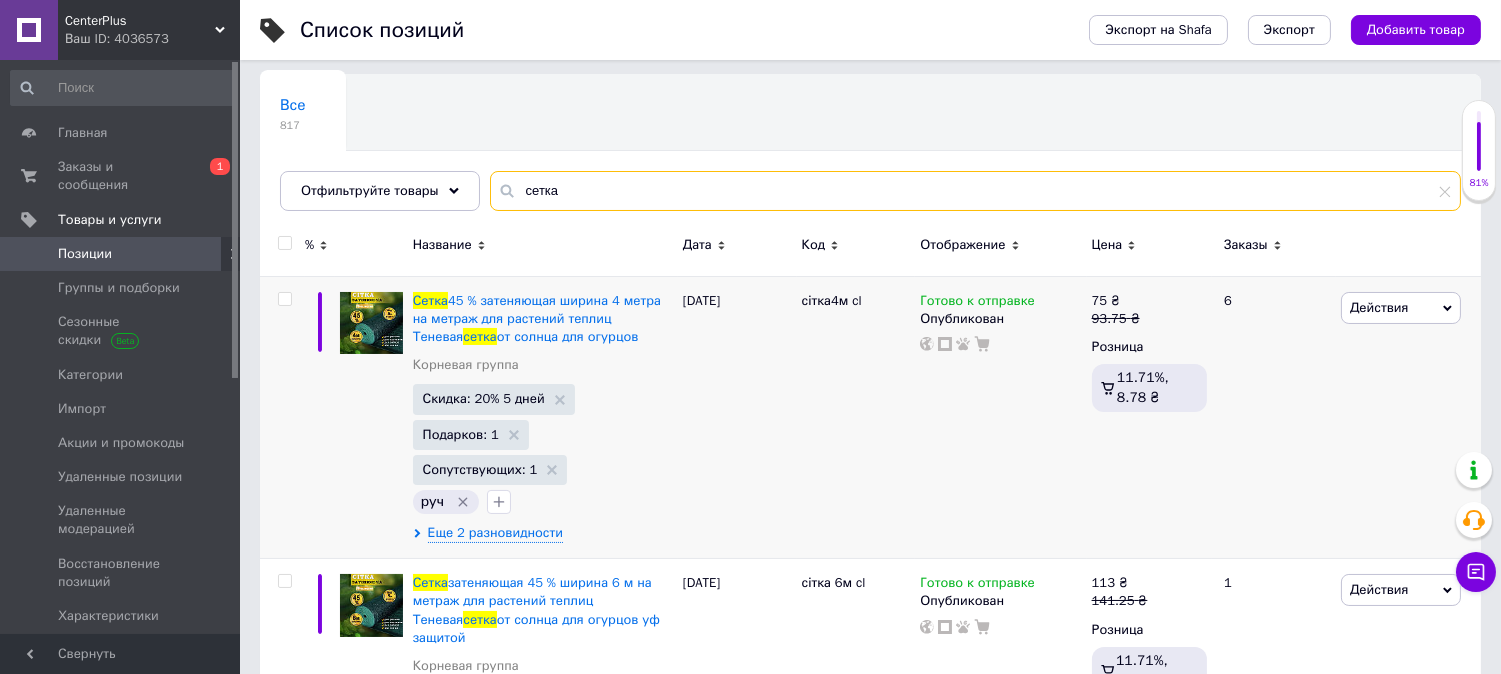 scroll, scrollTop: 222, scrollLeft: 0, axis: vertical 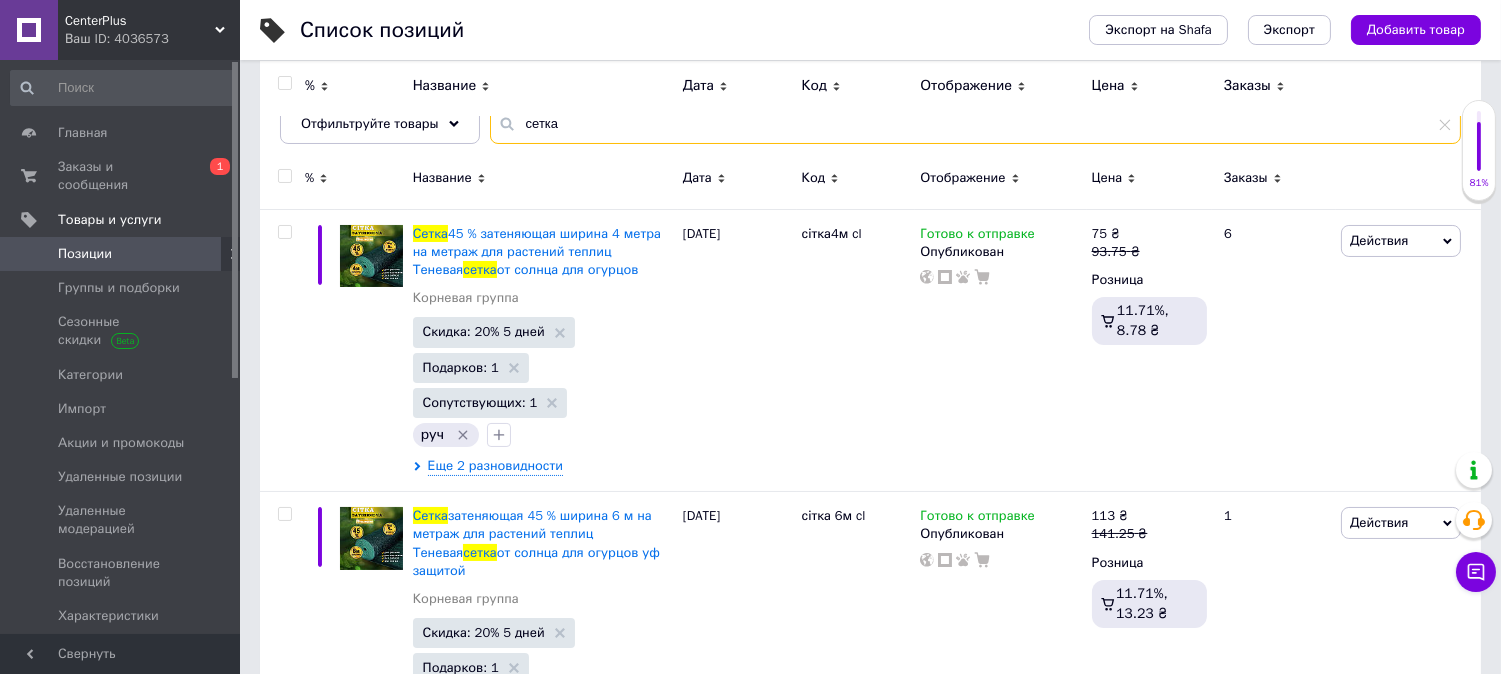 type on "сетка" 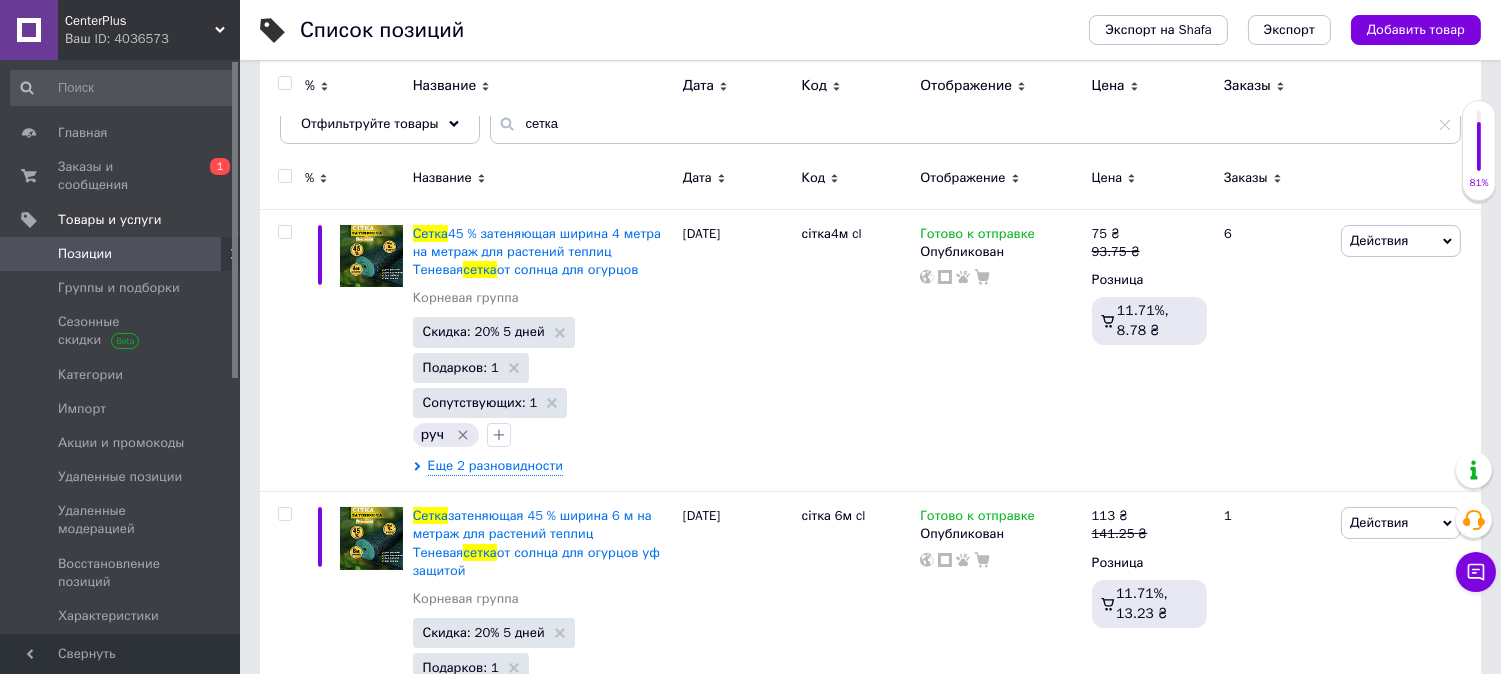 click at bounding box center (284, 176) 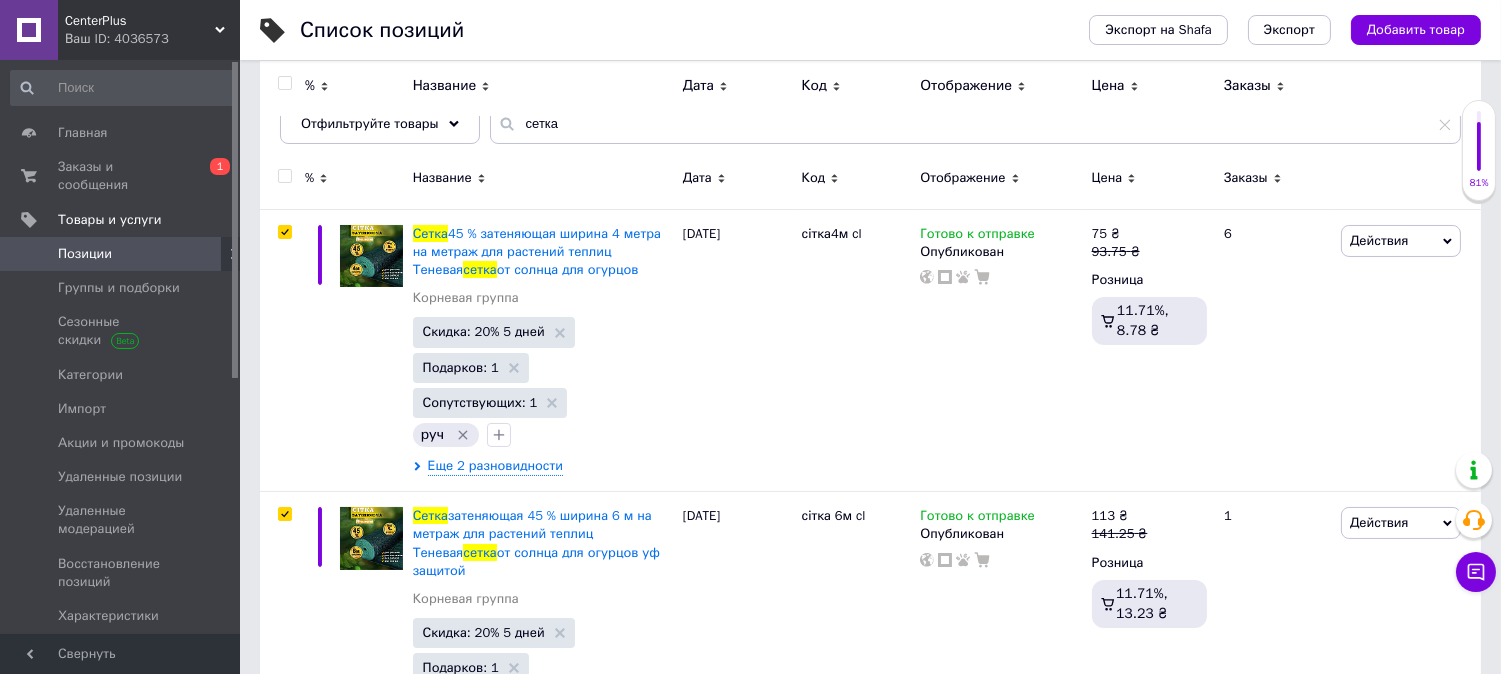 checkbox on "true" 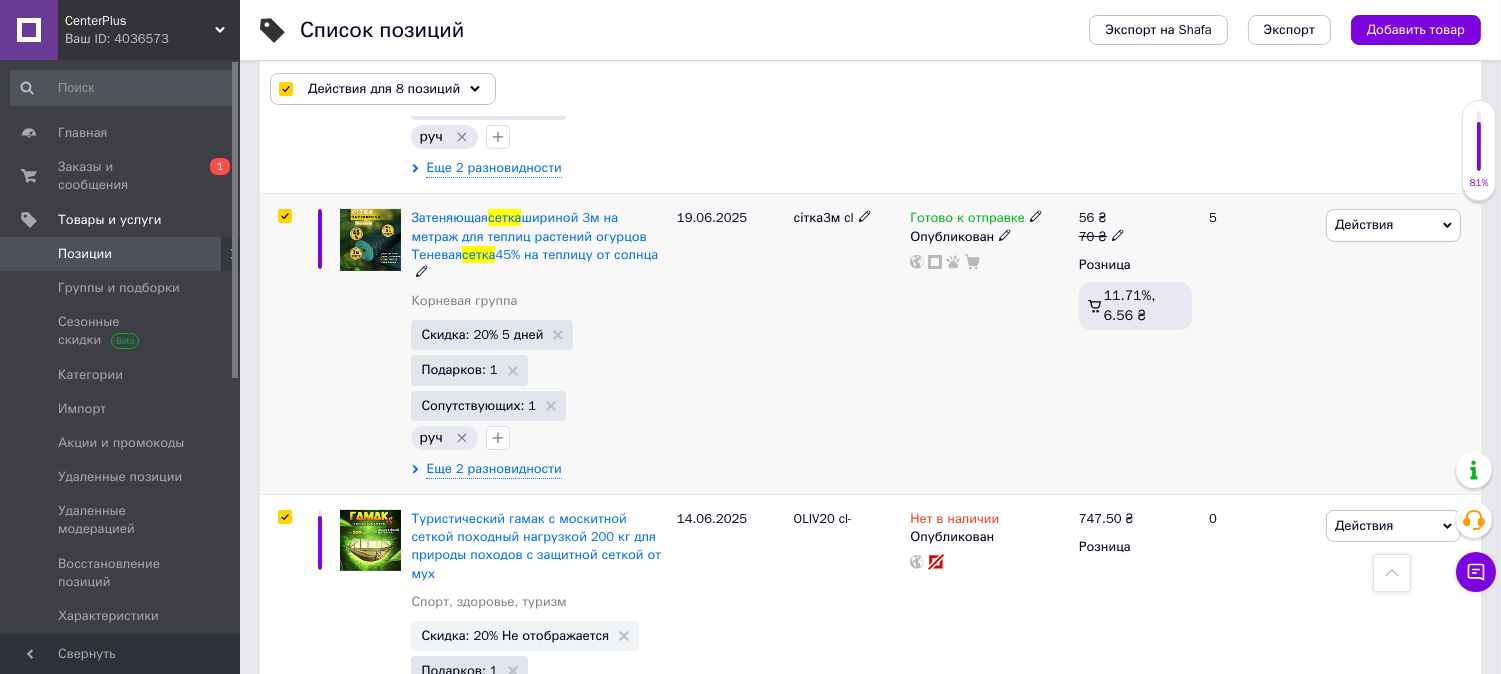 scroll, scrollTop: 888, scrollLeft: 0, axis: vertical 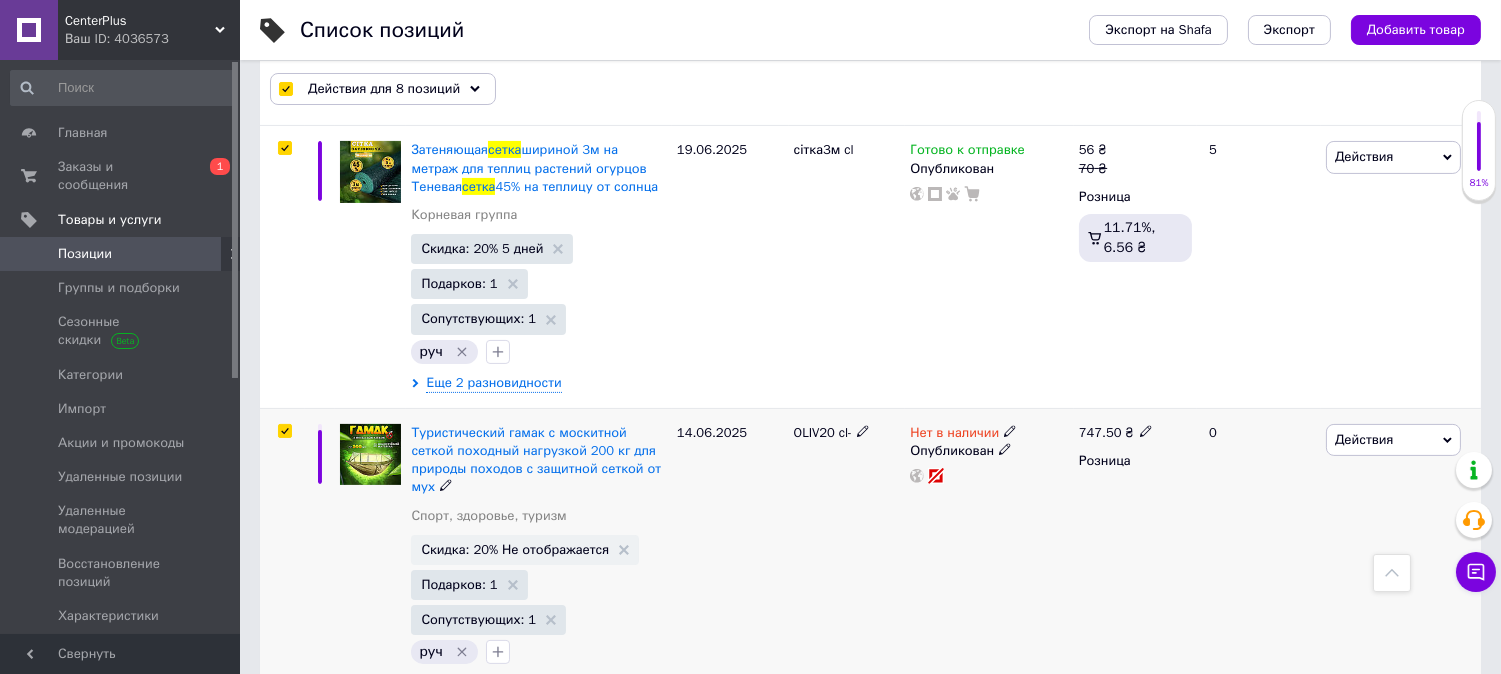 click at bounding box center [284, 431] 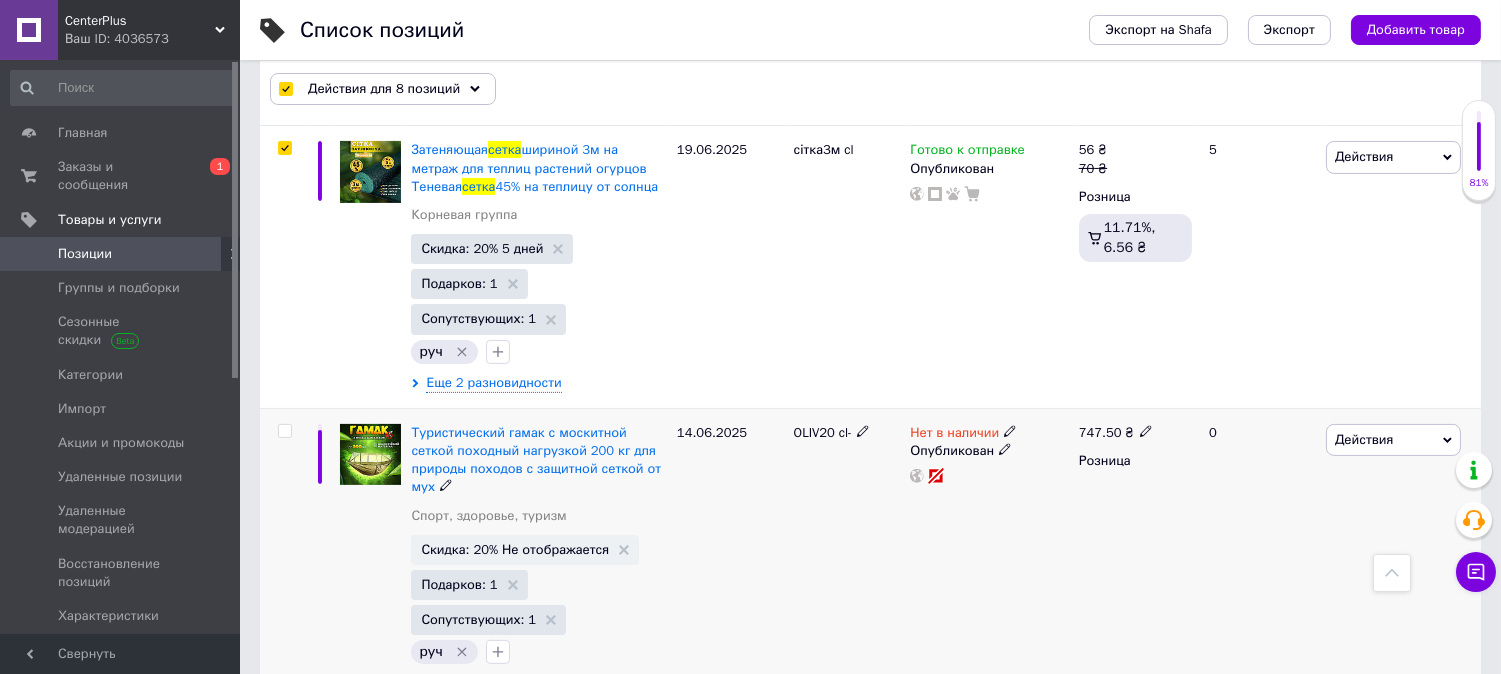 checkbox on "false" 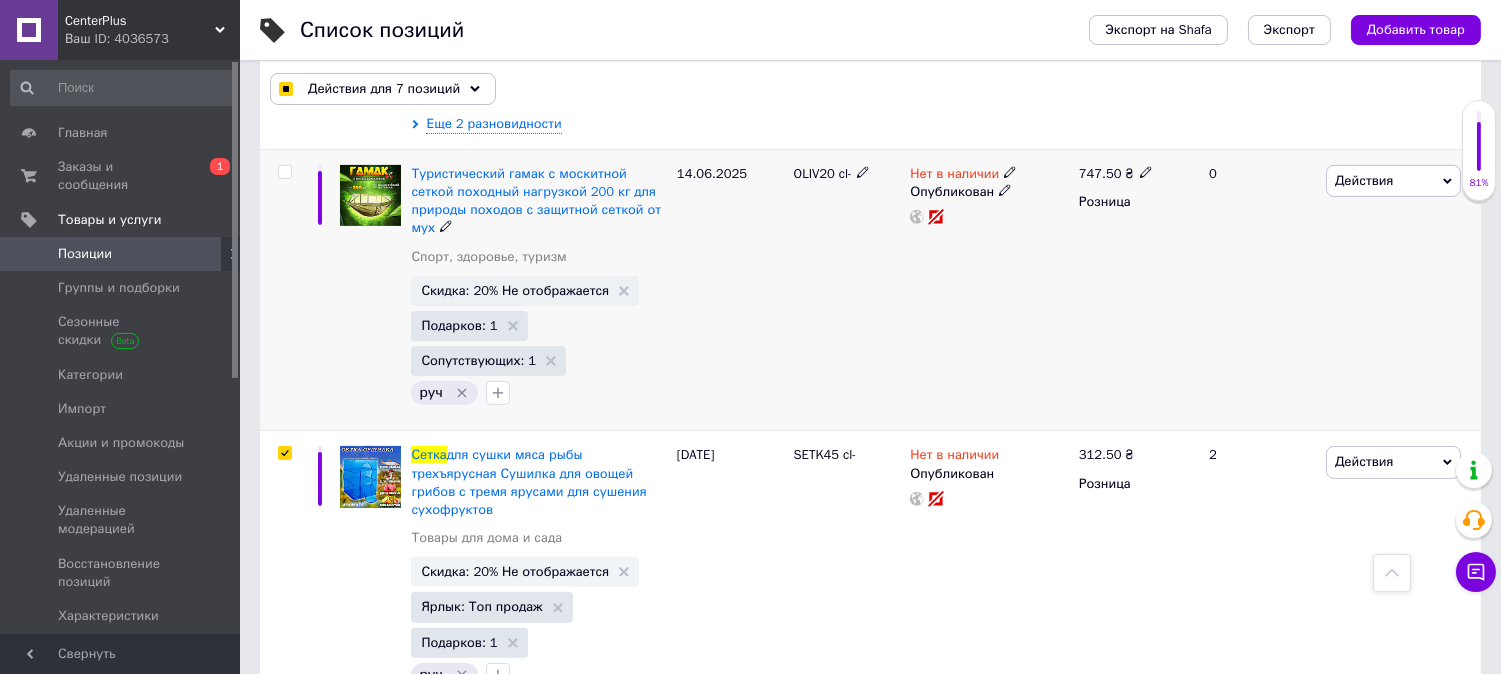 scroll, scrollTop: 1222, scrollLeft: 0, axis: vertical 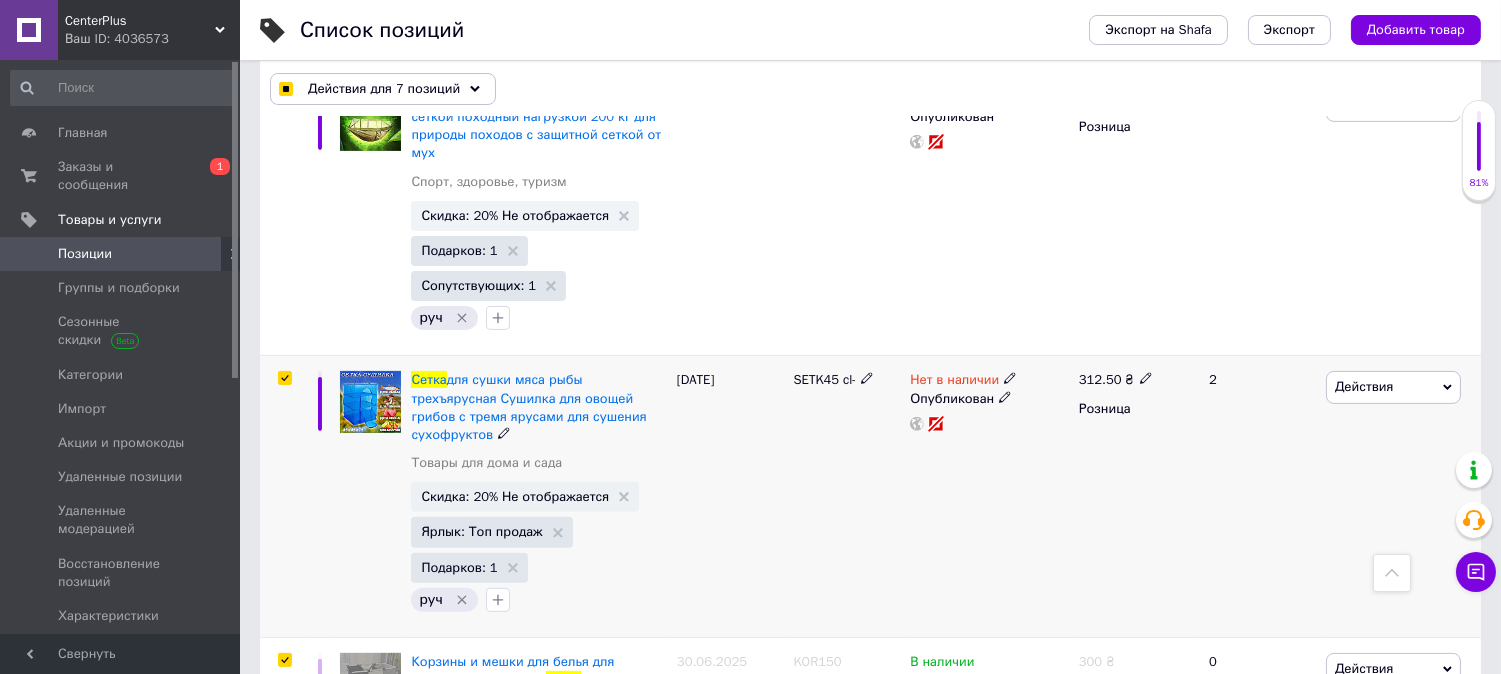 click at bounding box center (284, 378) 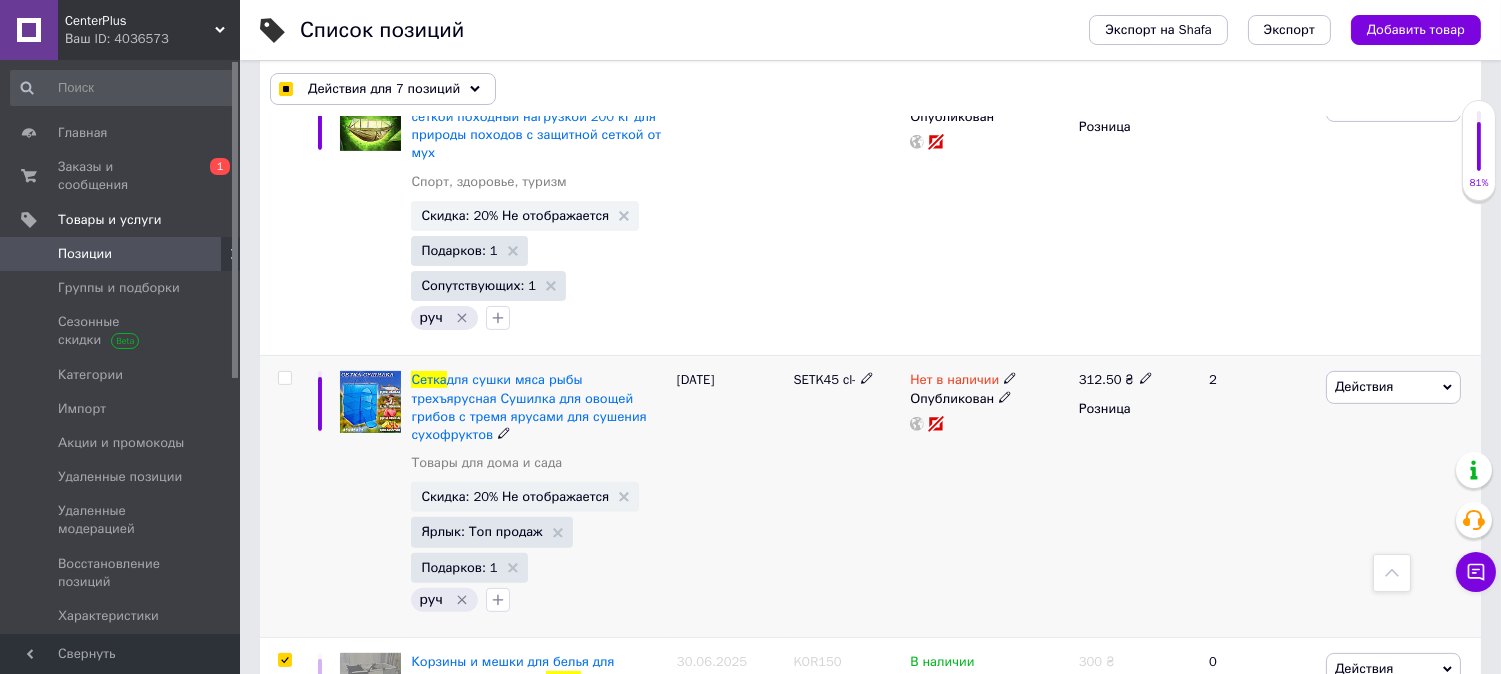 checkbox on "false" 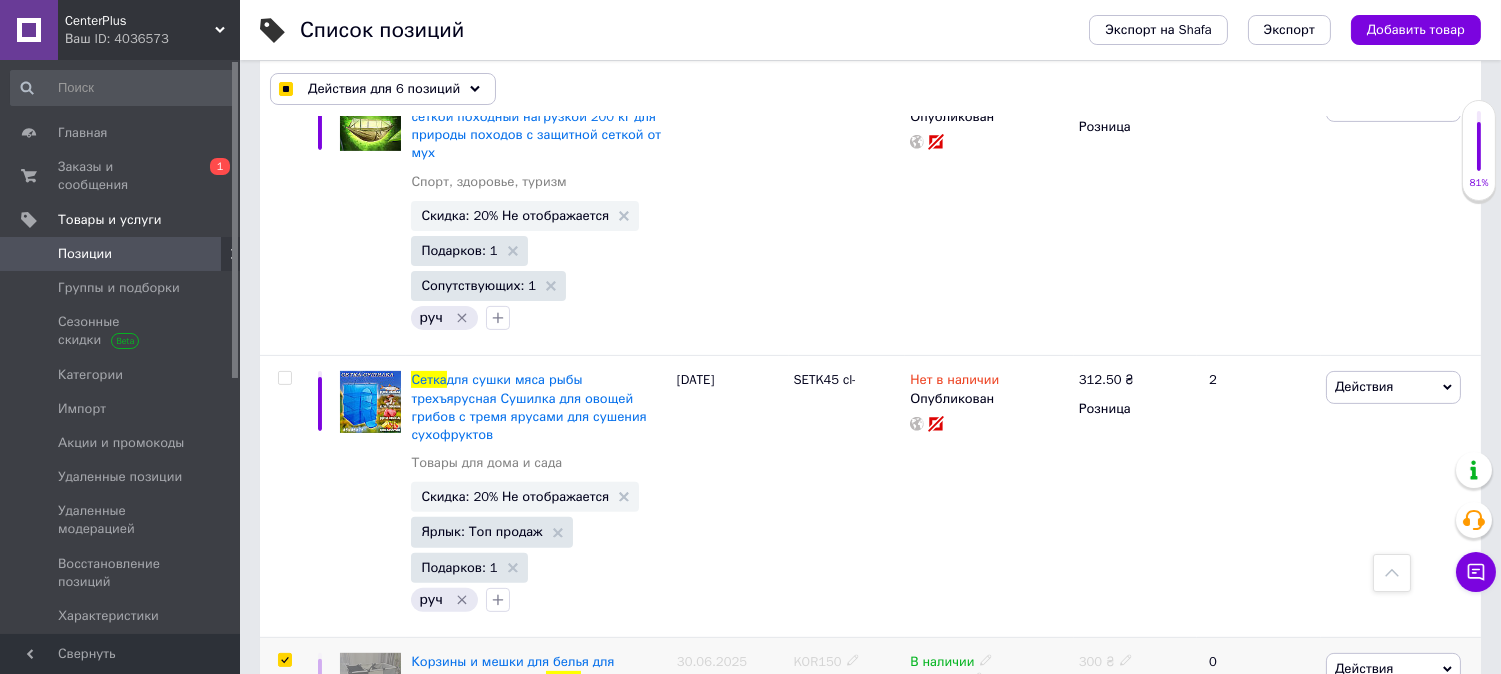 click at bounding box center (284, 660) 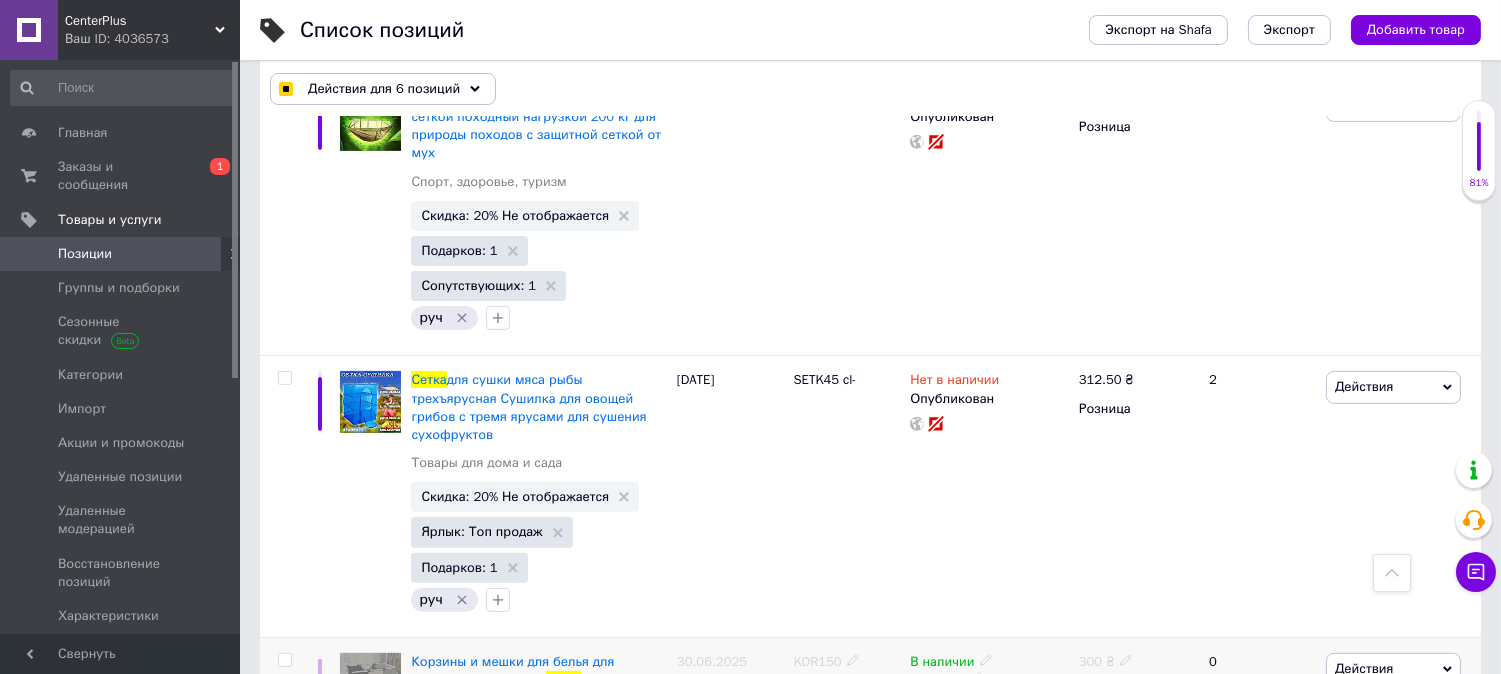 checkbox on "false" 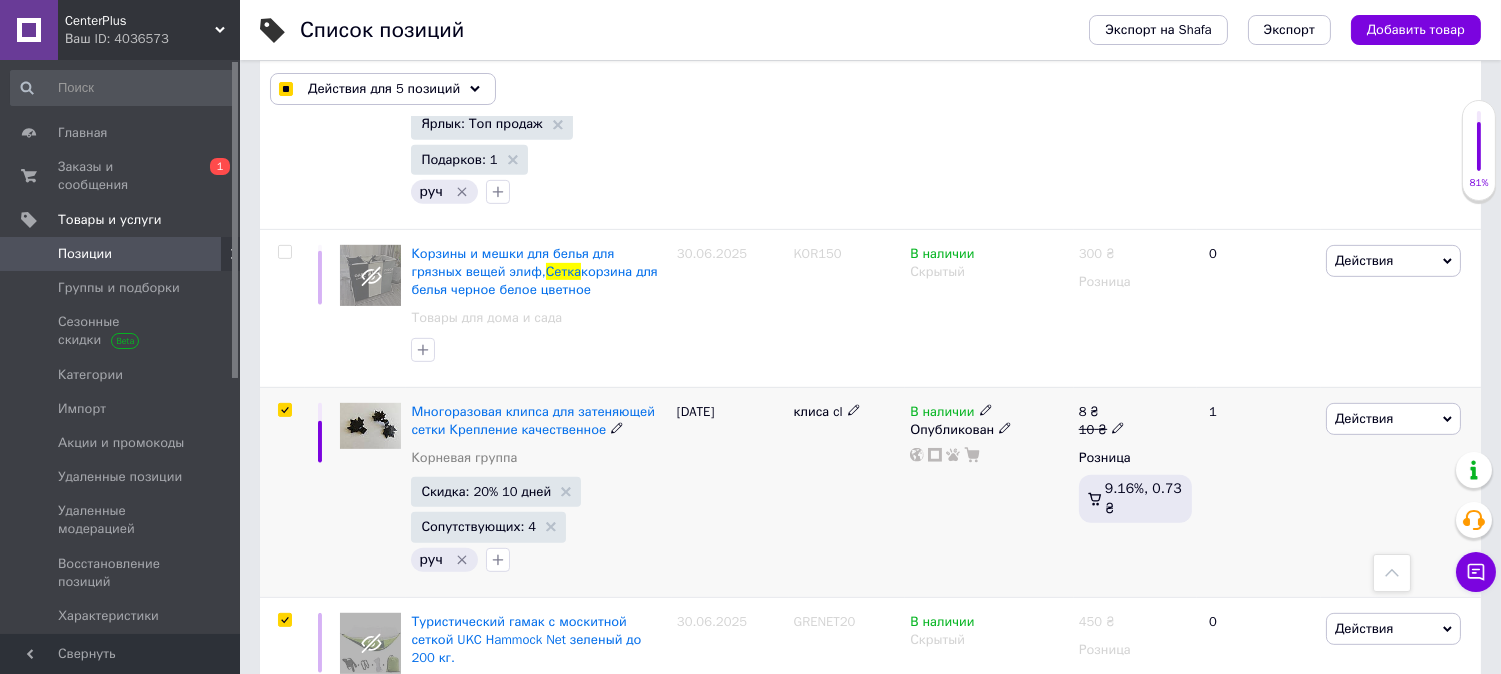 scroll, scrollTop: 1658, scrollLeft: 0, axis: vertical 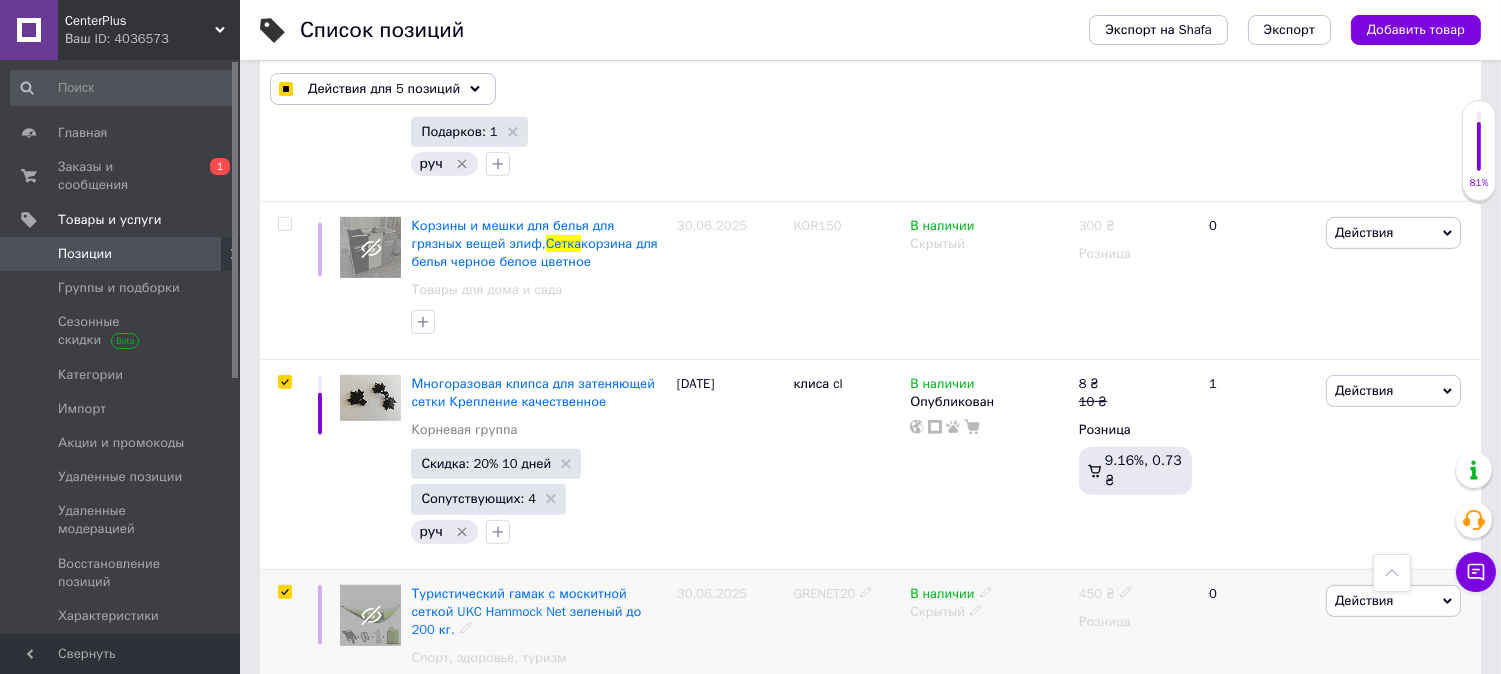 click at bounding box center (284, 592) 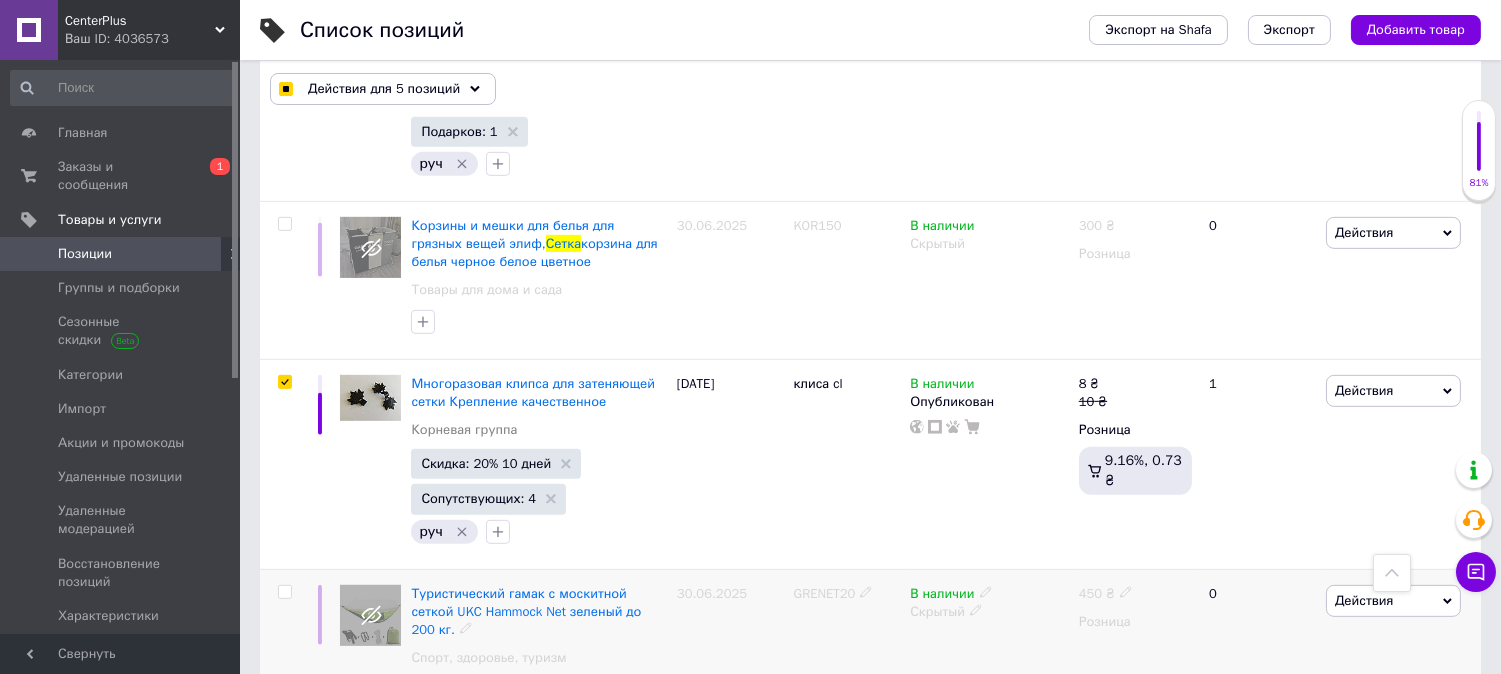 checkbox on "false" 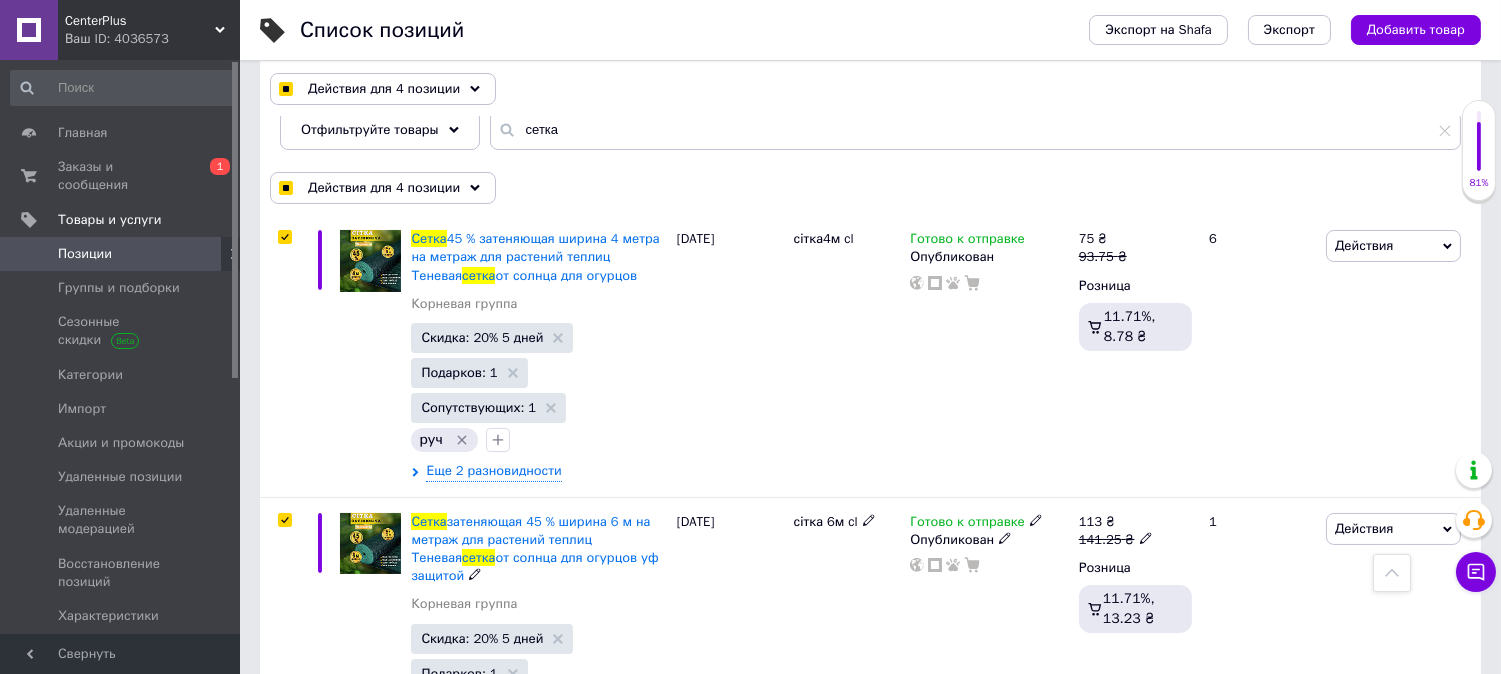 scroll, scrollTop: 214, scrollLeft: 0, axis: vertical 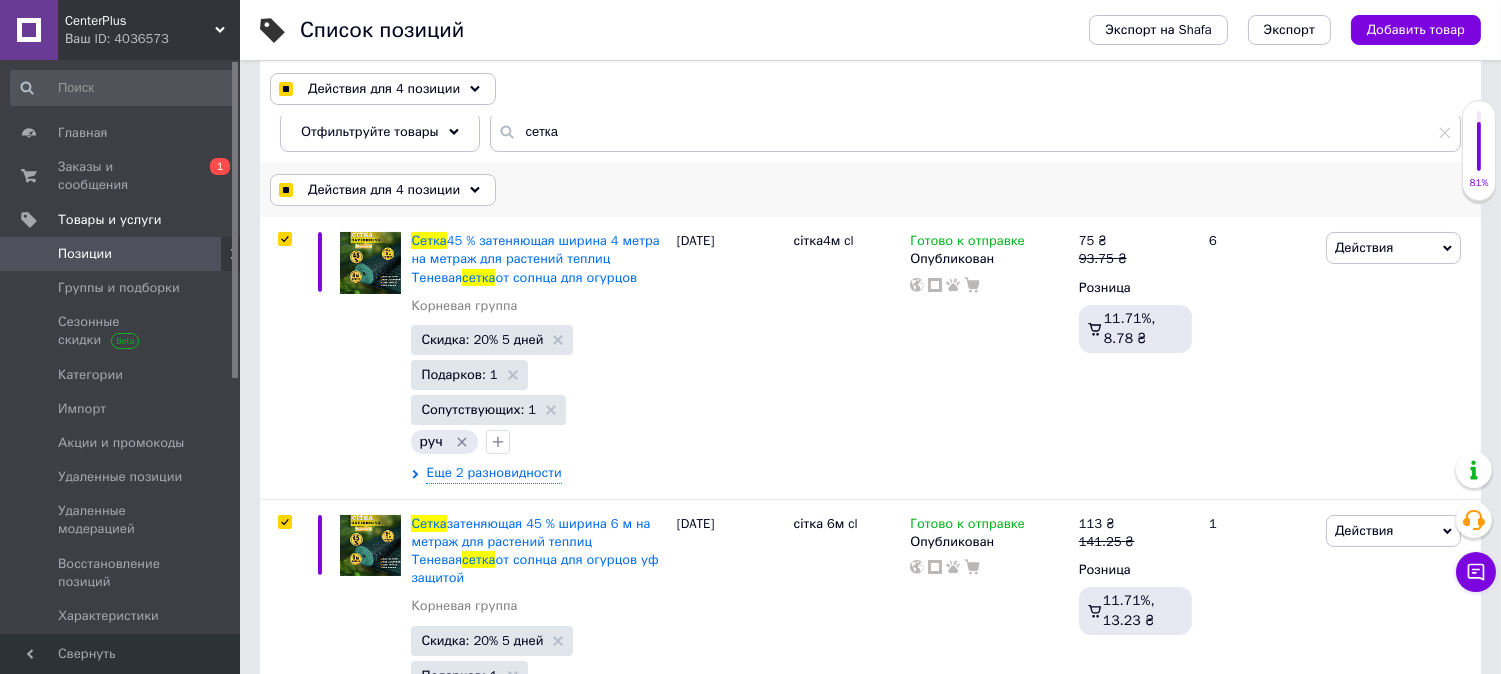 click on "Действия для 4 позиции" at bounding box center [384, 190] 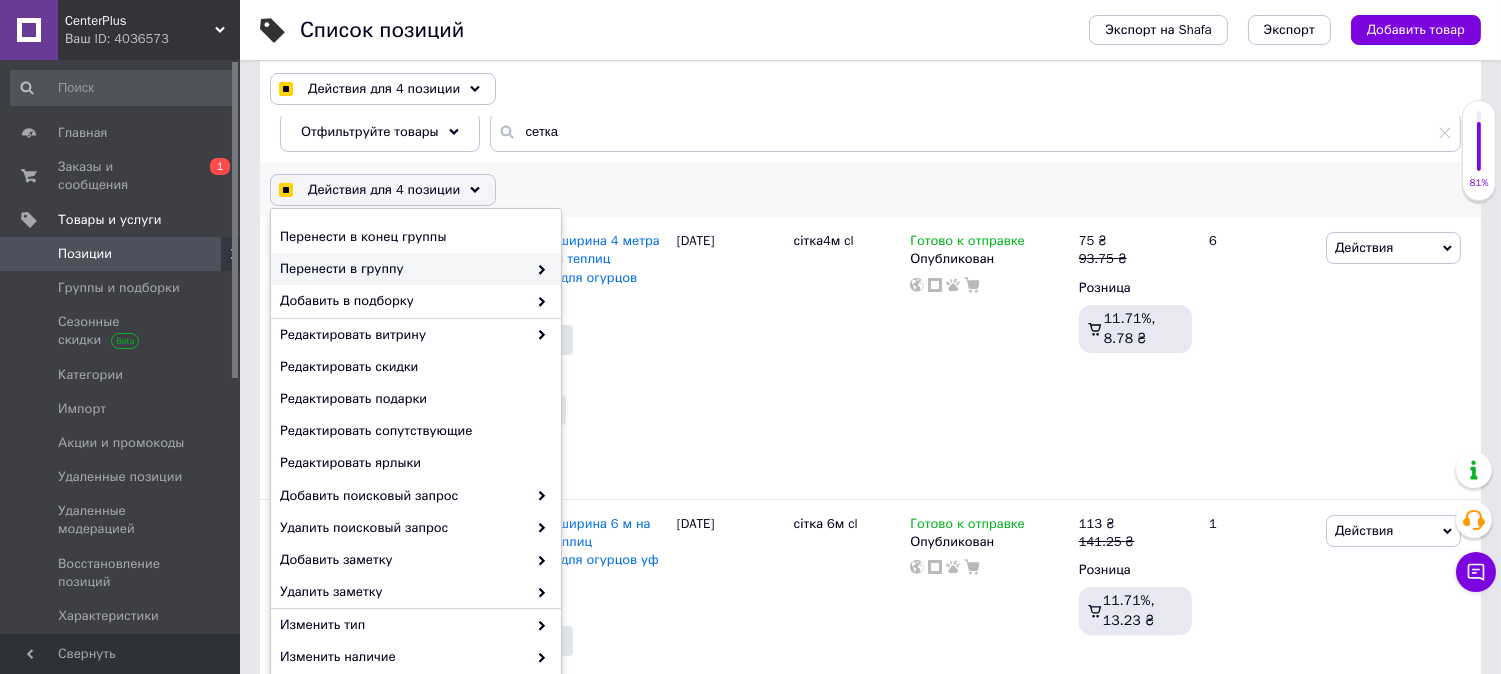 scroll, scrollTop: 111, scrollLeft: 0, axis: vertical 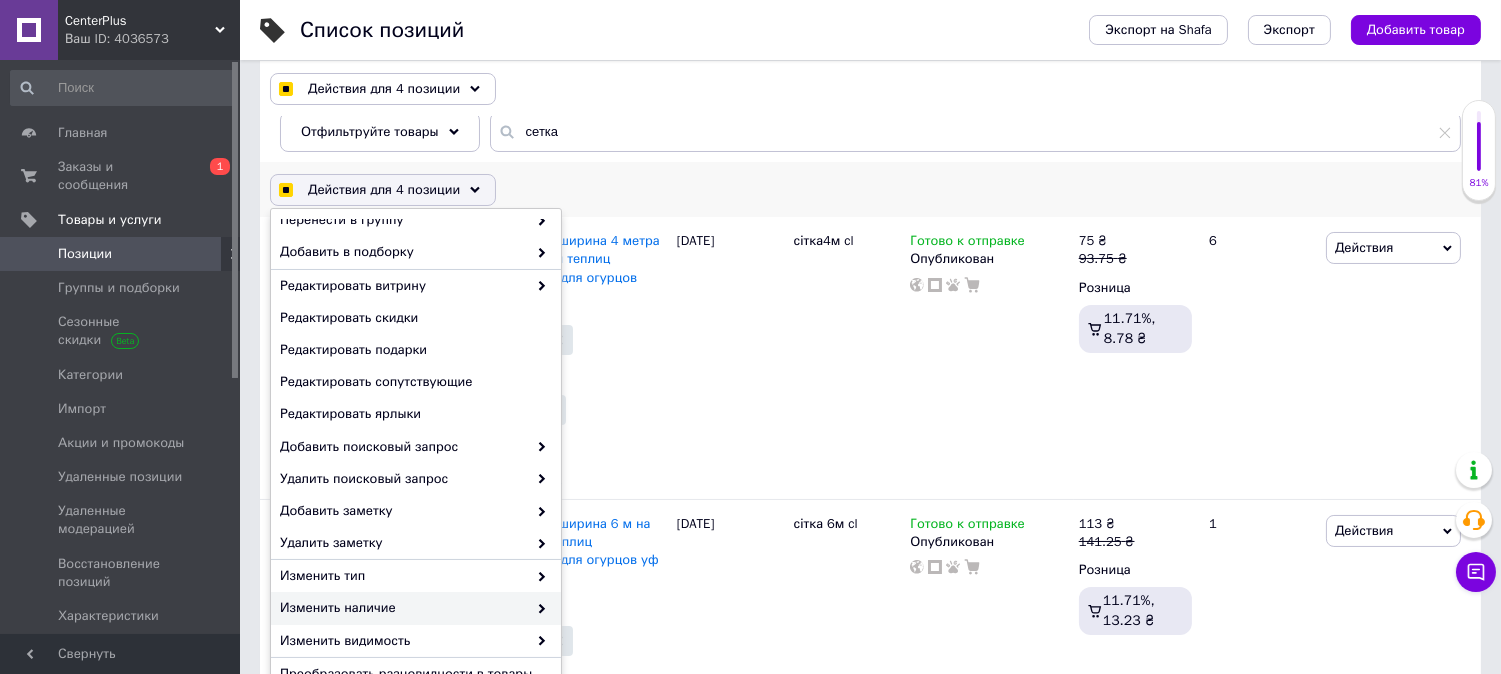 checkbox on "true" 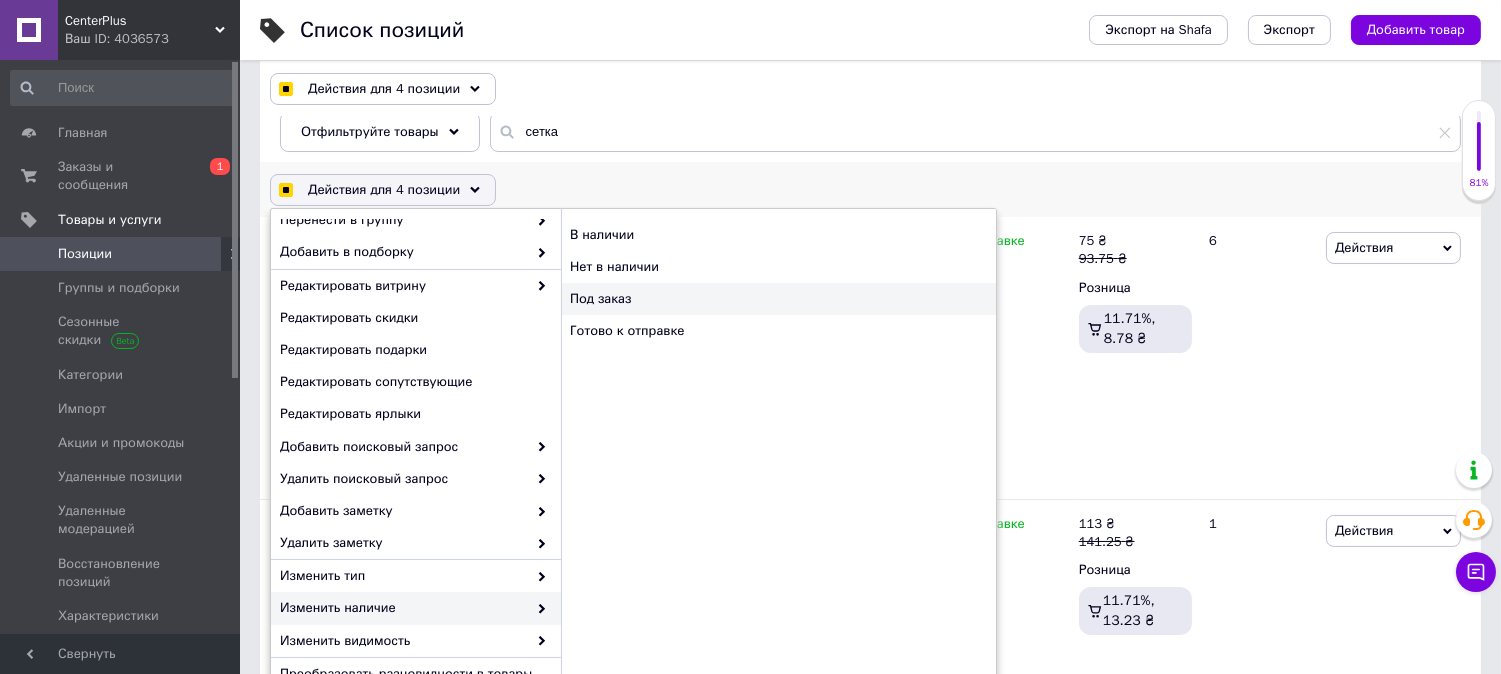 click on "Под заказ" at bounding box center [778, 299] 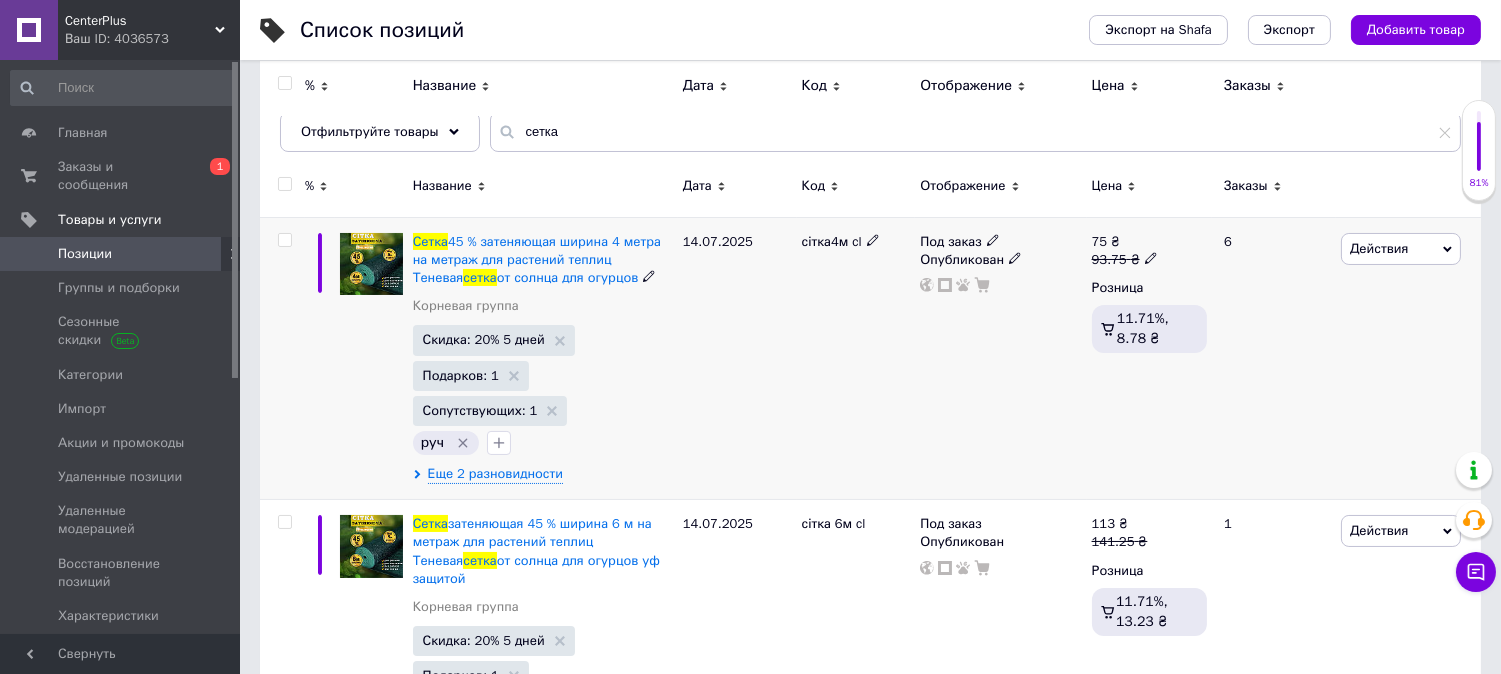 click on "Под заказ" at bounding box center (1000, 242) 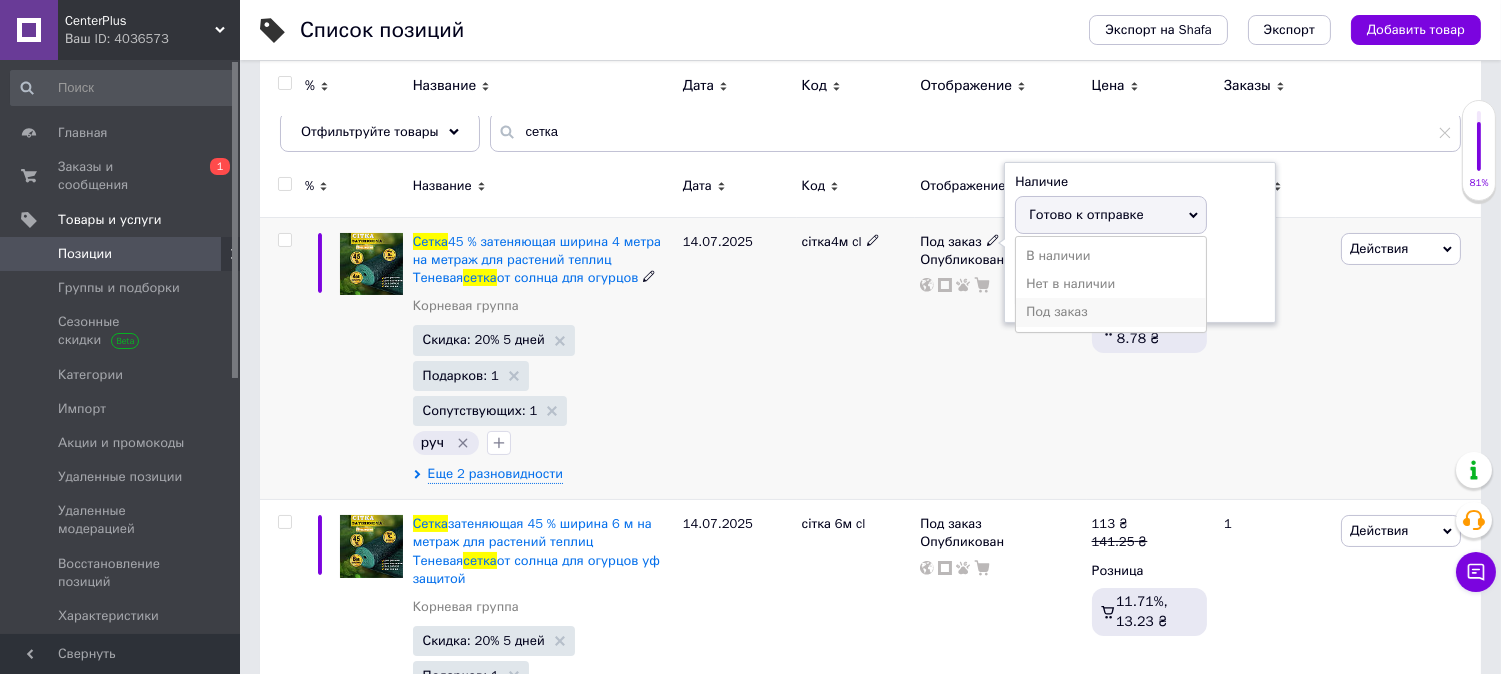 click on "Под заказ" at bounding box center [1111, 312] 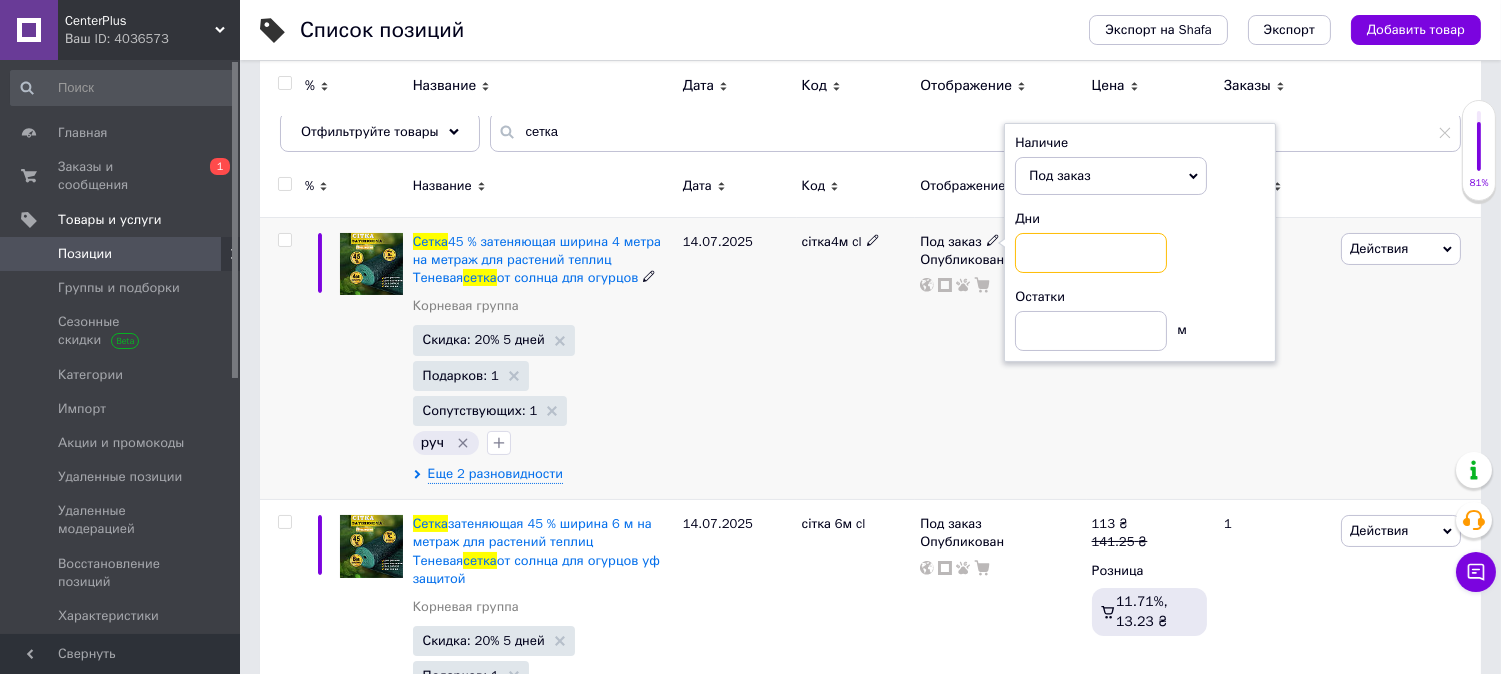 click at bounding box center [1091, 253] 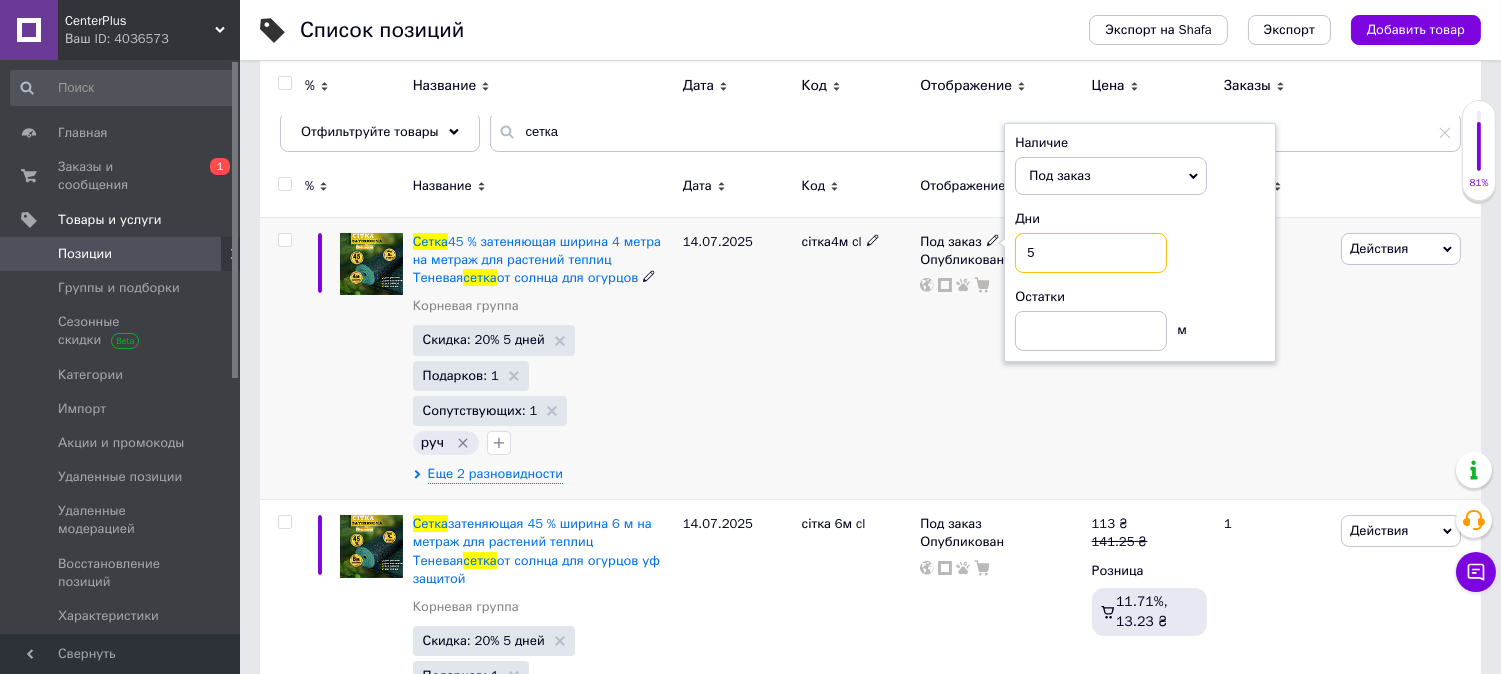type on "5" 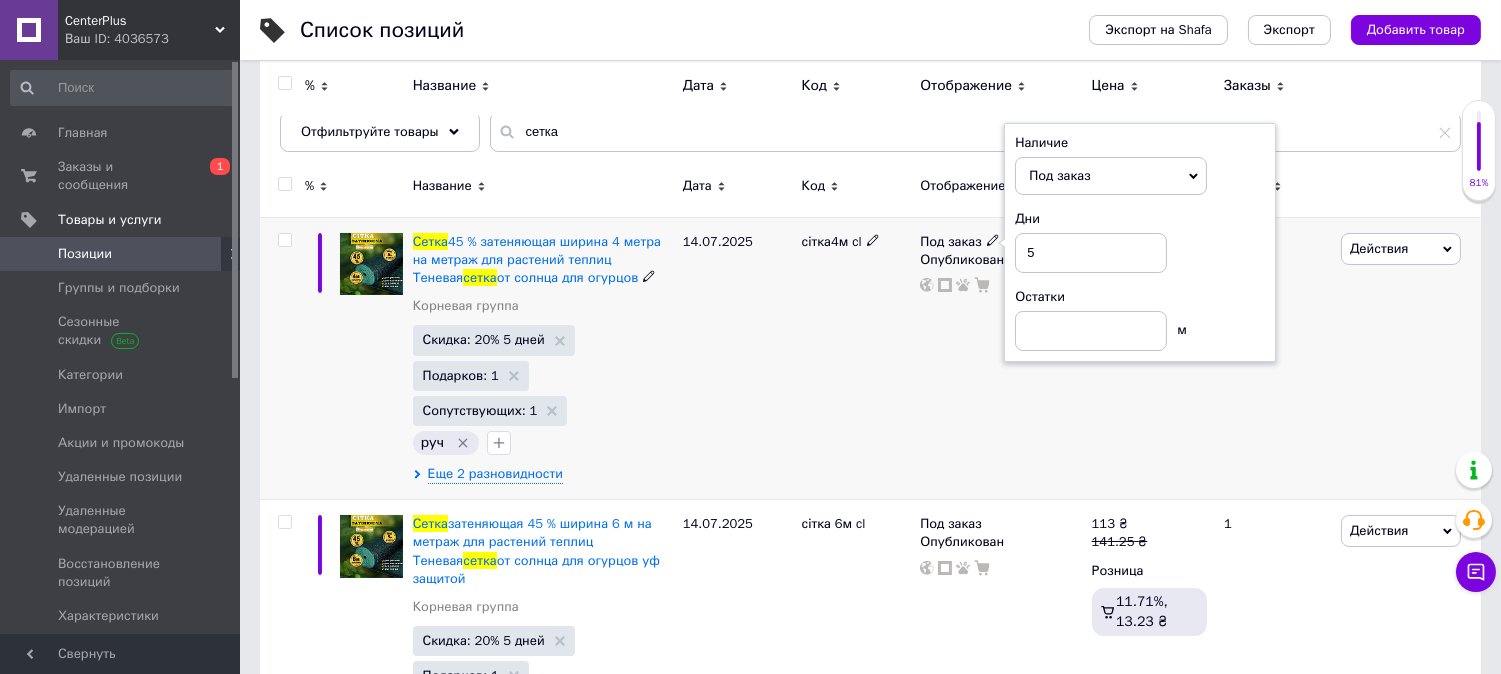 click on "сітка4м cl" at bounding box center (856, 358) 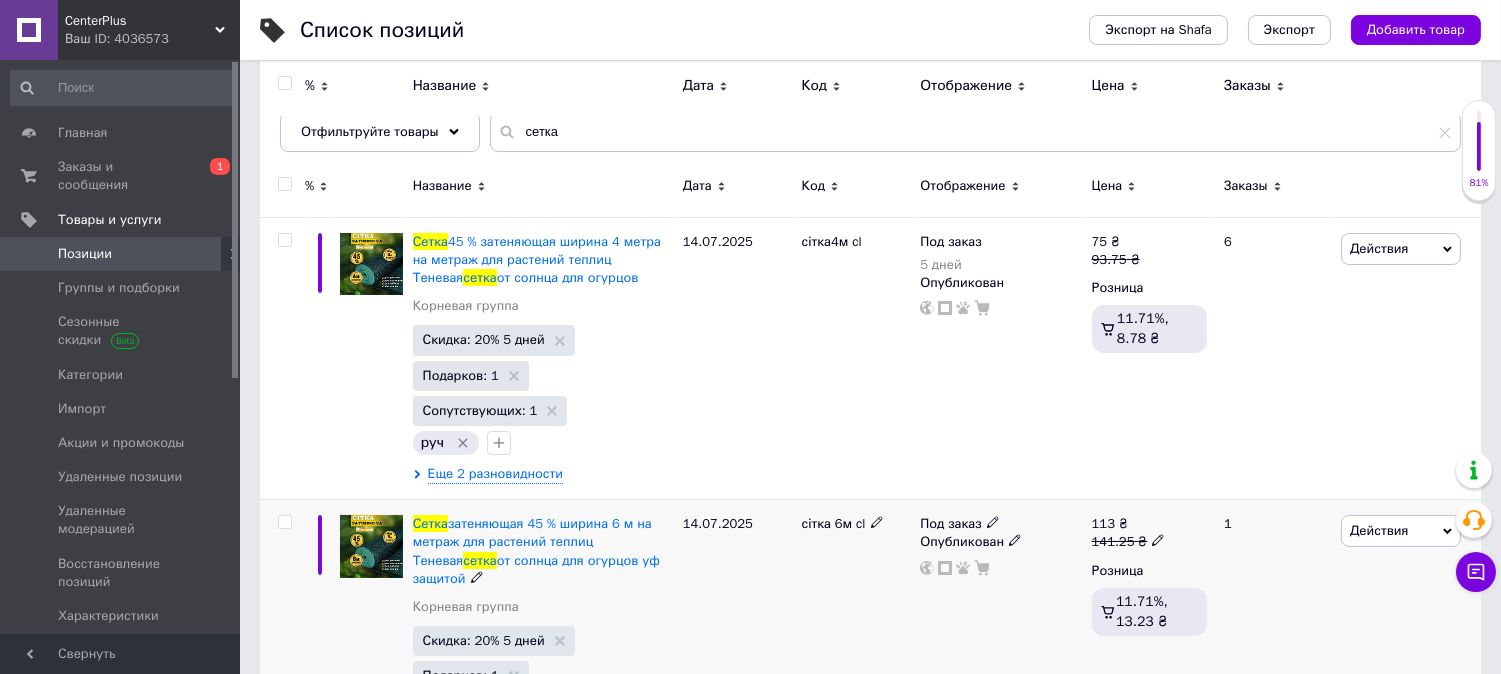 click 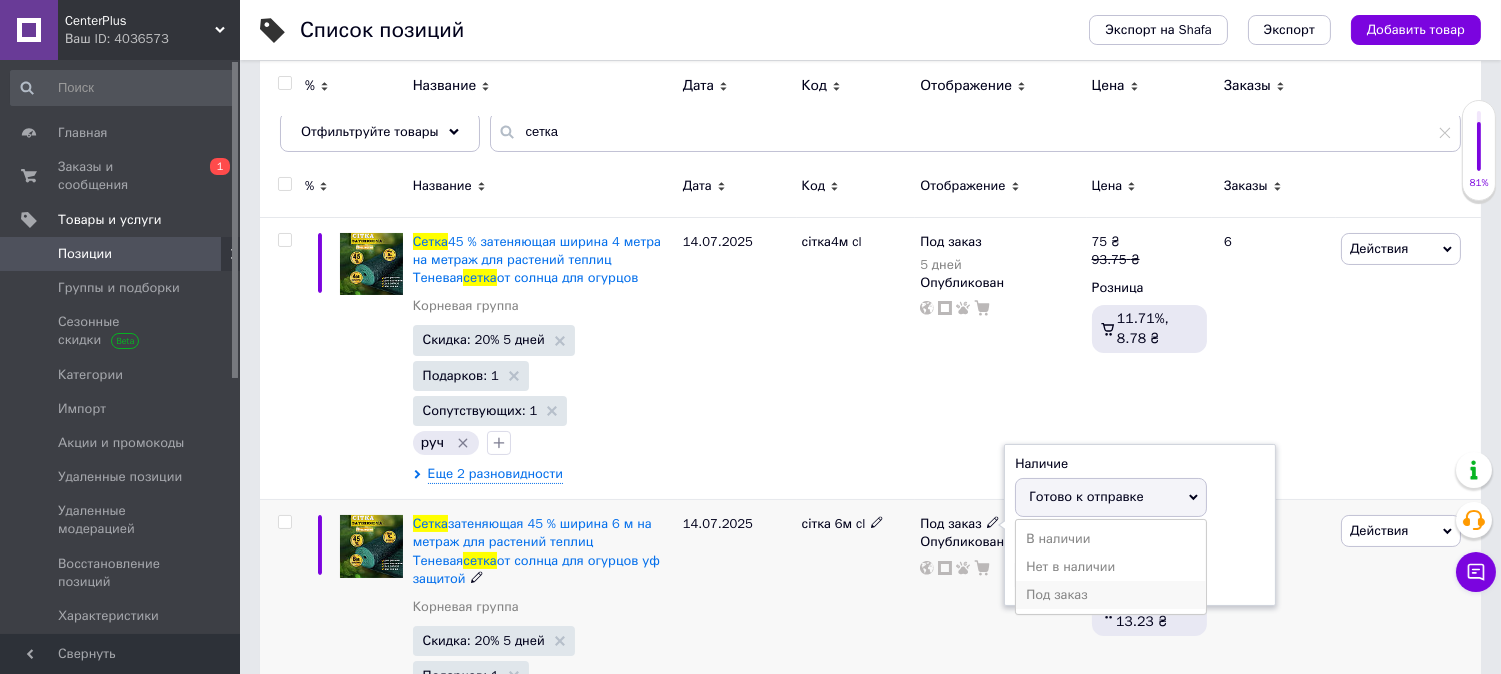 click on "Под заказ" at bounding box center [1111, 595] 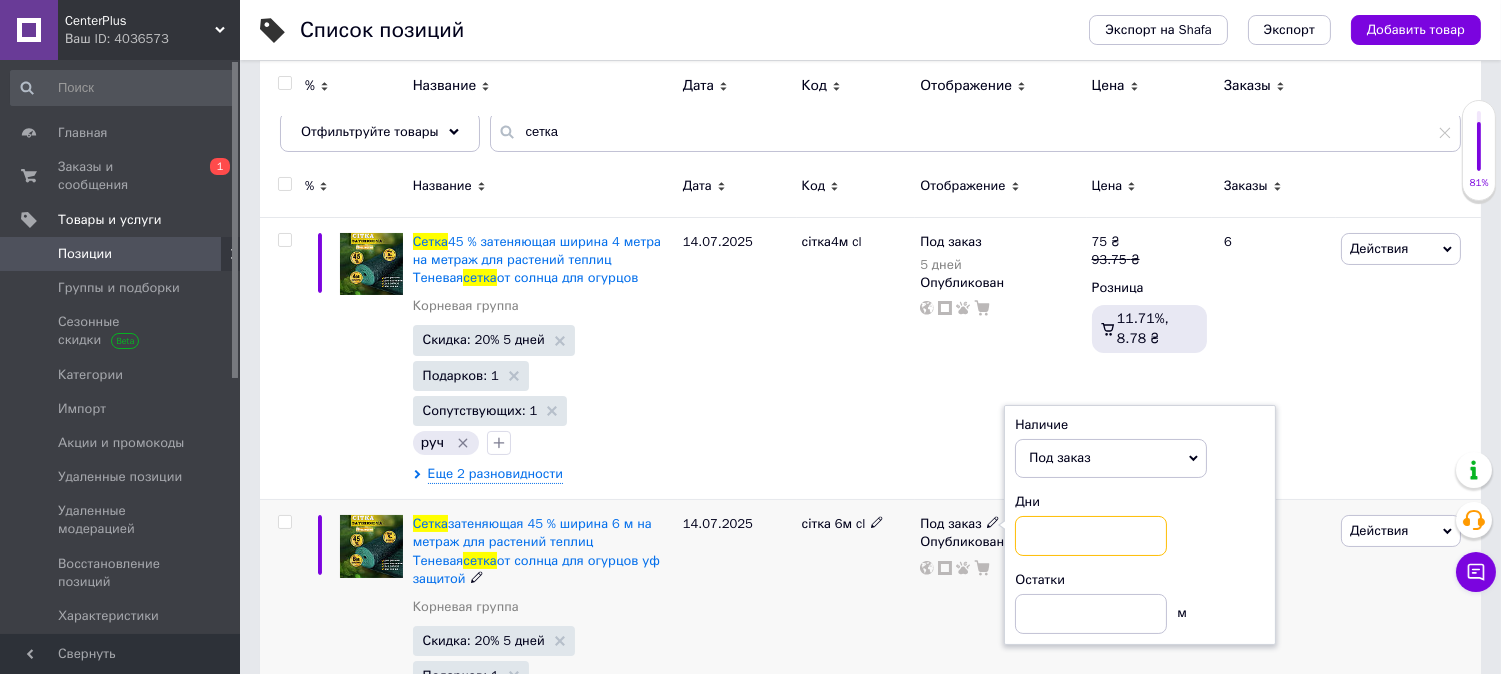 click at bounding box center [1091, 536] 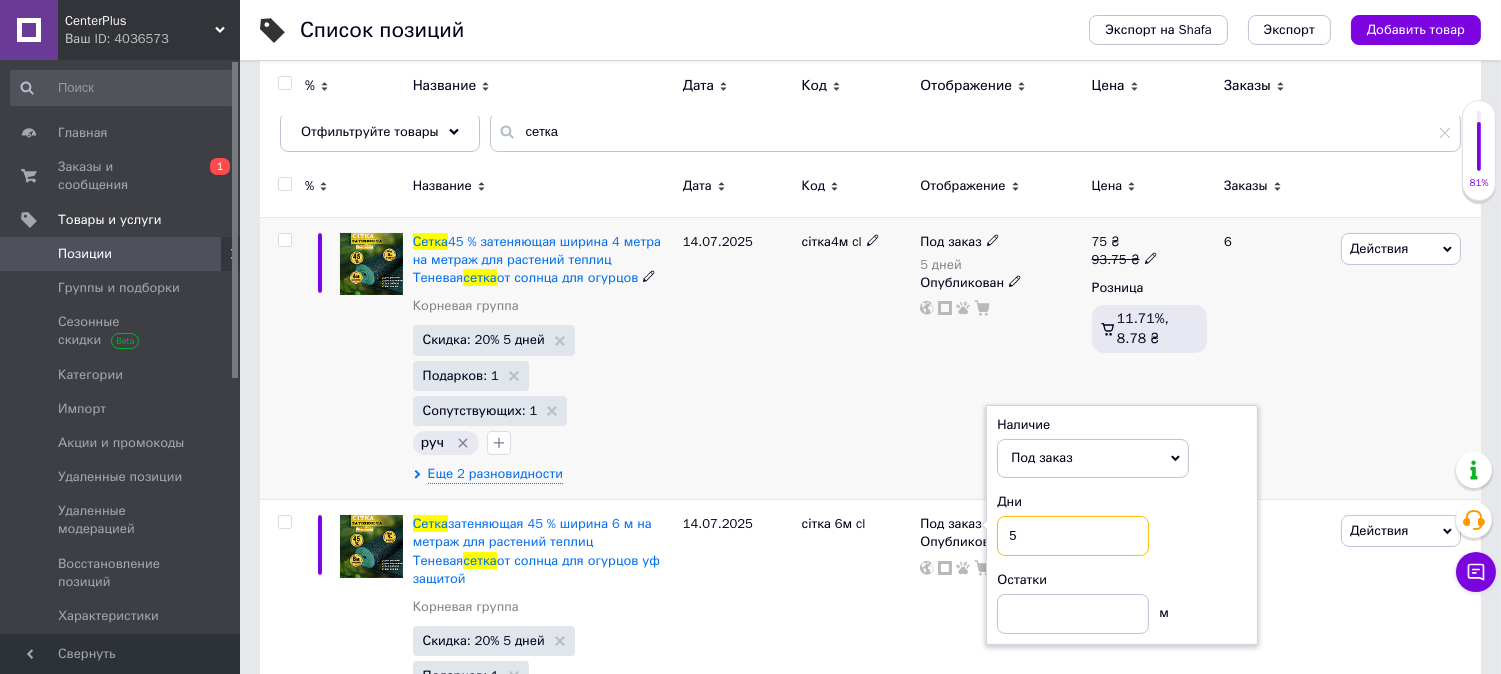 type on "5" 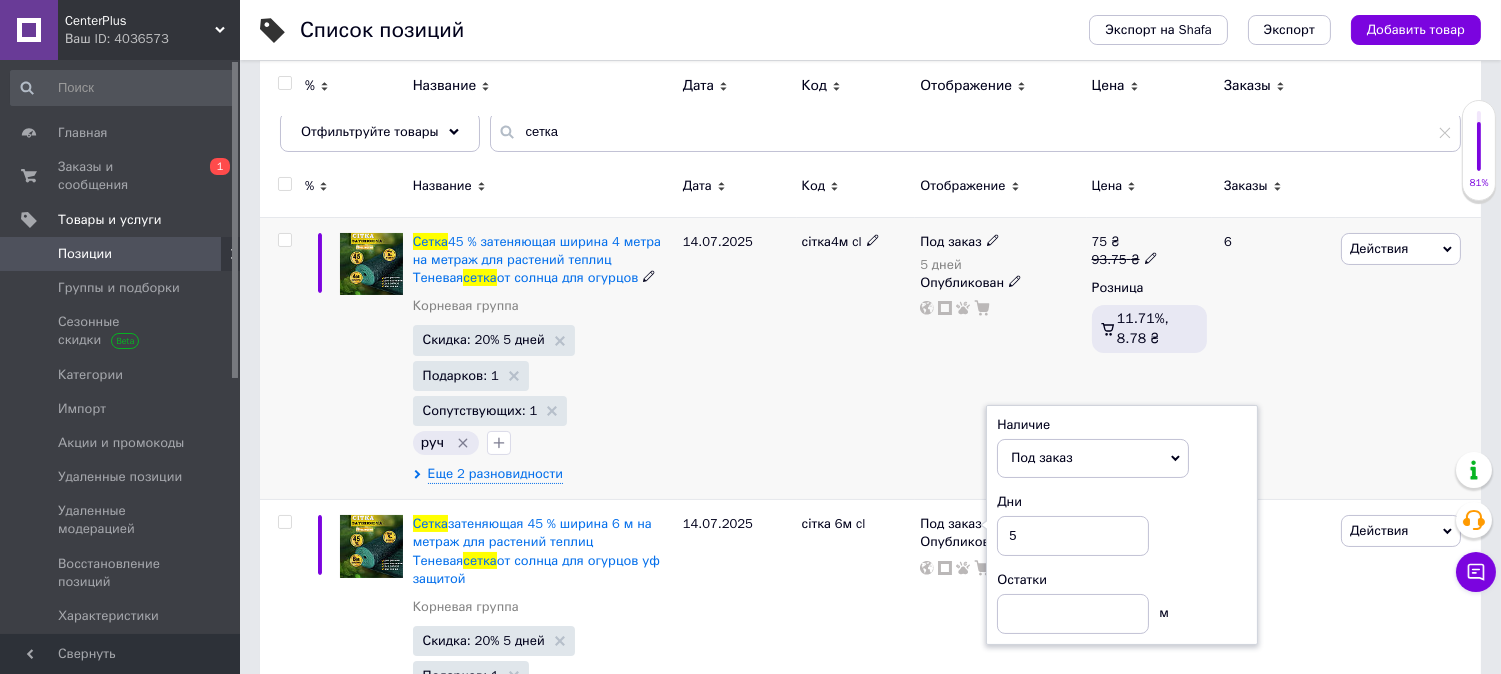 click on "сітка4м cl" at bounding box center (856, 358) 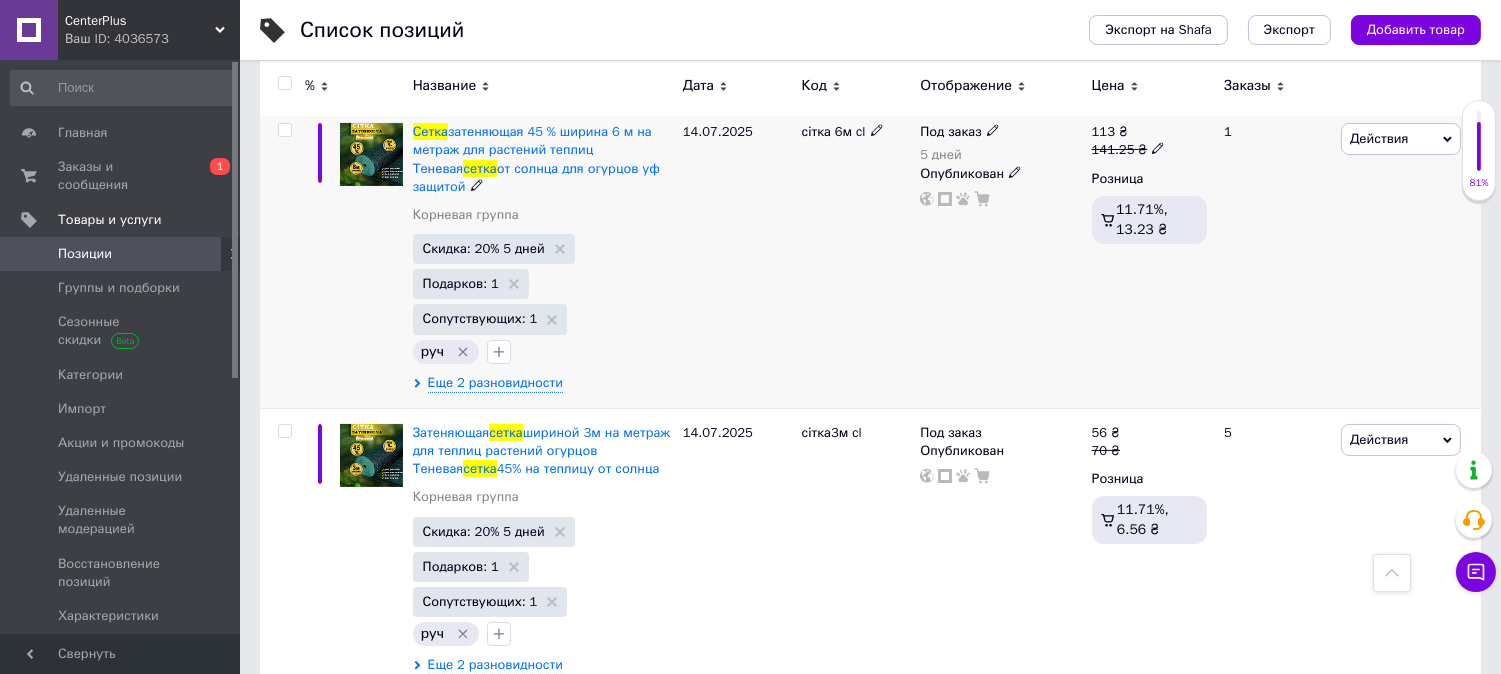 scroll, scrollTop: 658, scrollLeft: 0, axis: vertical 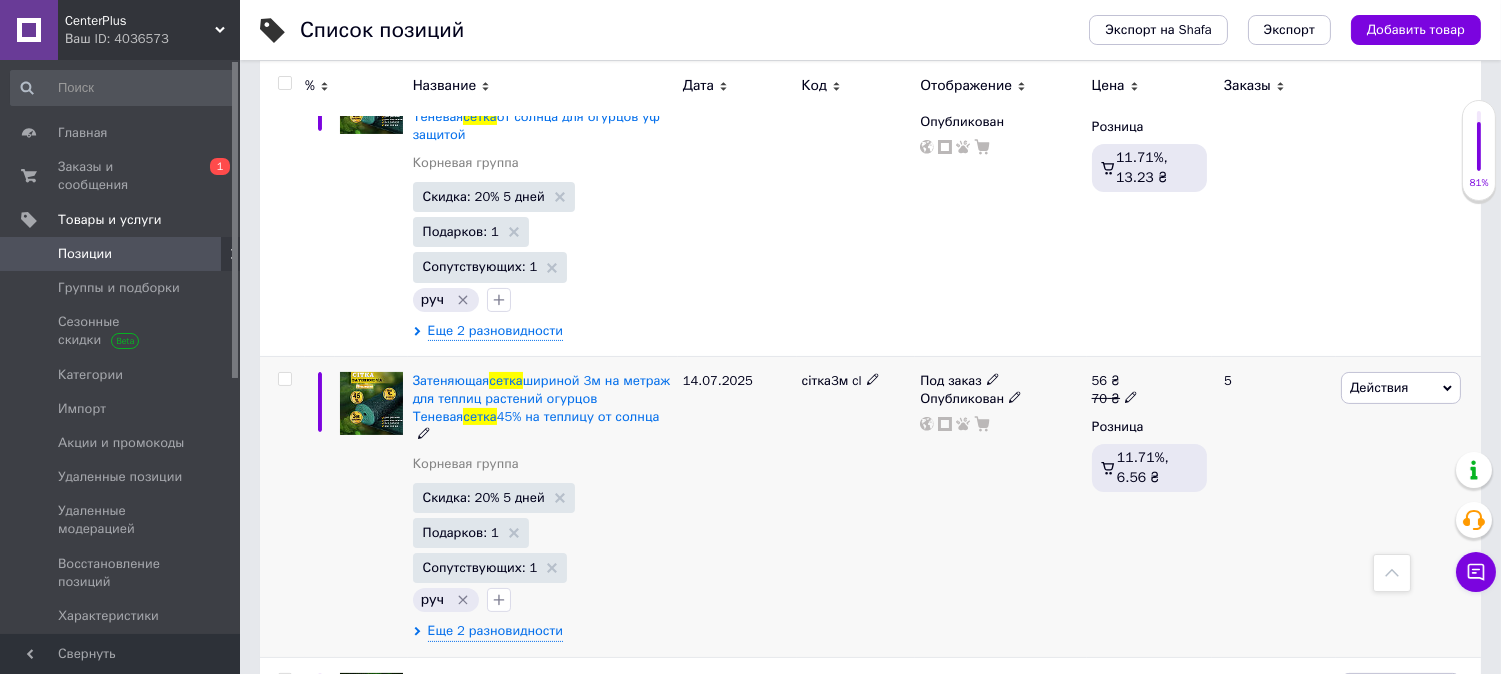 click 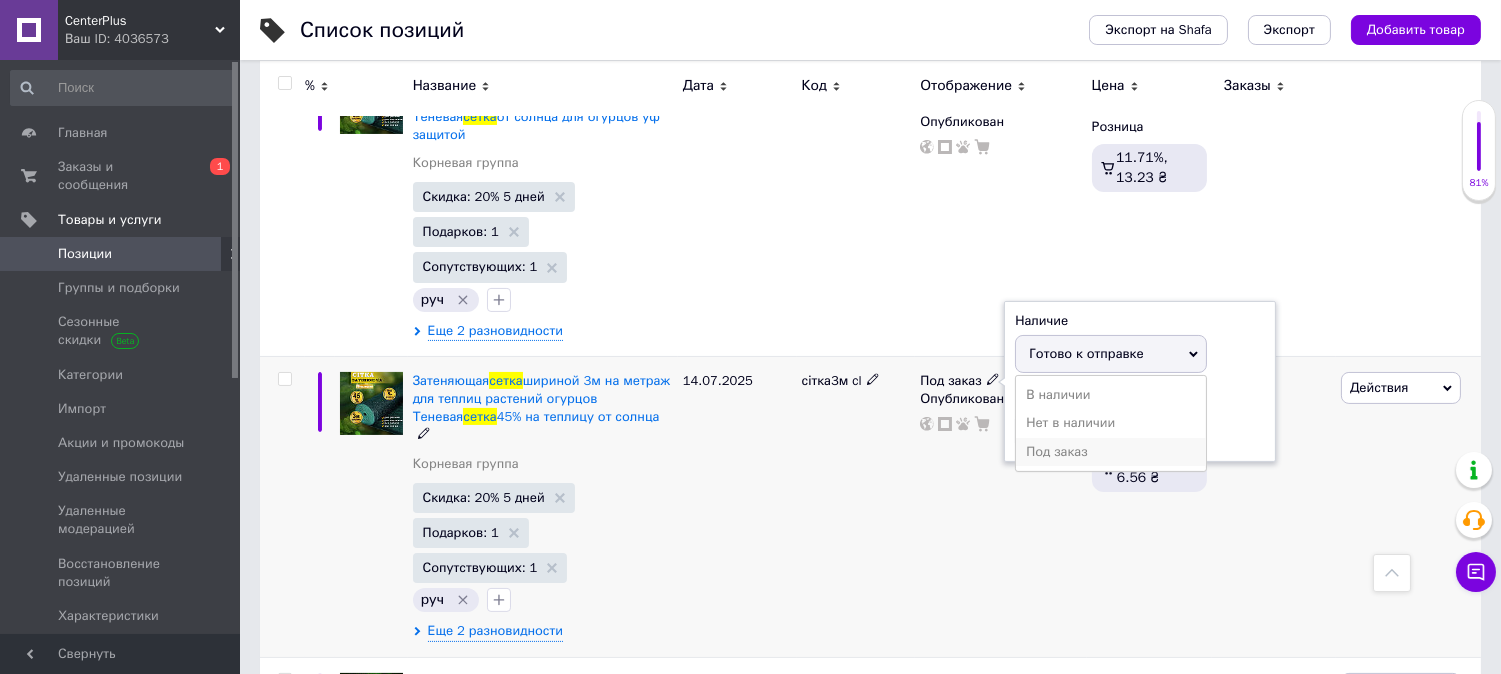 click on "Под заказ" at bounding box center [1111, 452] 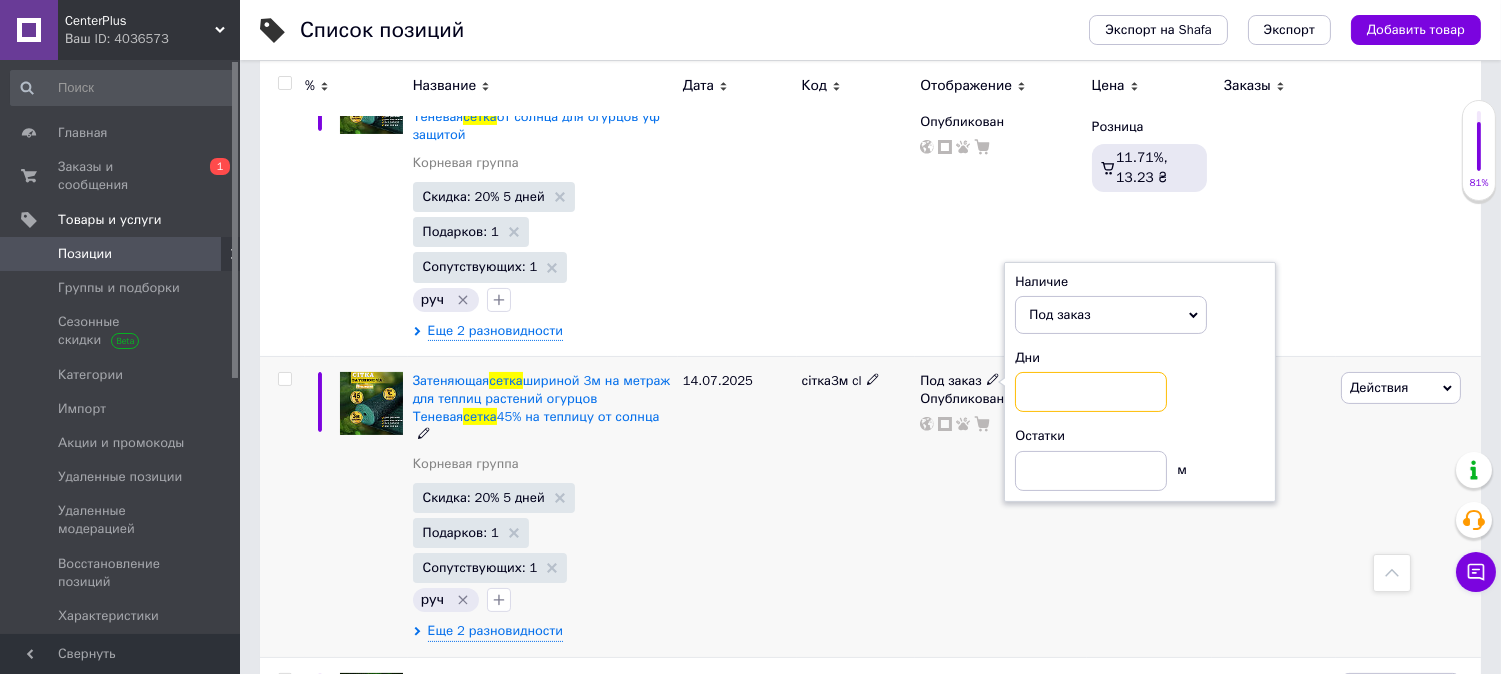 click at bounding box center (1091, 392) 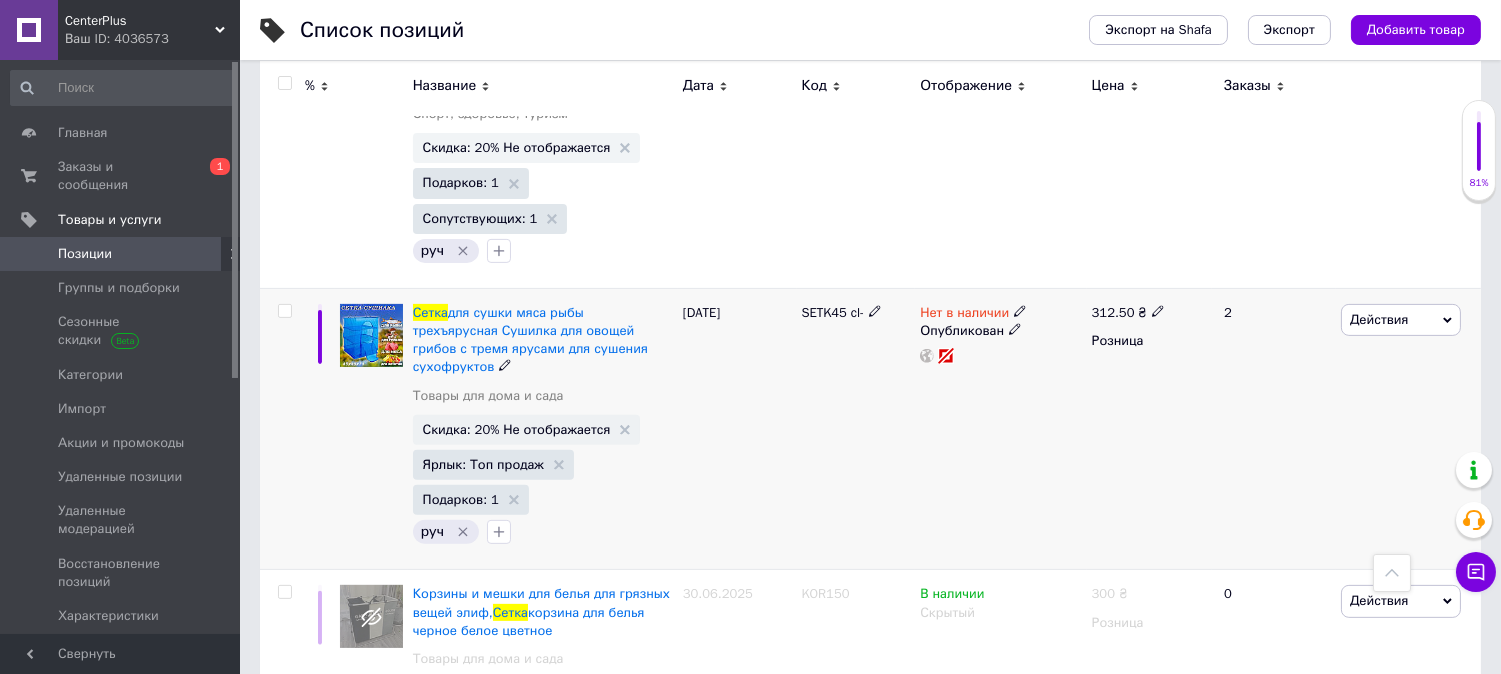 scroll, scrollTop: 1325, scrollLeft: 0, axis: vertical 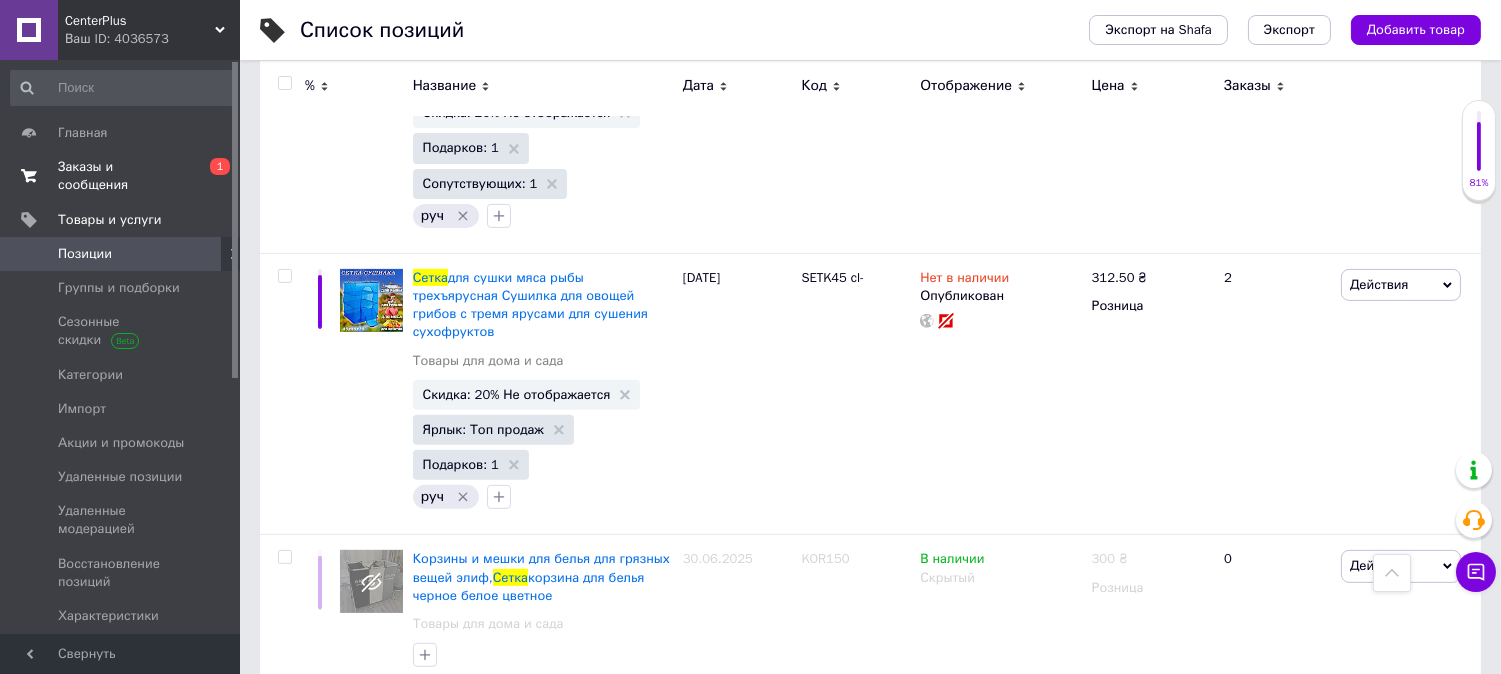 click on "Заказы и сообщения 0 1" at bounding box center [123, 176] 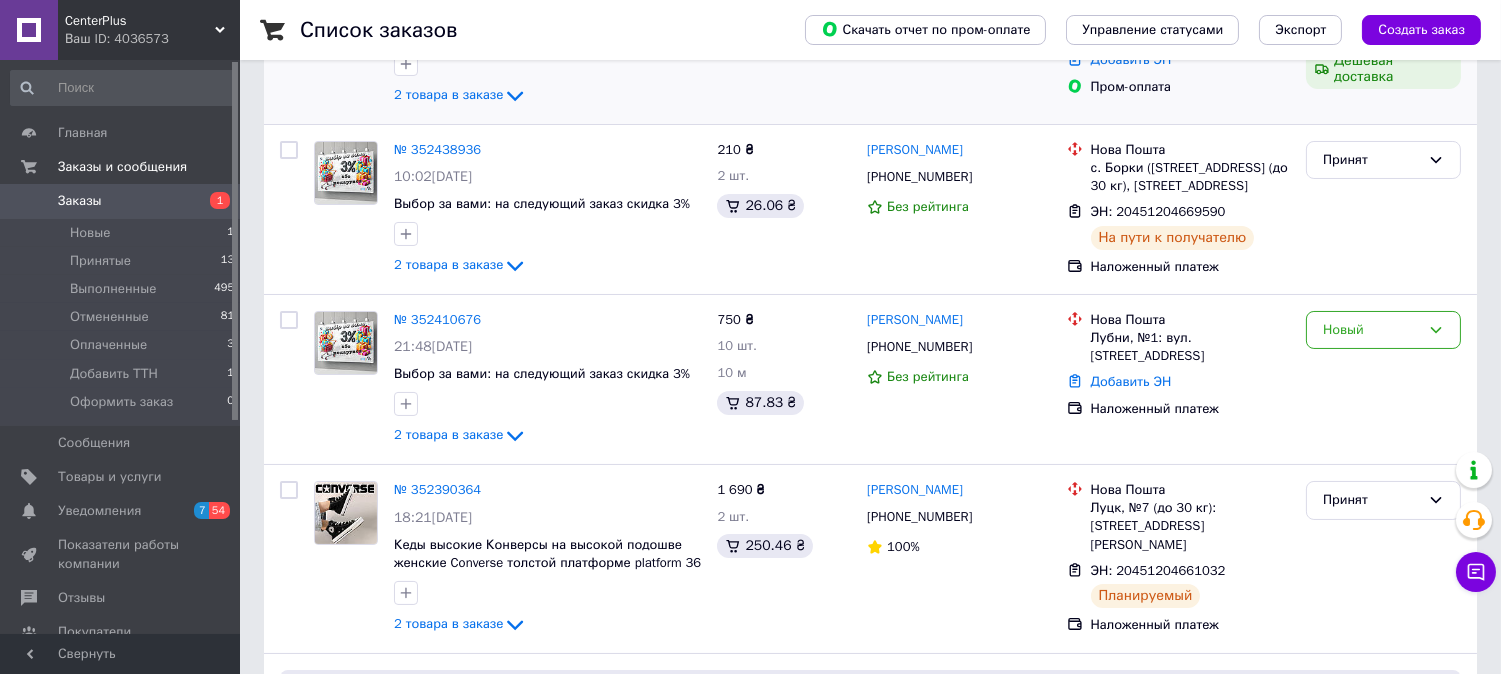 scroll, scrollTop: 444, scrollLeft: 0, axis: vertical 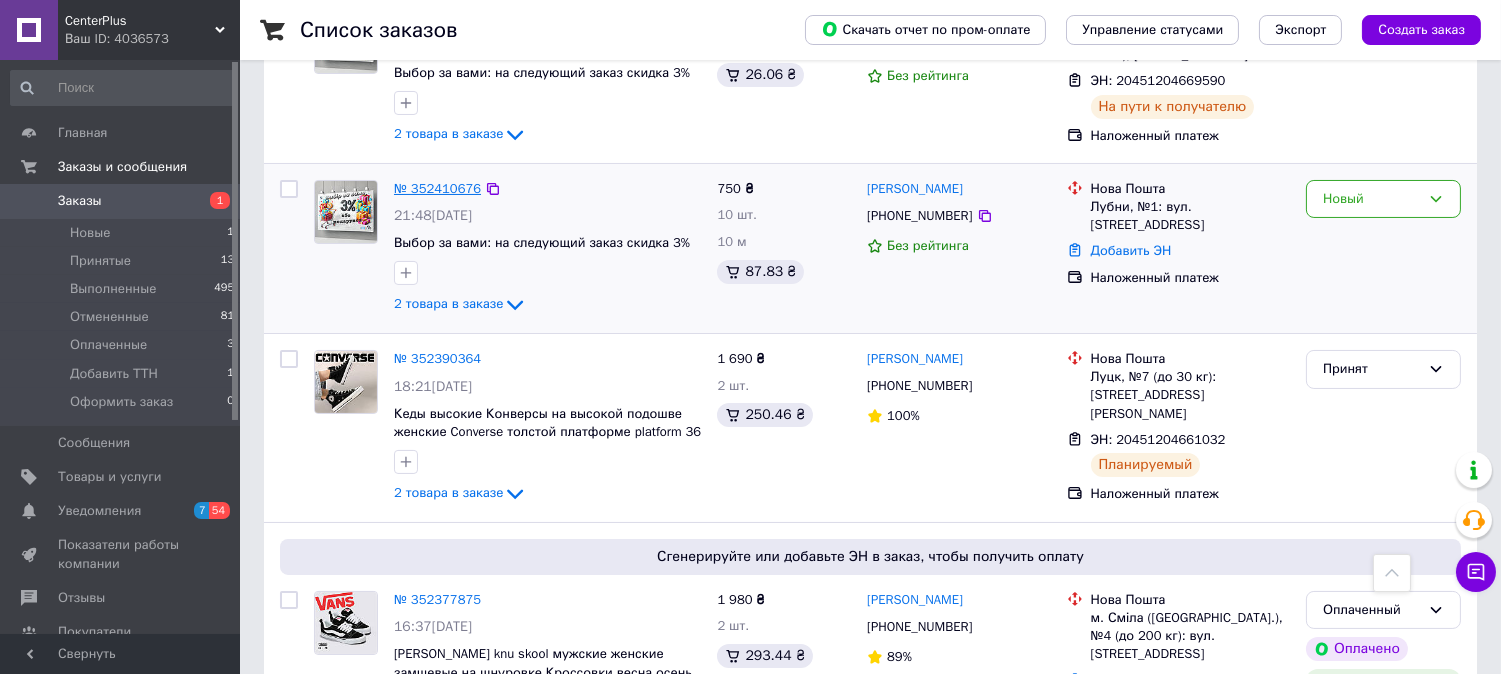 click on "№ 352410676" at bounding box center [437, 188] 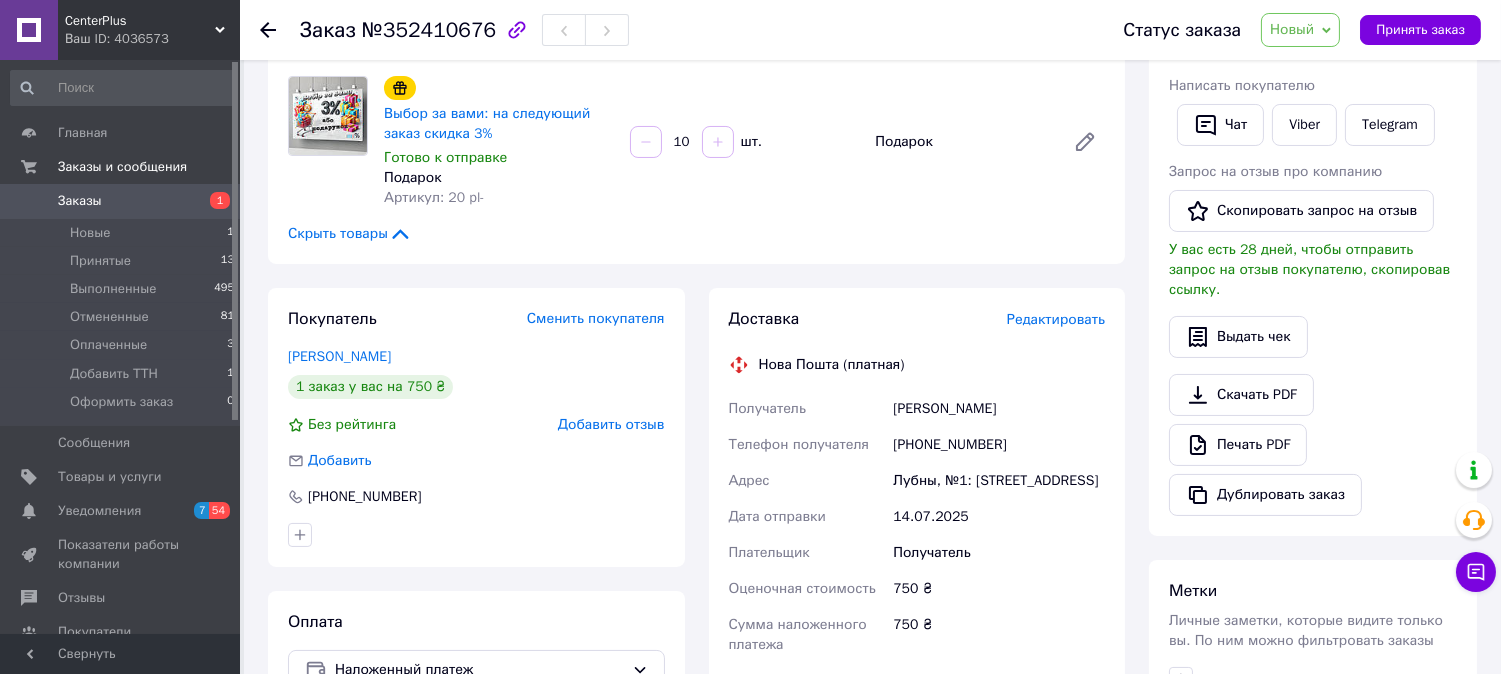 scroll, scrollTop: 555, scrollLeft: 0, axis: vertical 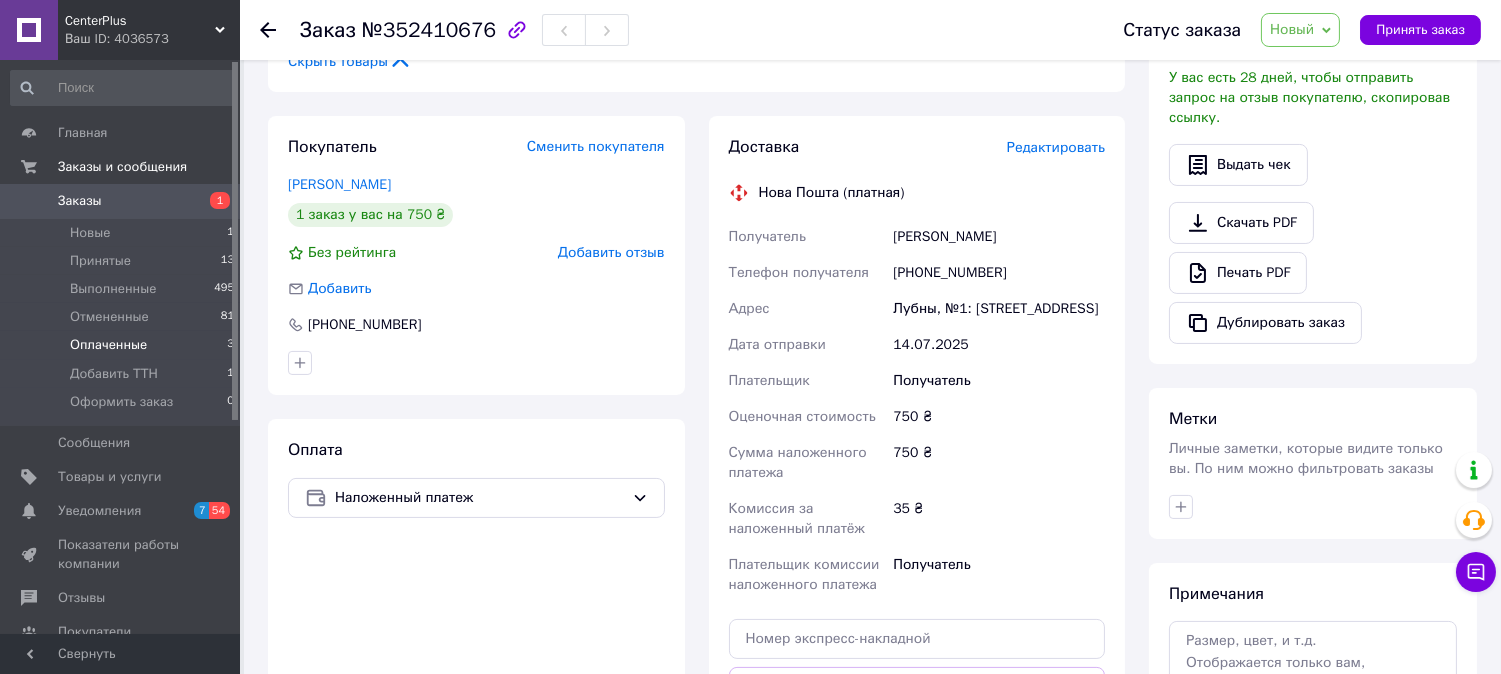 click on "Оплаченные" at bounding box center (108, 345) 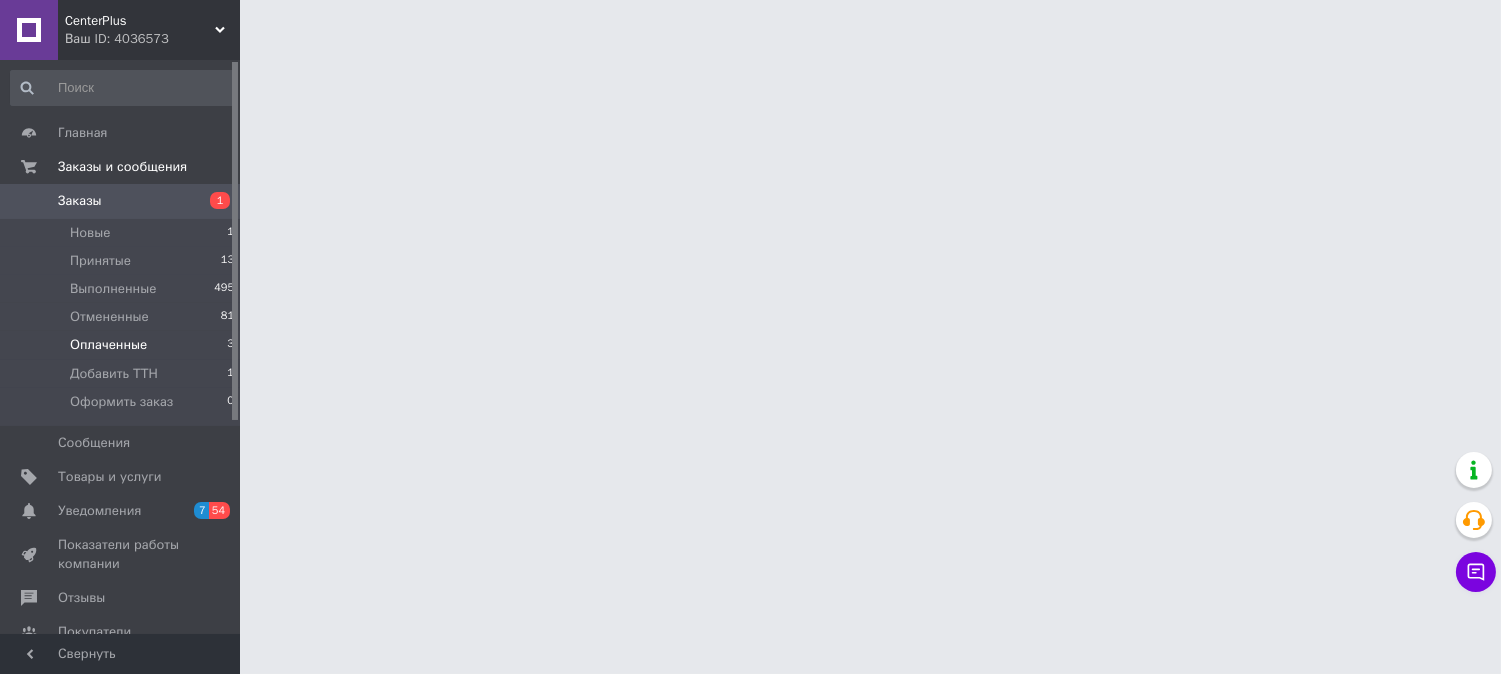 scroll, scrollTop: 0, scrollLeft: 0, axis: both 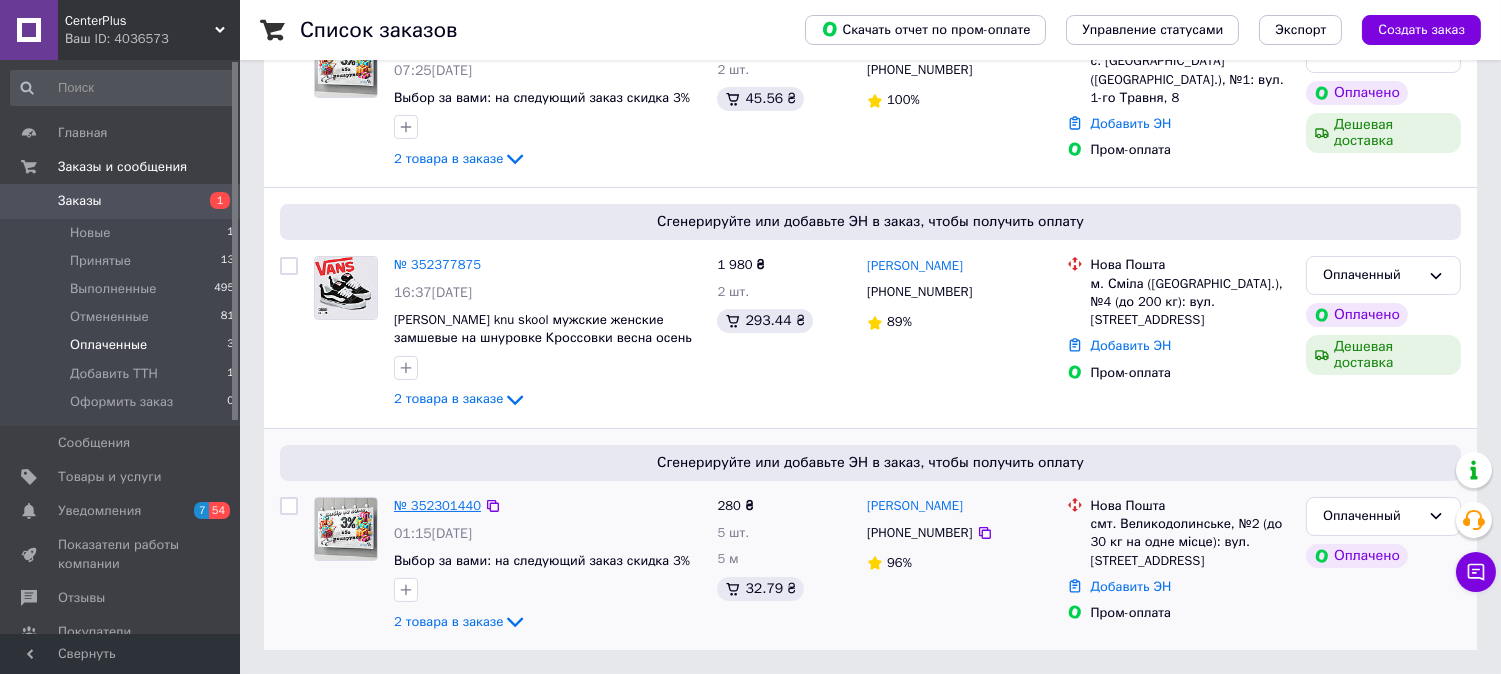 click on "№ 352301440" at bounding box center (437, 505) 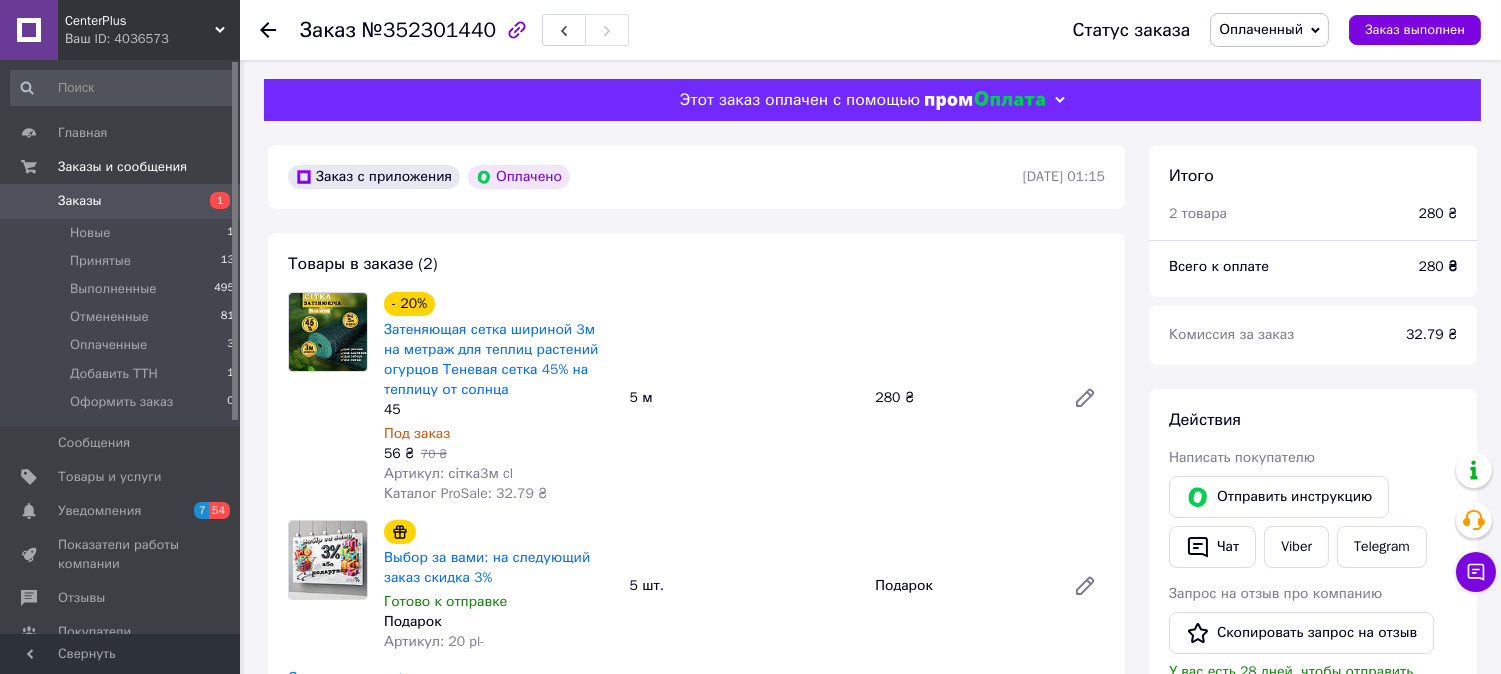 scroll, scrollTop: 0, scrollLeft: 0, axis: both 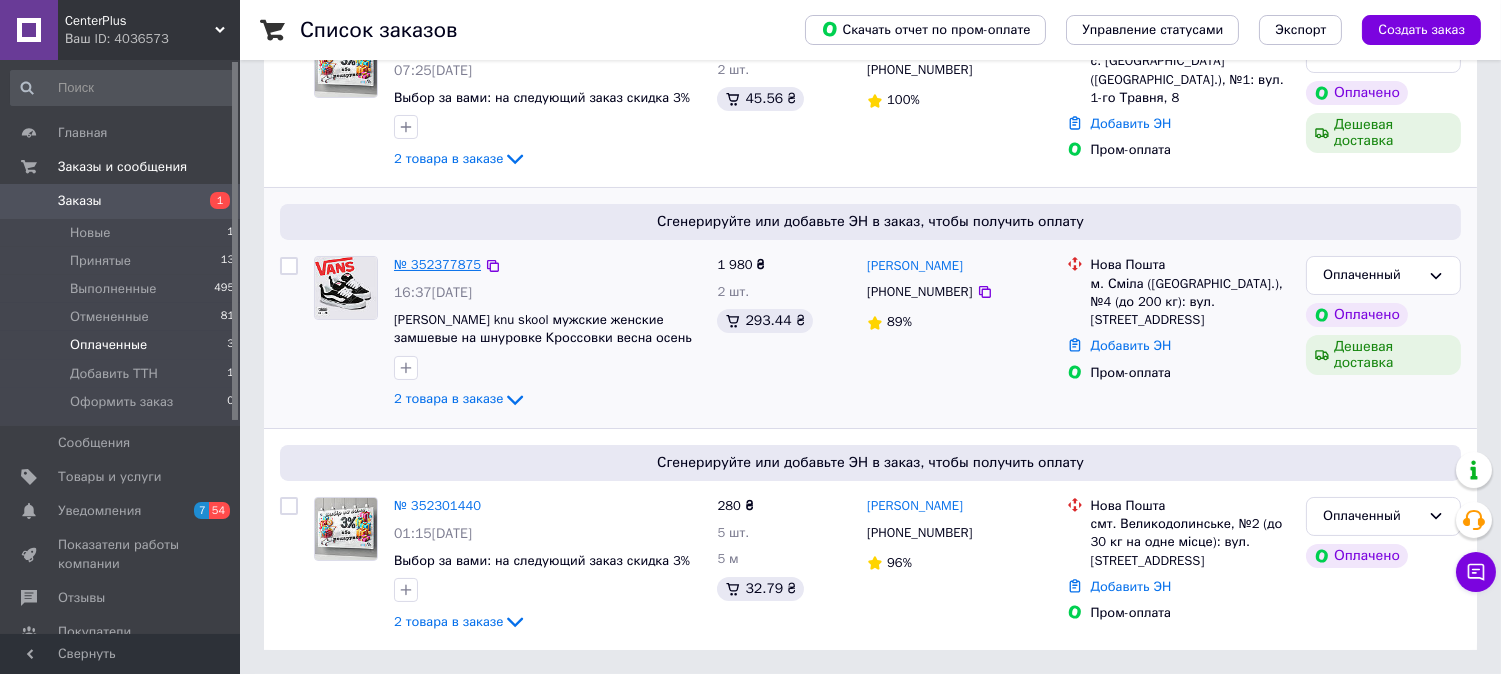 click on "№ 352377875" at bounding box center (437, 264) 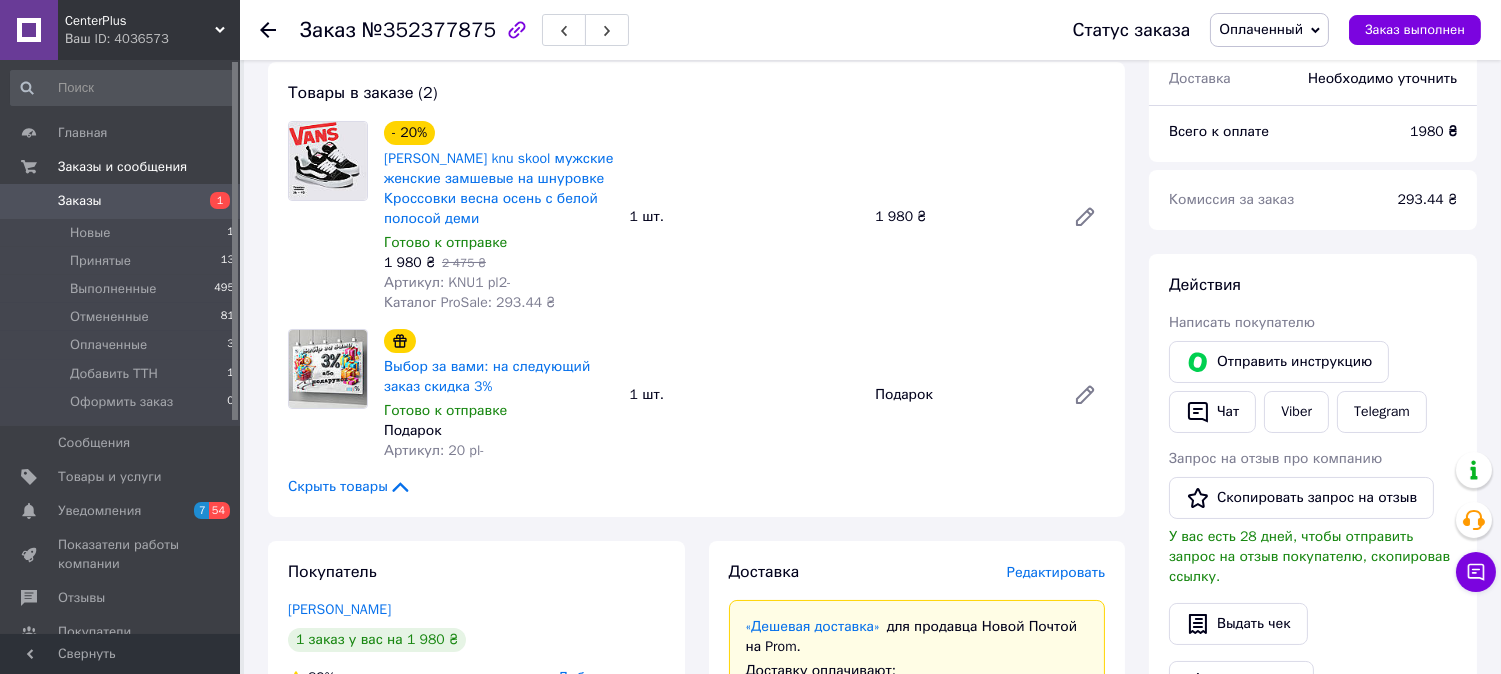 scroll, scrollTop: 0, scrollLeft: 0, axis: both 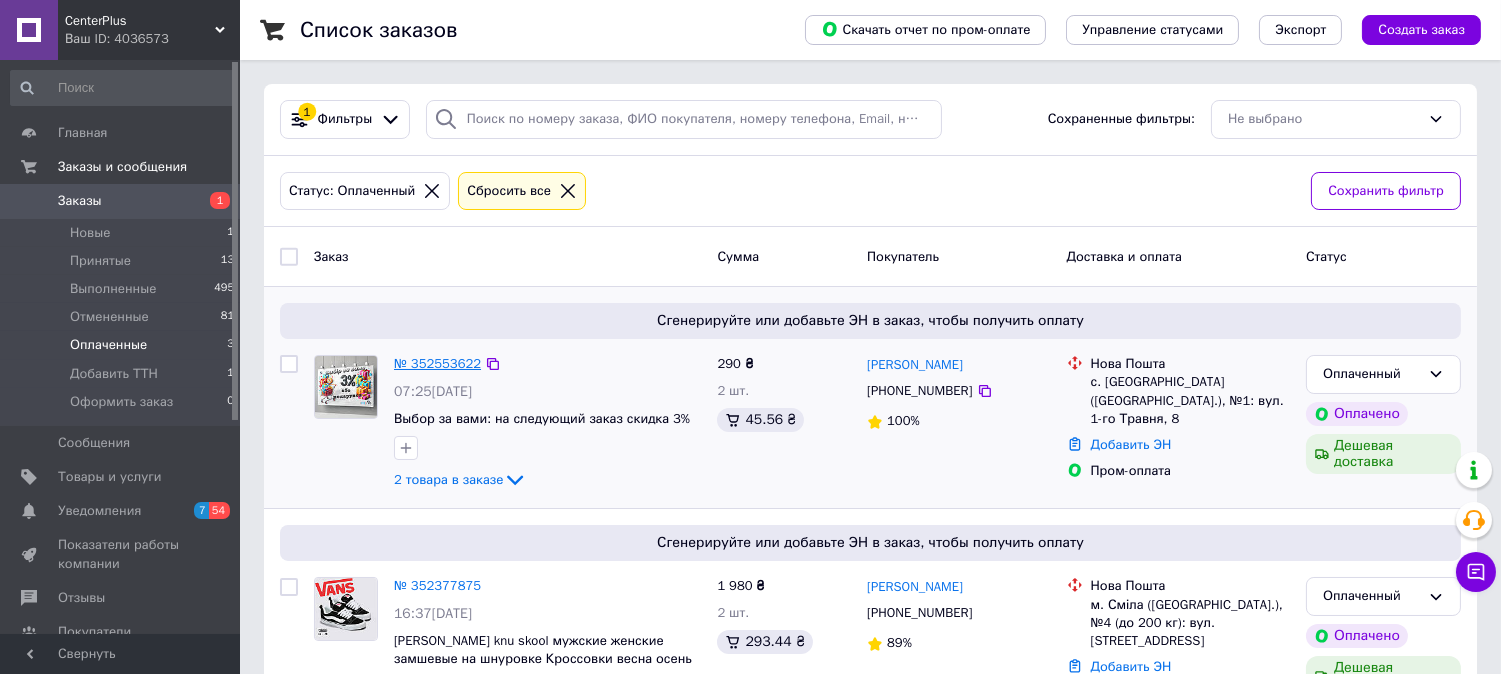 click on "№ 352553622" at bounding box center [437, 363] 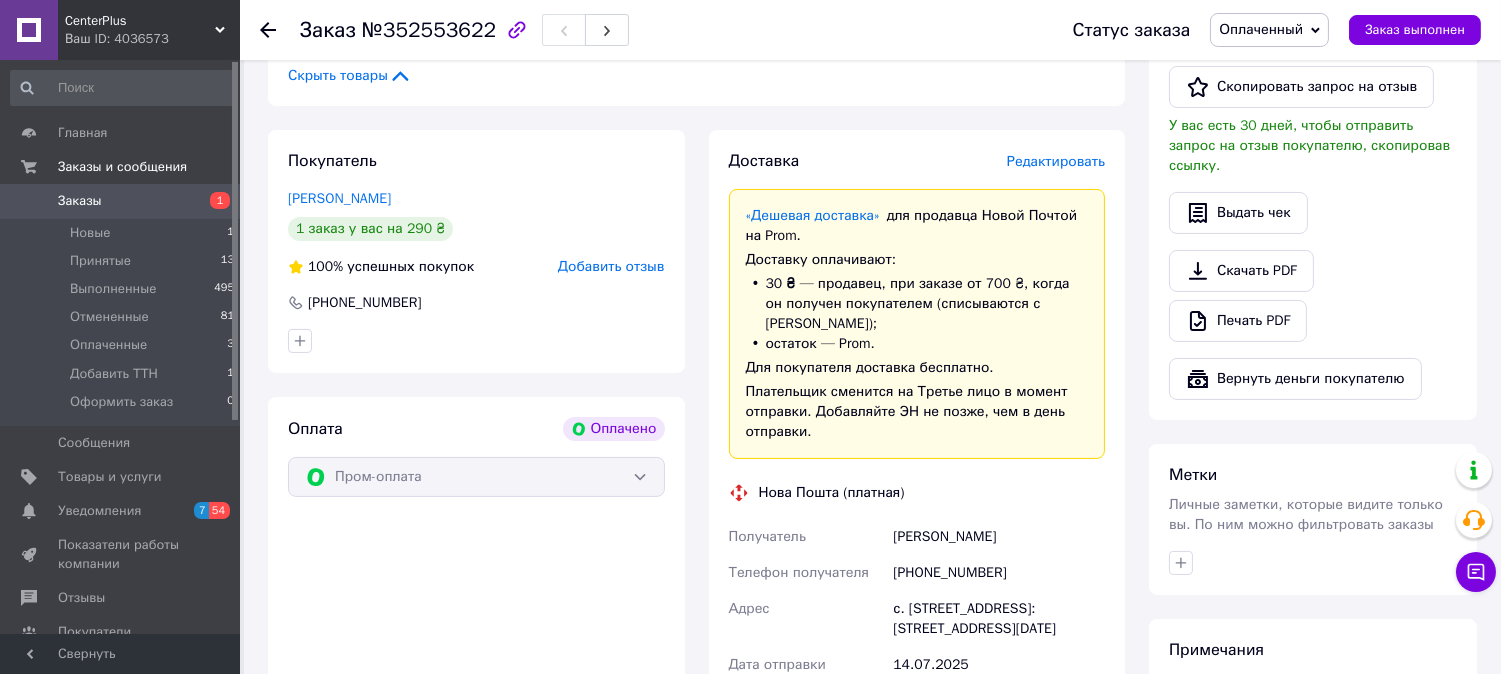 scroll, scrollTop: 777, scrollLeft: 0, axis: vertical 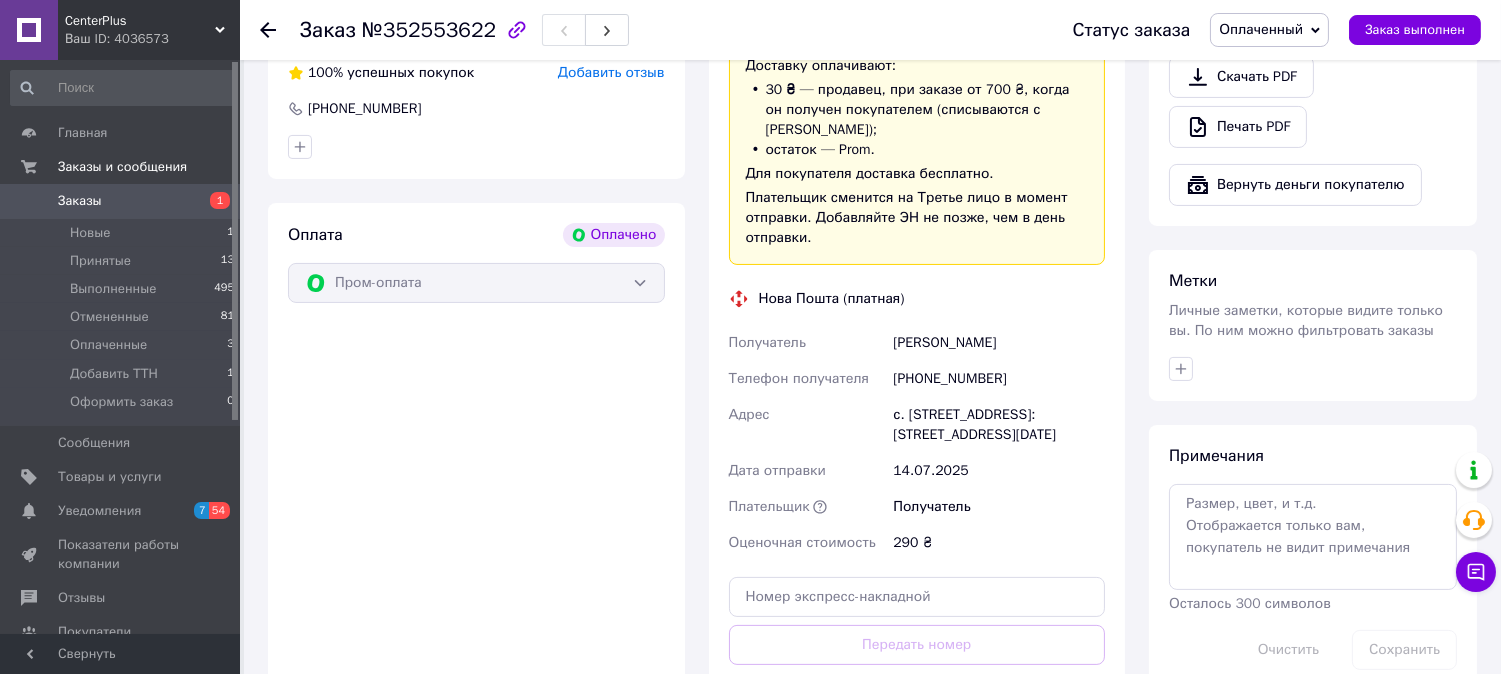click on "[PHONE_NUMBER]" at bounding box center [999, 379] 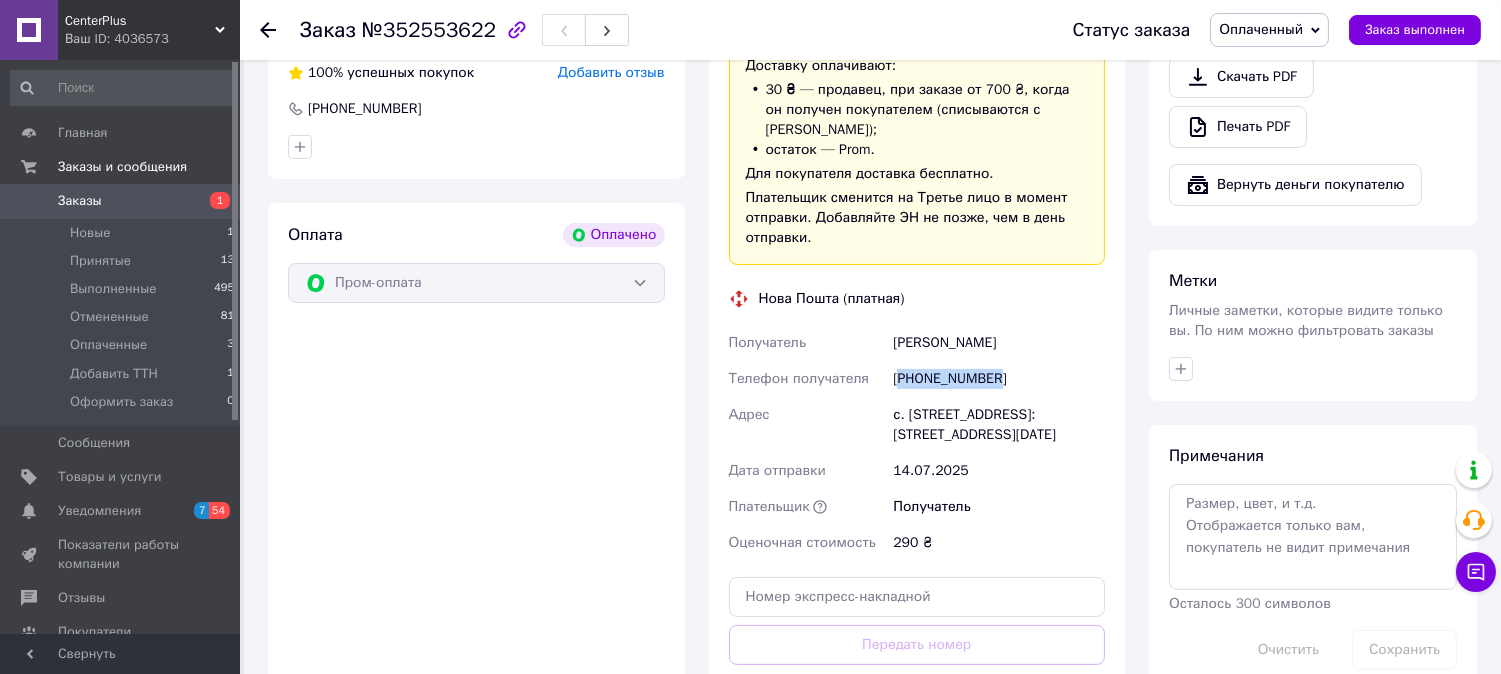 click on "[PHONE_NUMBER]" at bounding box center [999, 379] 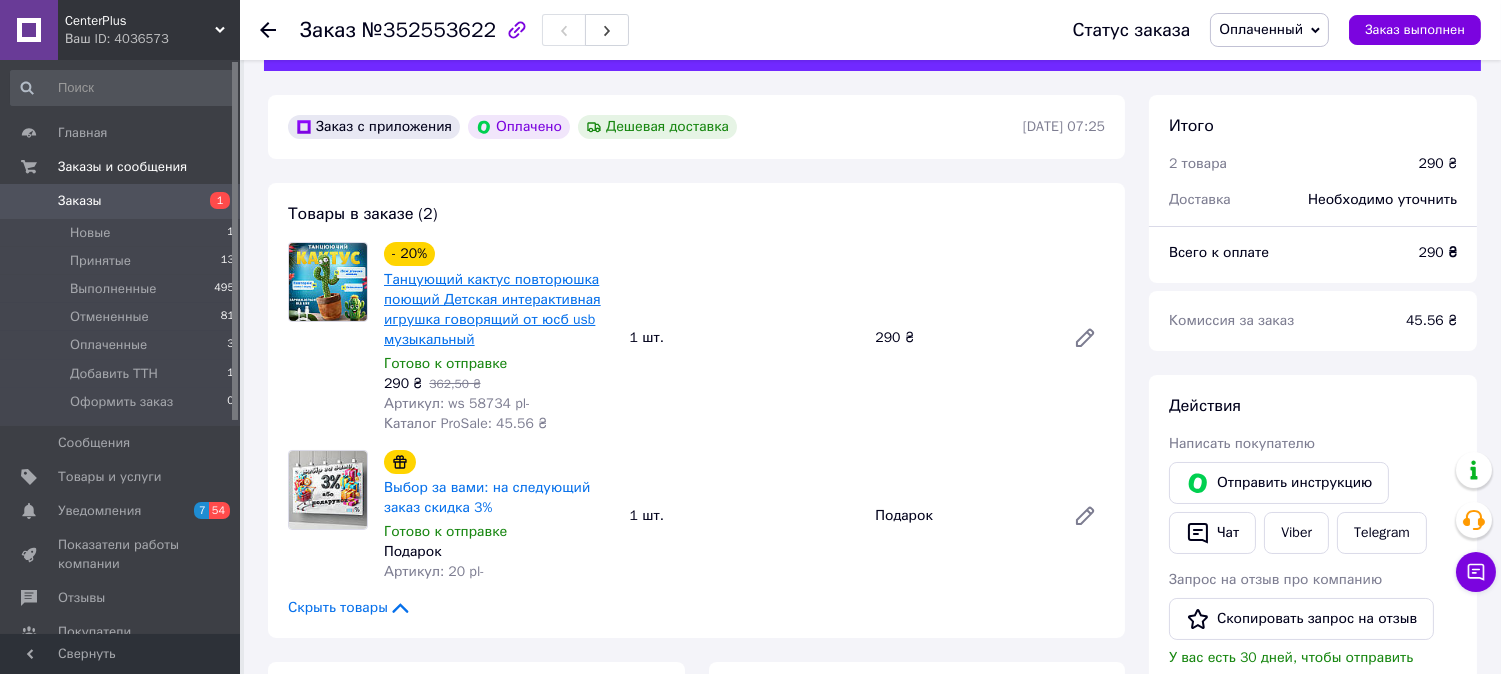 scroll, scrollTop: 0, scrollLeft: 0, axis: both 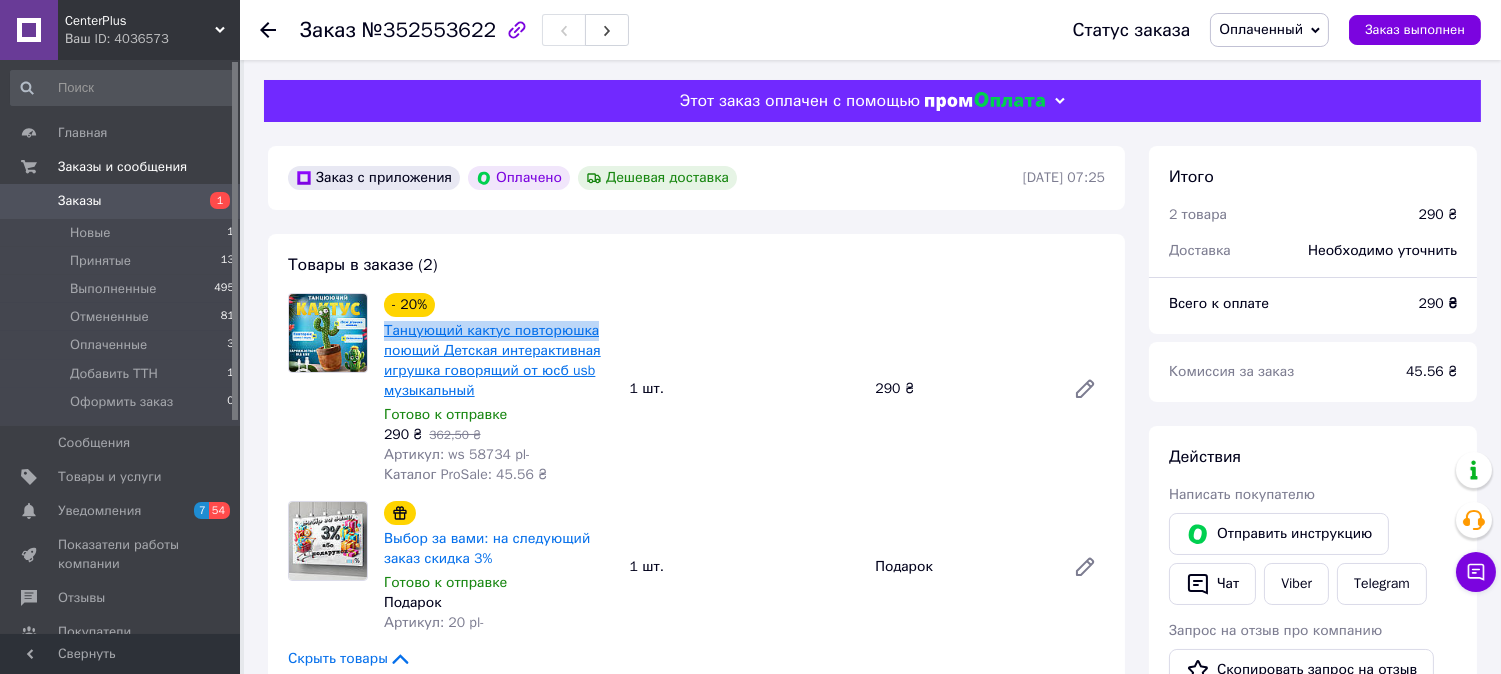drag, startPoint x: 381, startPoint y: 333, endPoint x: 590, endPoint y: 328, distance: 209.0598 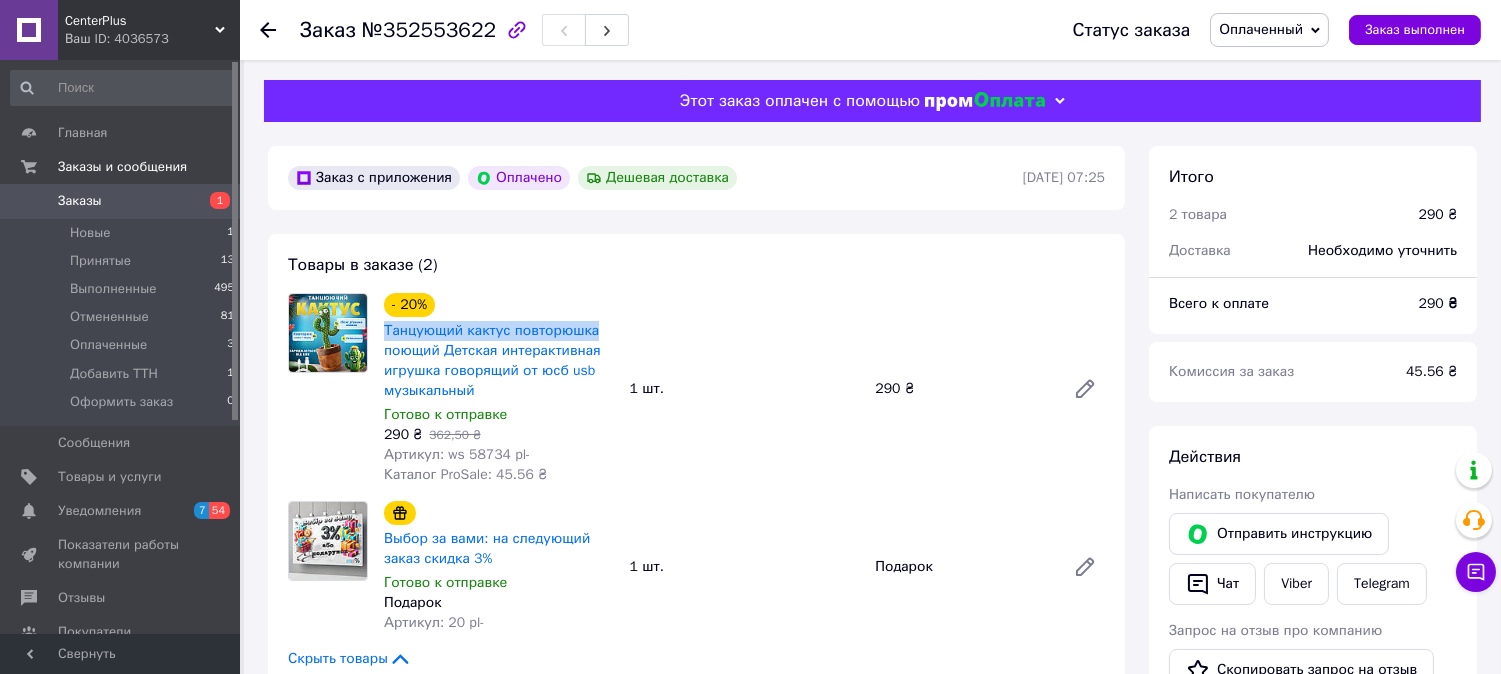 copy on "Танцующий кактус повторюшка" 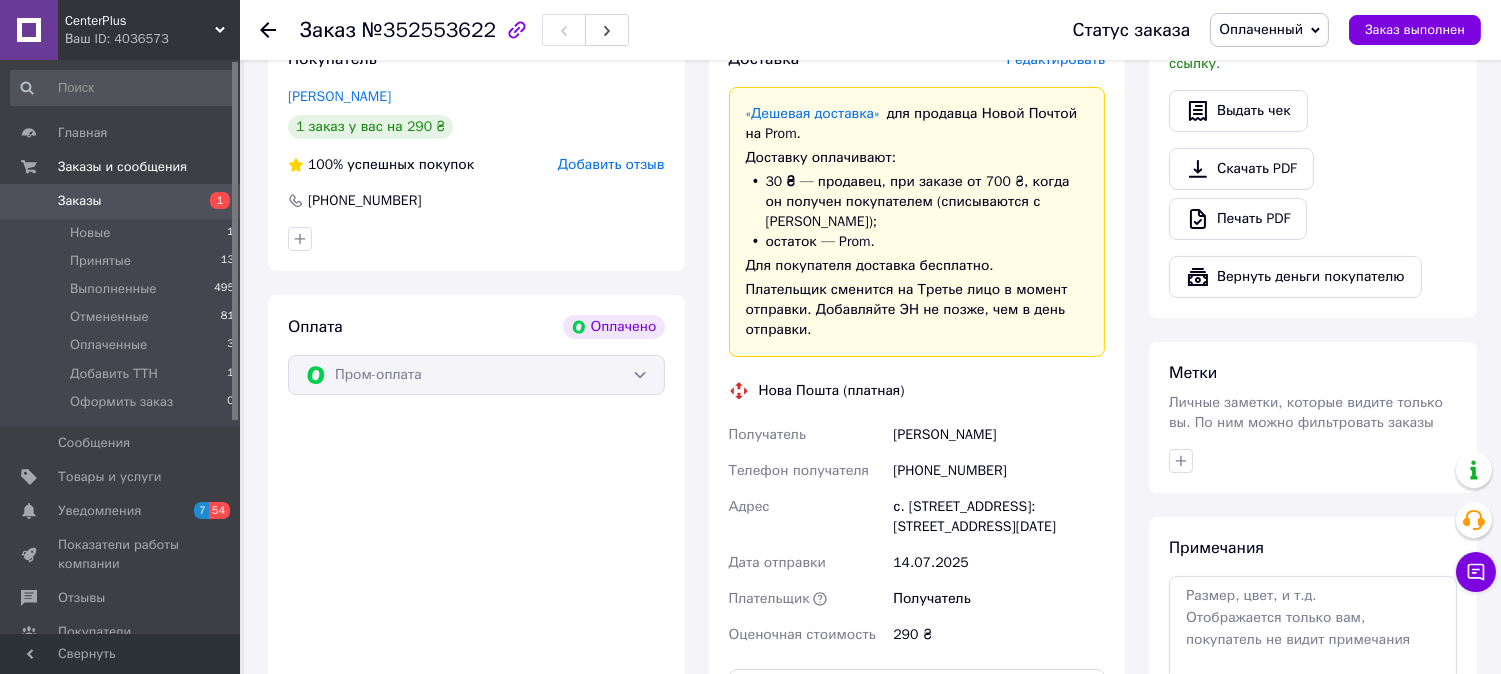 scroll, scrollTop: 777, scrollLeft: 0, axis: vertical 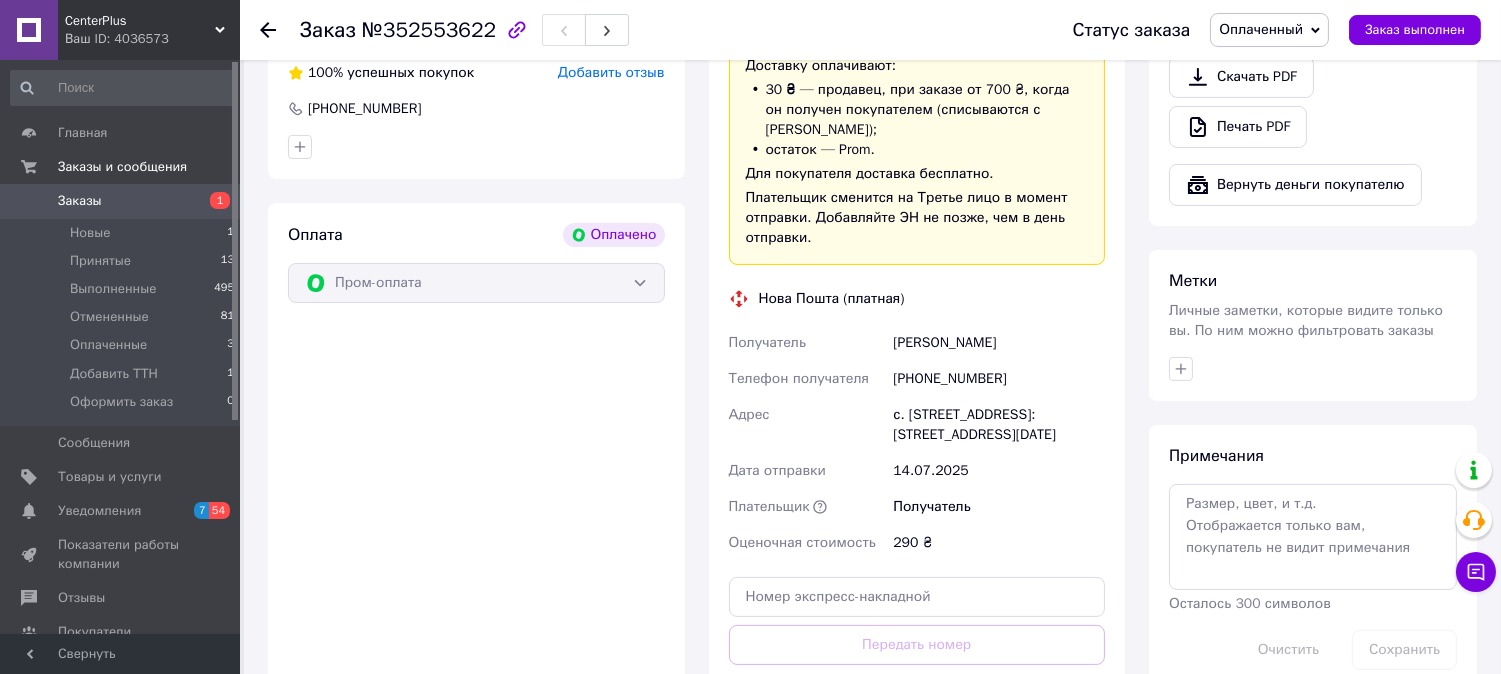click on "[PERSON_NAME]" at bounding box center (999, 343) 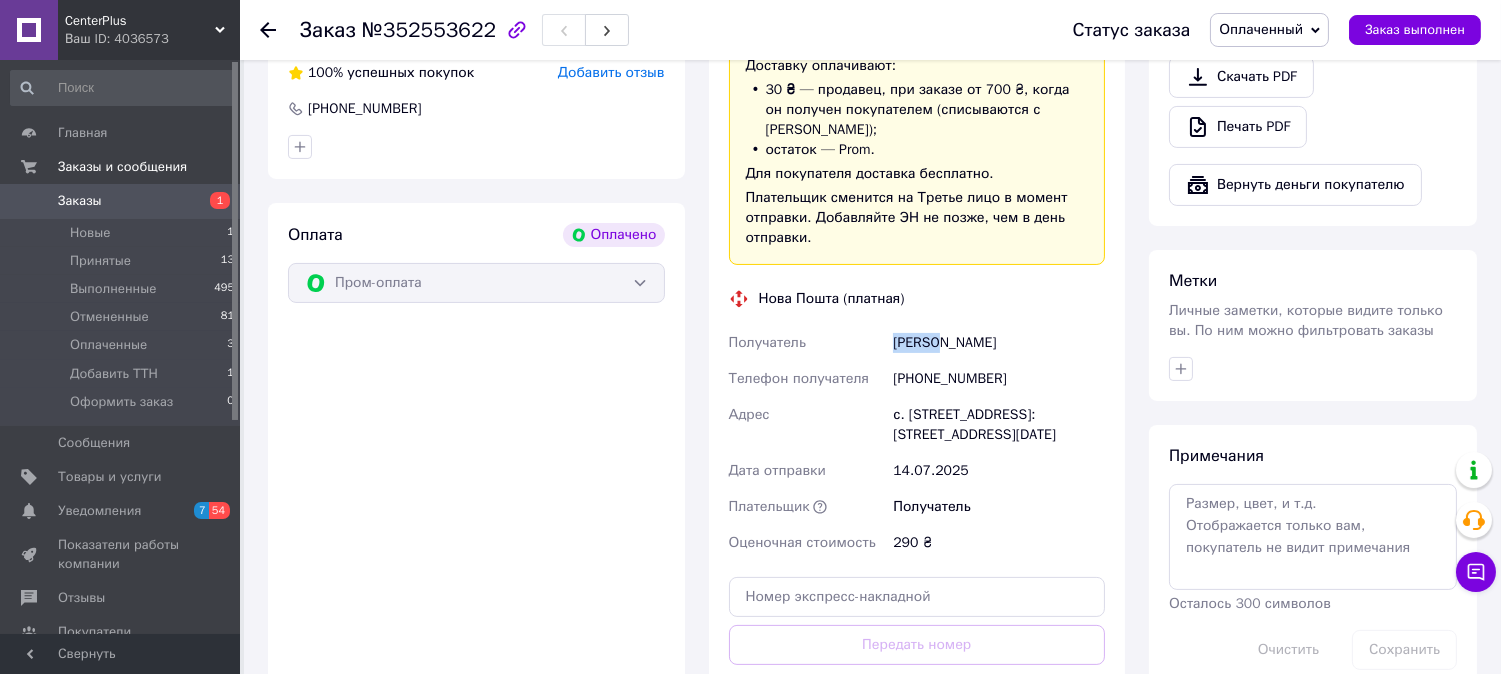 click on "[PERSON_NAME]" at bounding box center (999, 343) 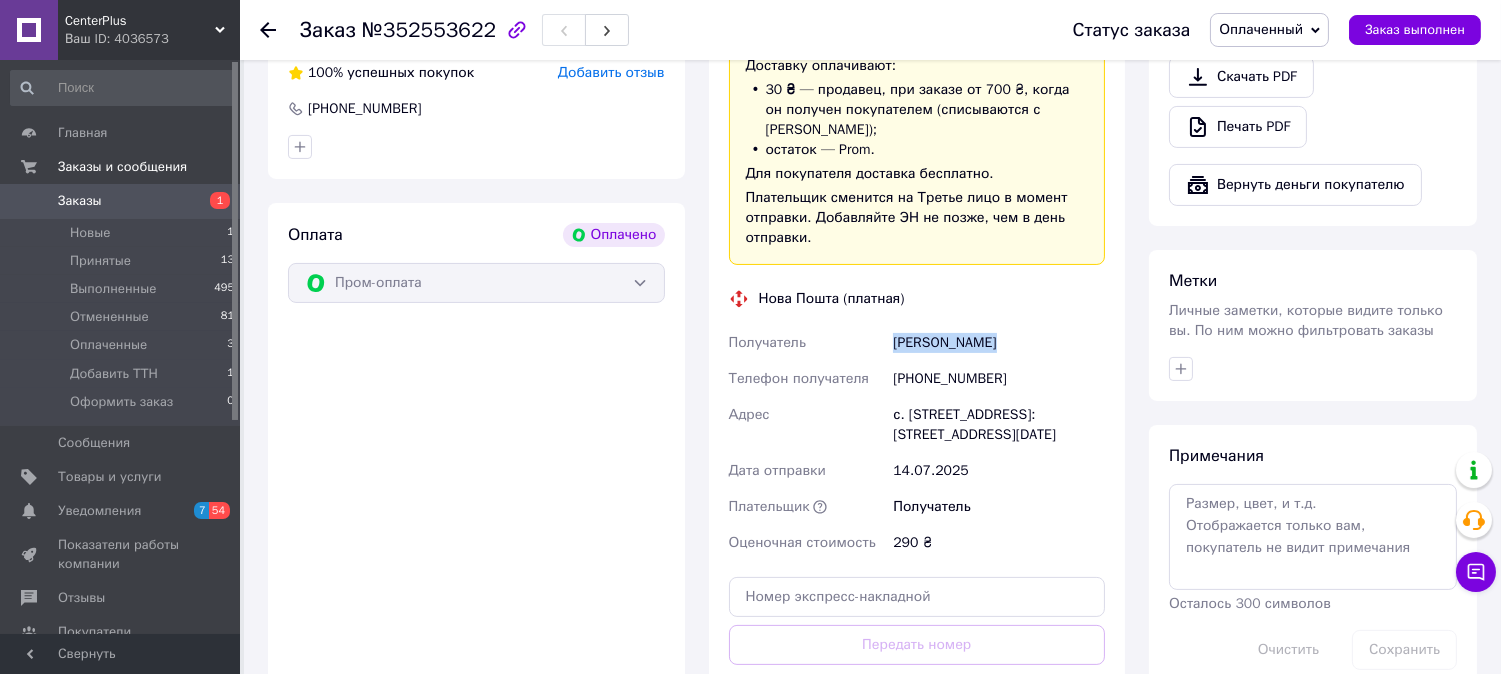 click on "[PERSON_NAME]" at bounding box center [999, 343] 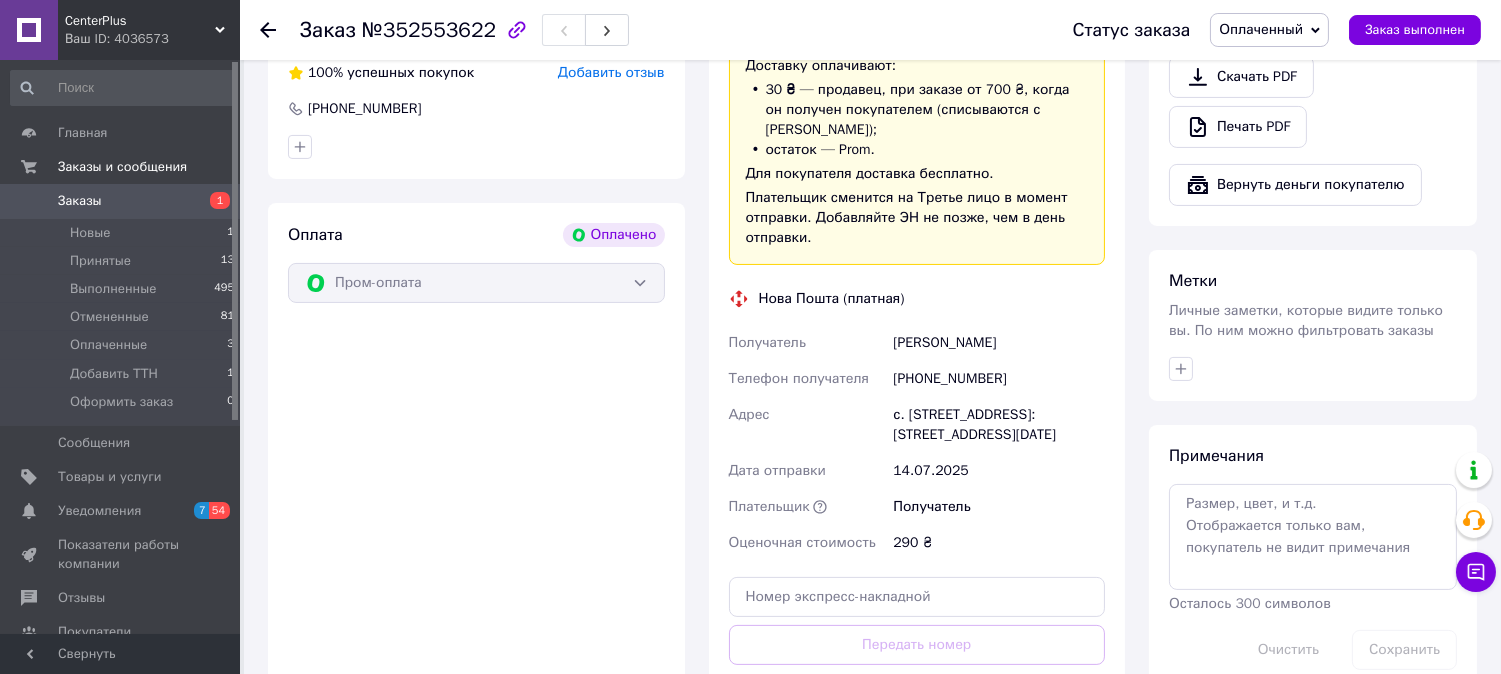 click on "[PHONE_NUMBER]" at bounding box center [999, 379] 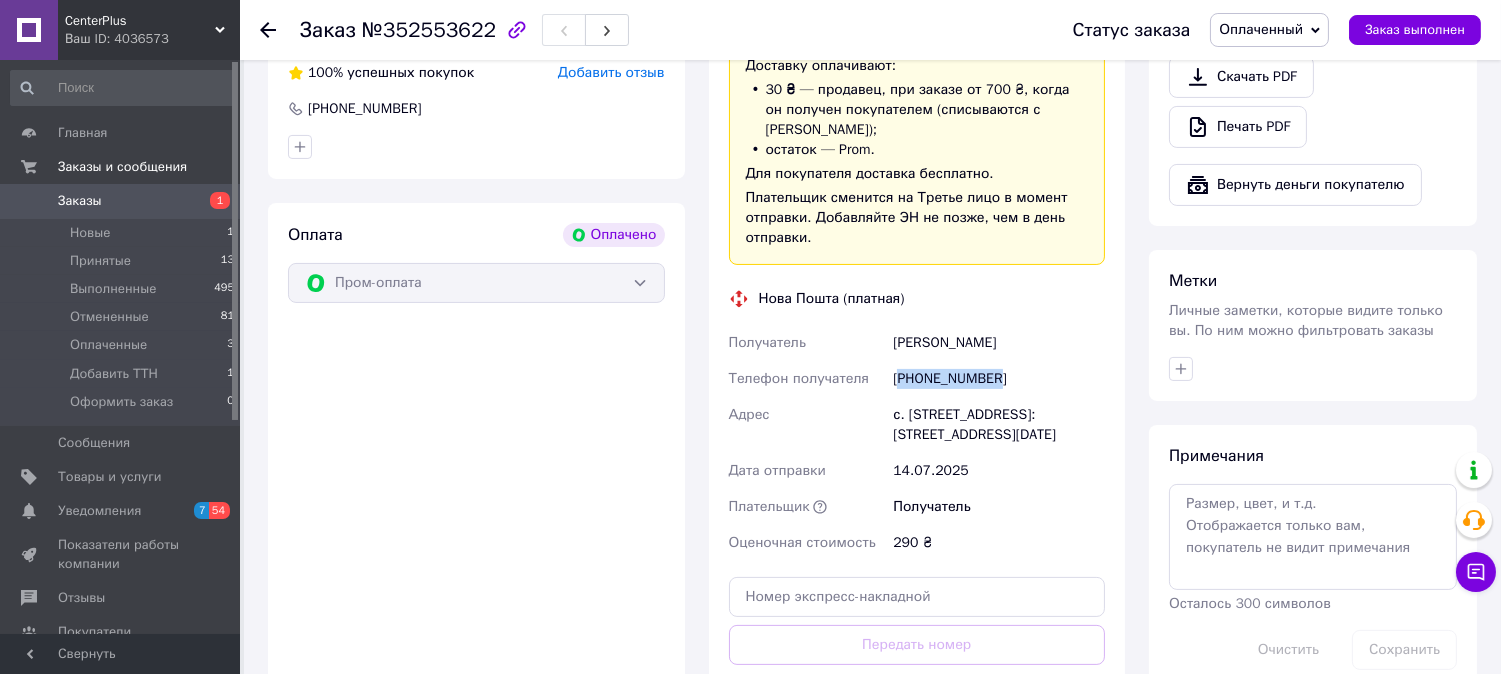 click on "[PHONE_NUMBER]" at bounding box center [999, 379] 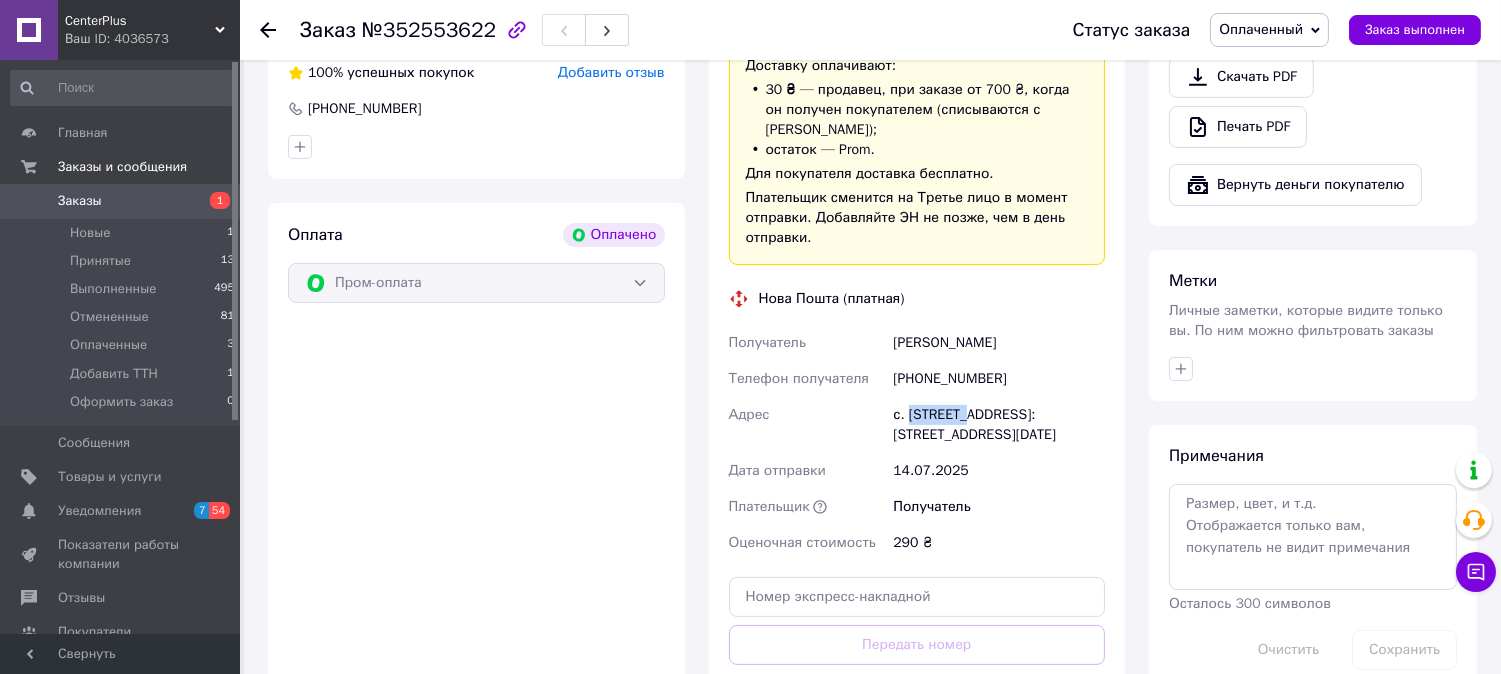 drag, startPoint x: 910, startPoint y: 392, endPoint x: 966, endPoint y: 400, distance: 56.568542 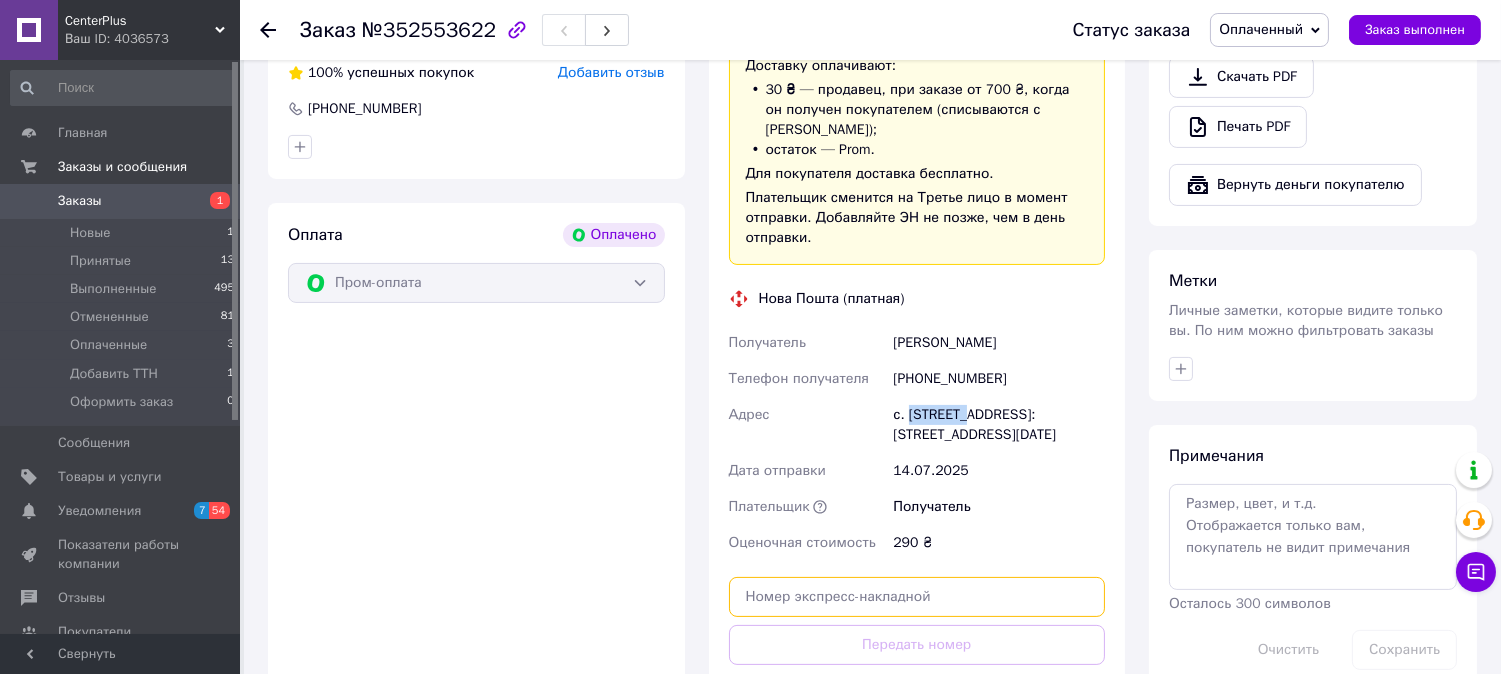 click at bounding box center (917, 597) 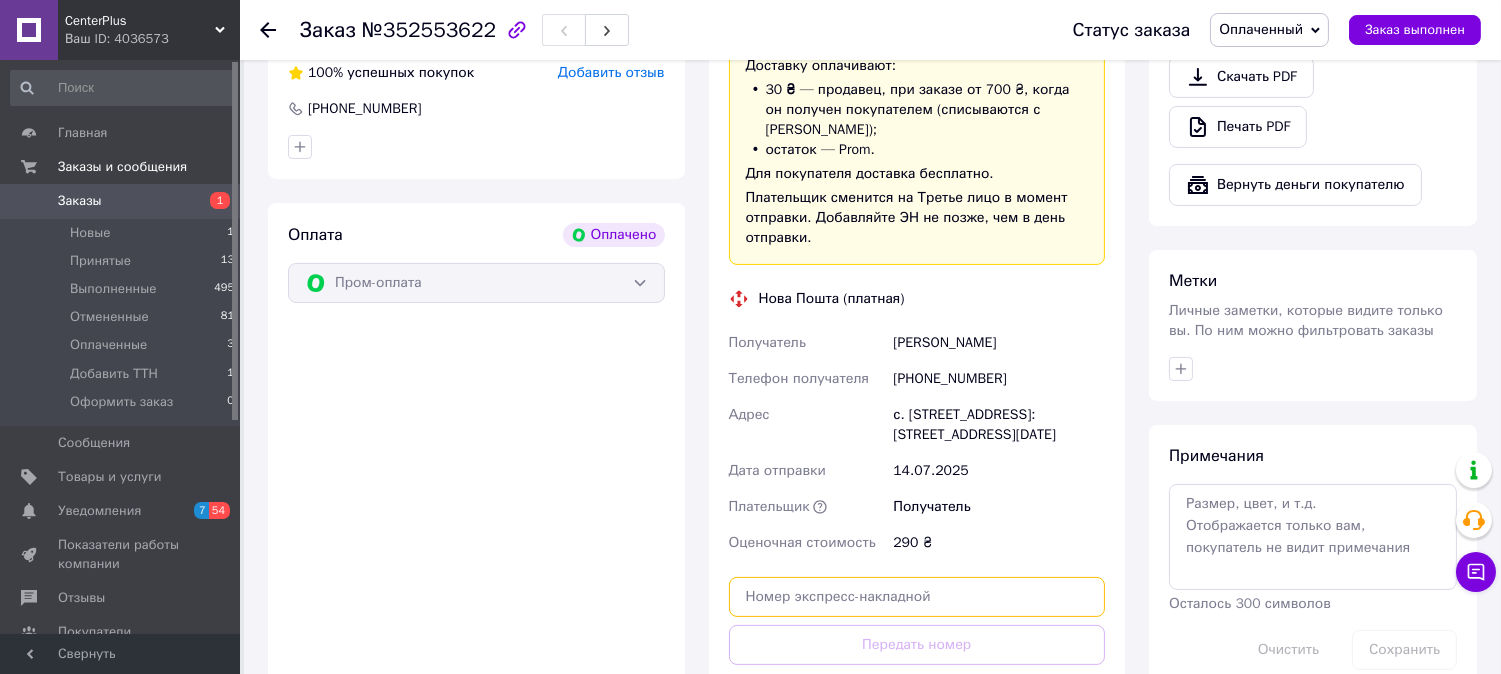 paste on "20451205007869" 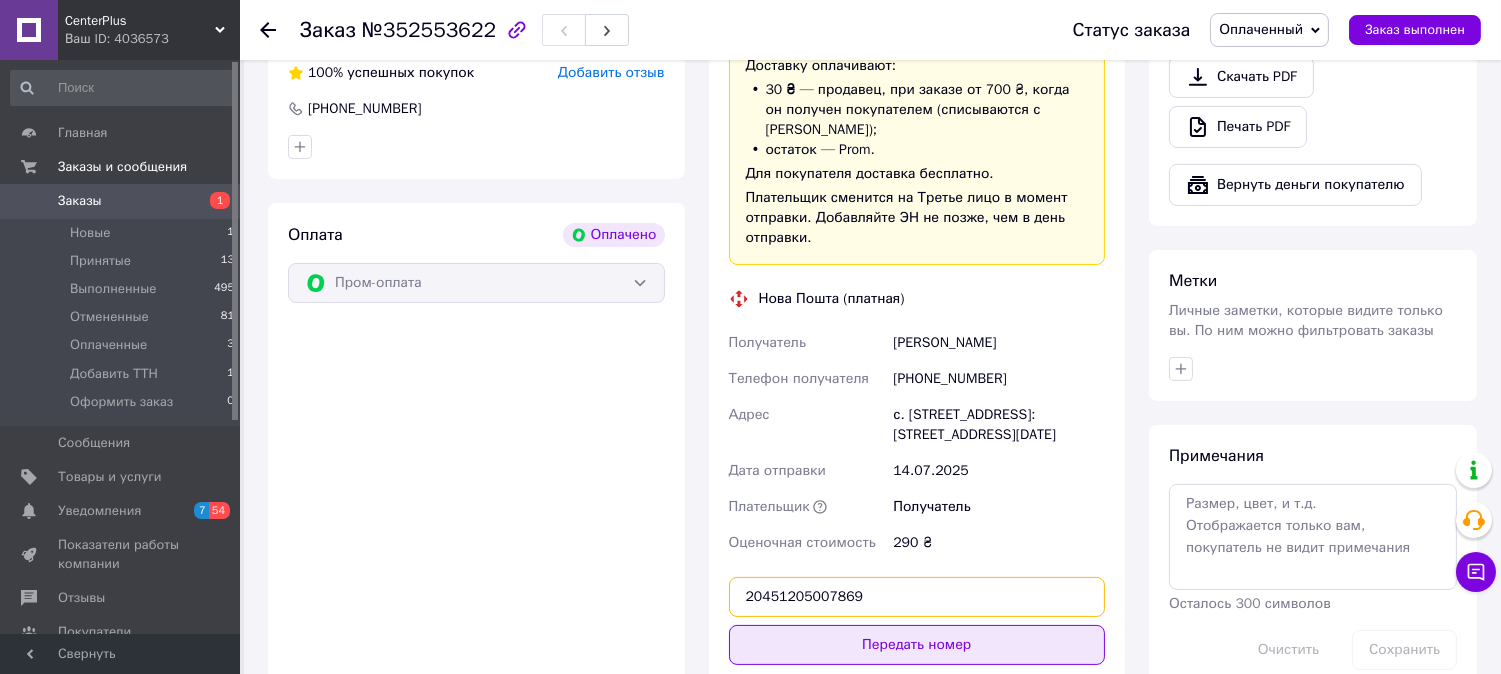 type on "20451205007869" 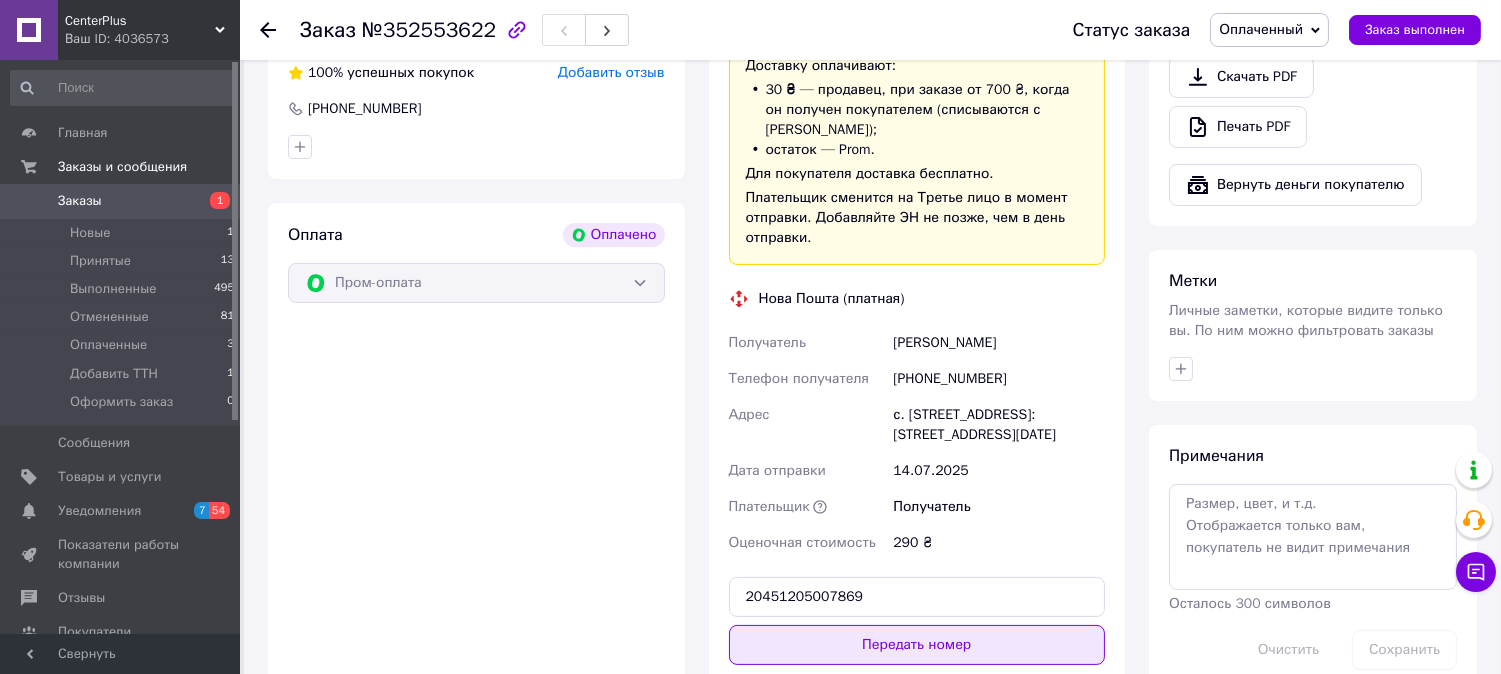 click on "Передать номер" at bounding box center [917, 645] 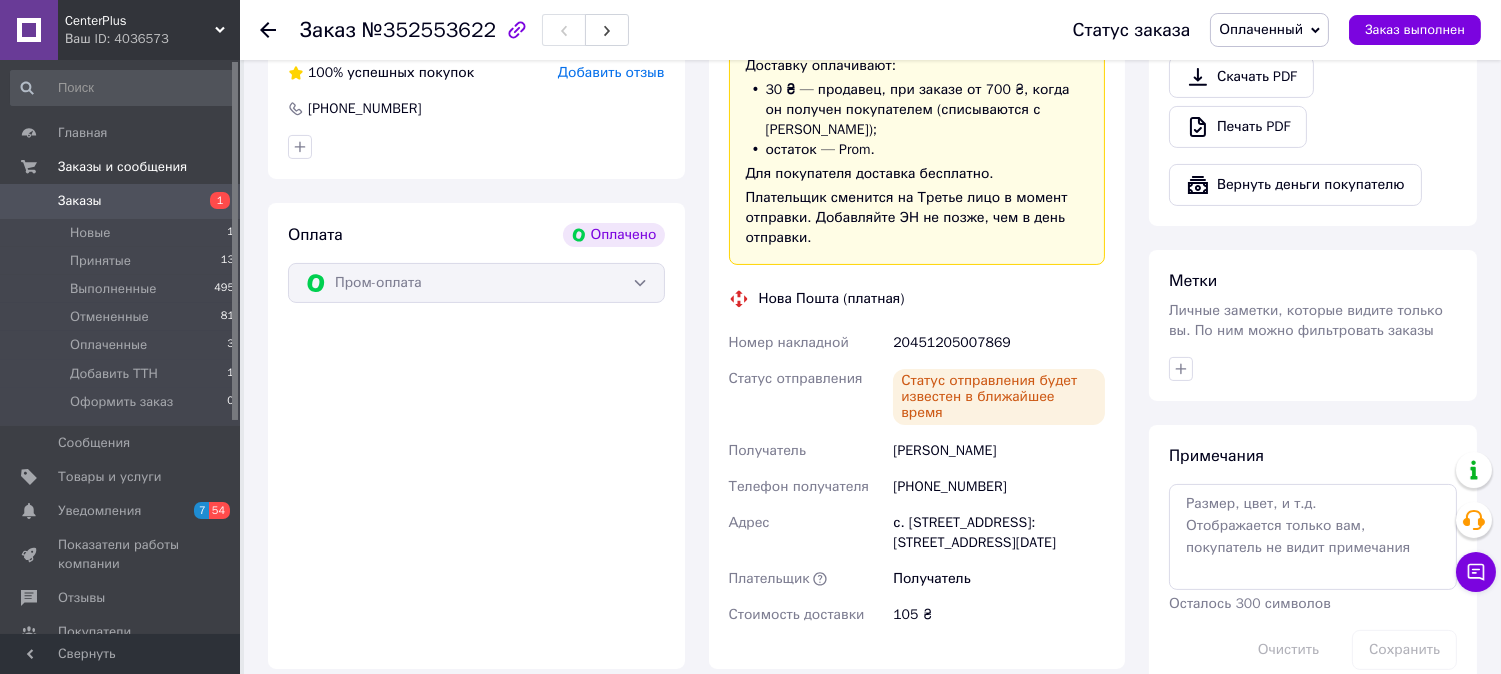 click on "Оплаченный" at bounding box center (1261, 29) 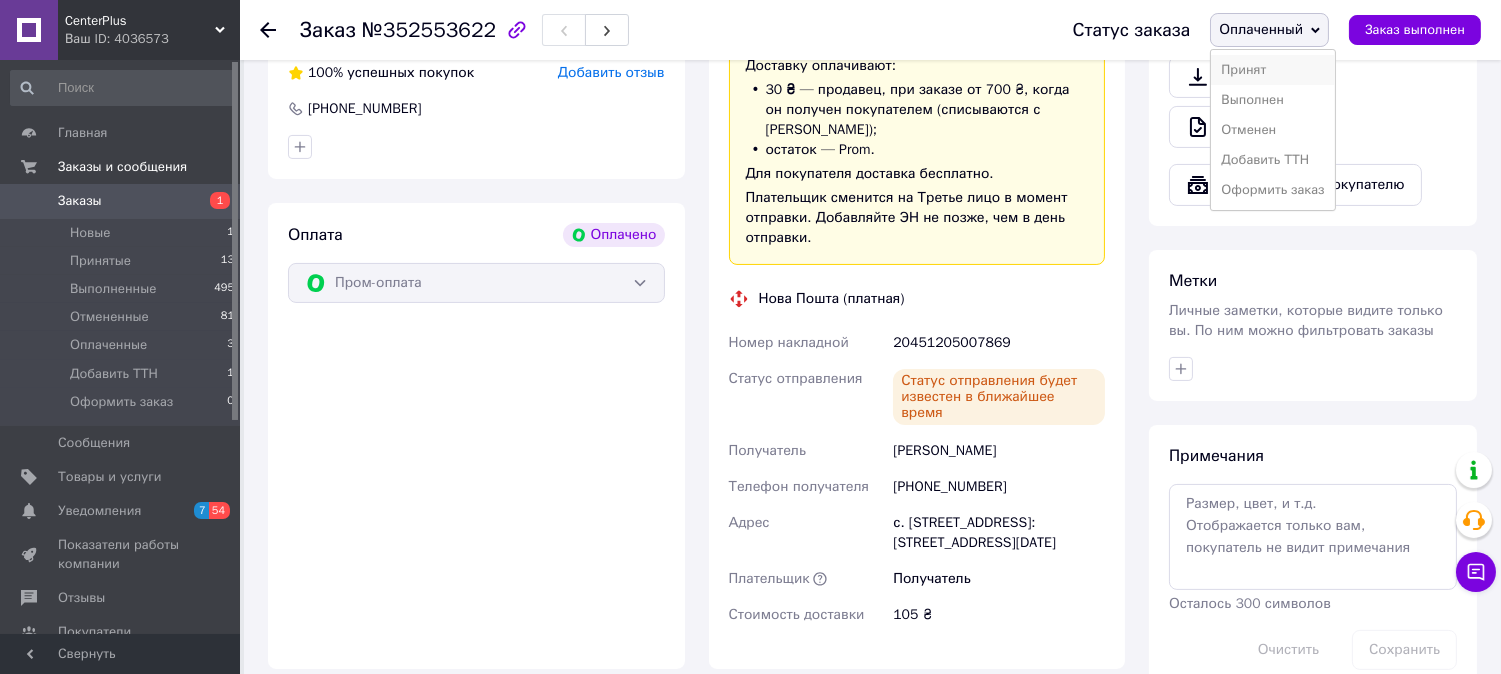 click on "Принят" at bounding box center (1272, 70) 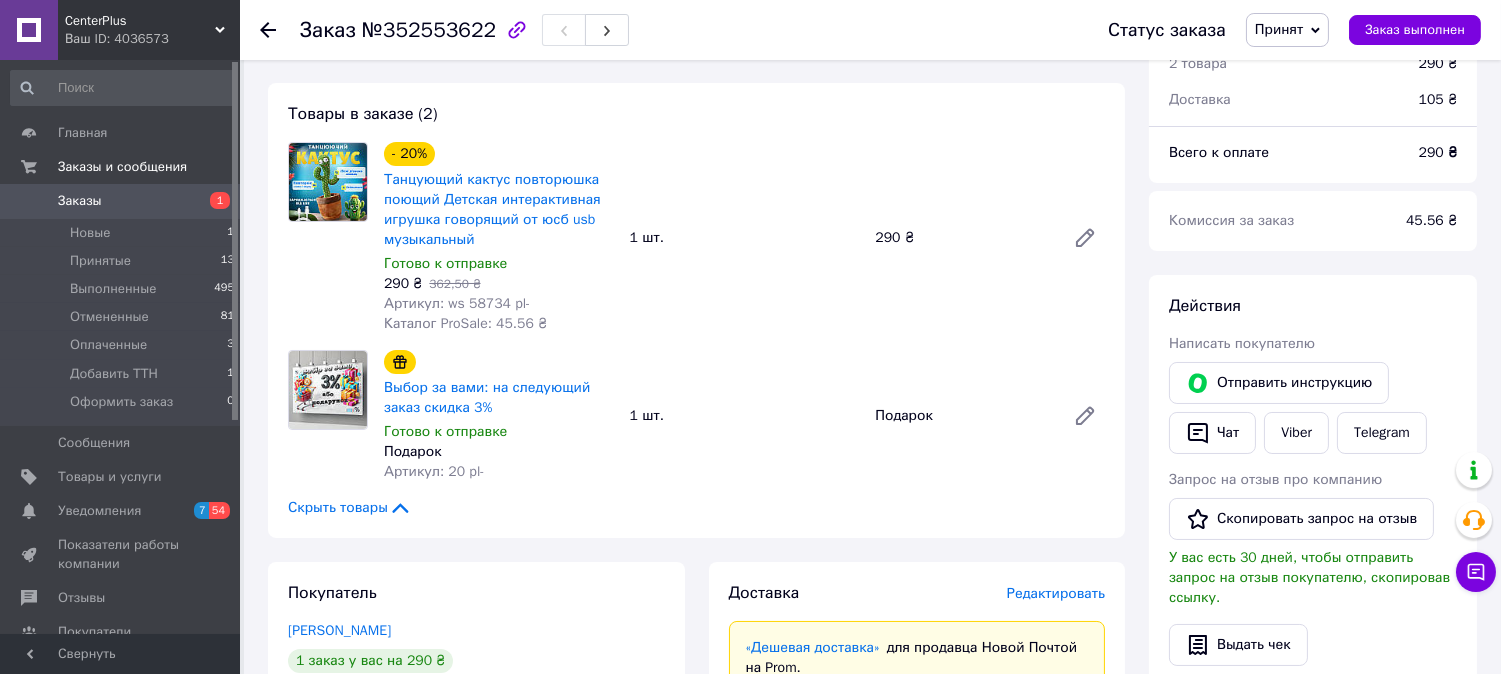 scroll, scrollTop: 444, scrollLeft: 0, axis: vertical 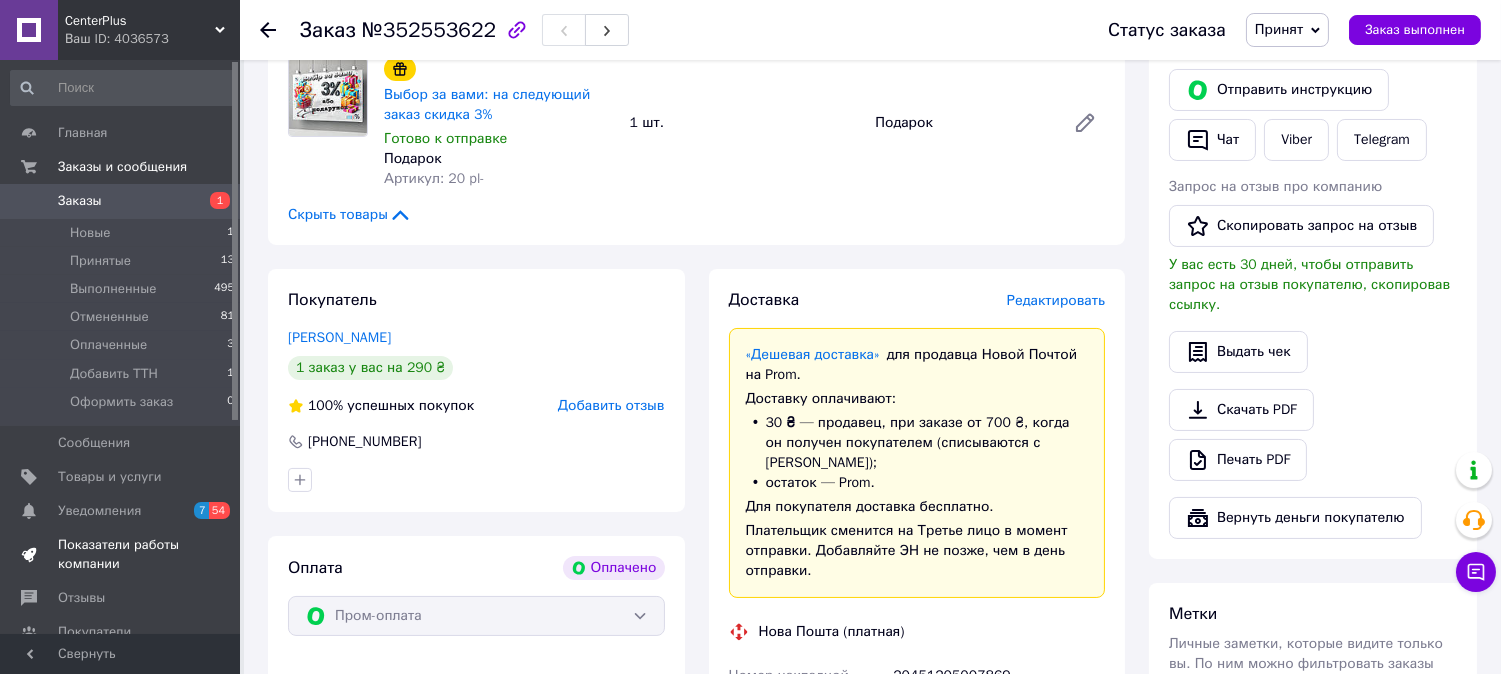 click on "Показатели работы компании" at bounding box center (121, 554) 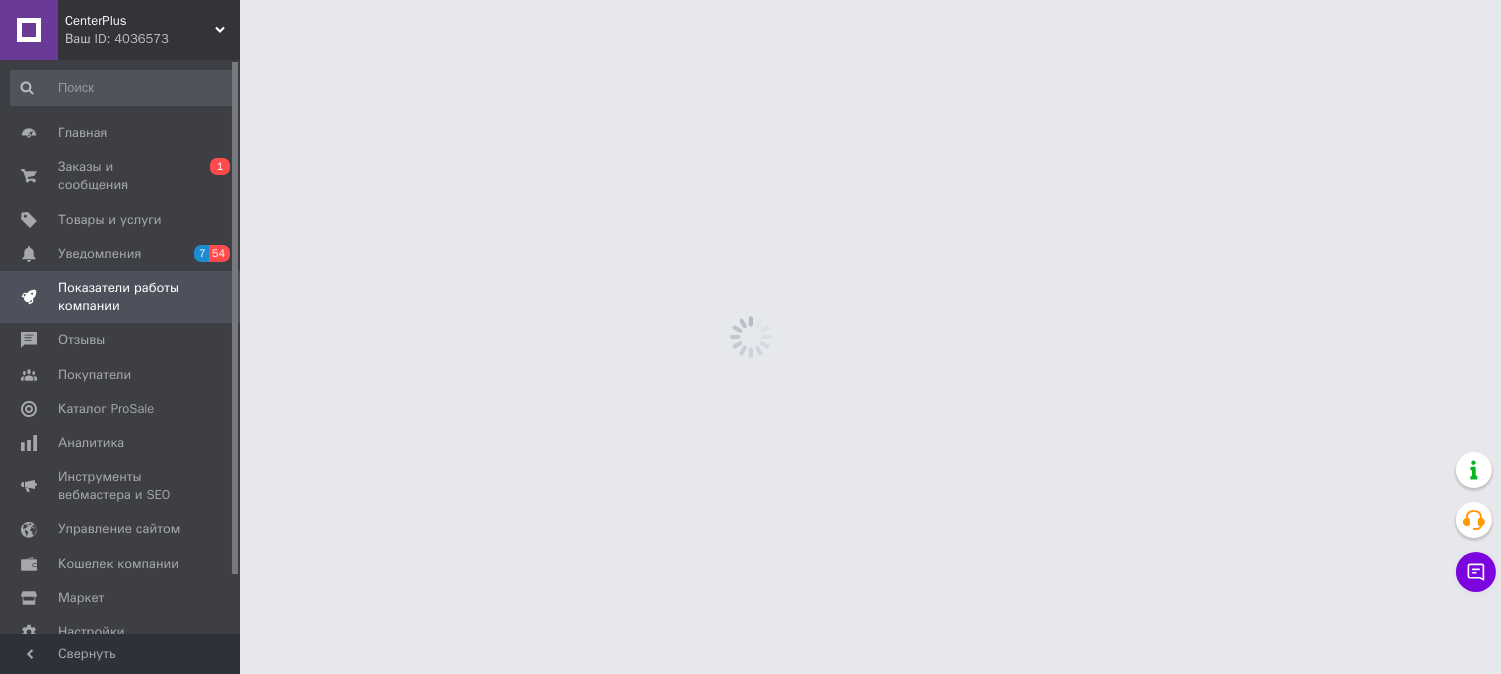 scroll, scrollTop: 0, scrollLeft: 0, axis: both 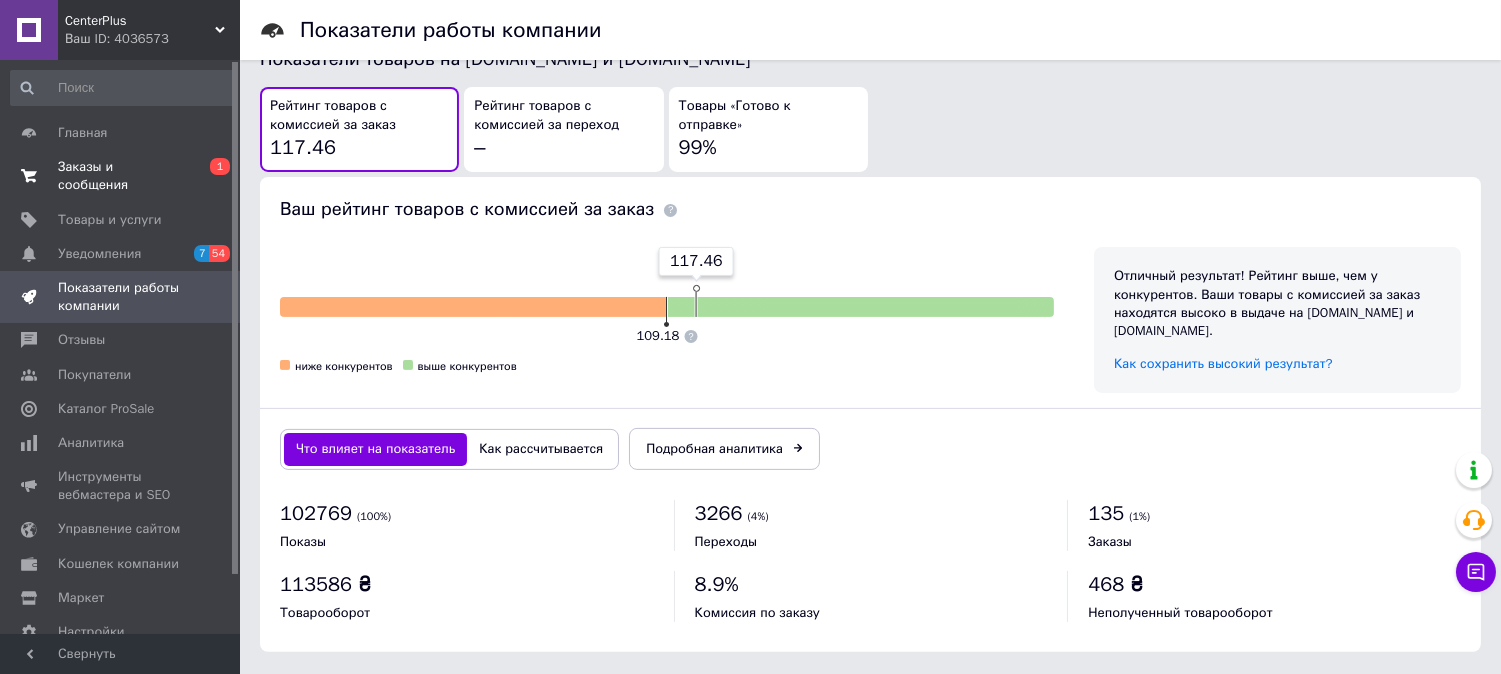 click on "Заказы и сообщения 0 1" at bounding box center (123, 176) 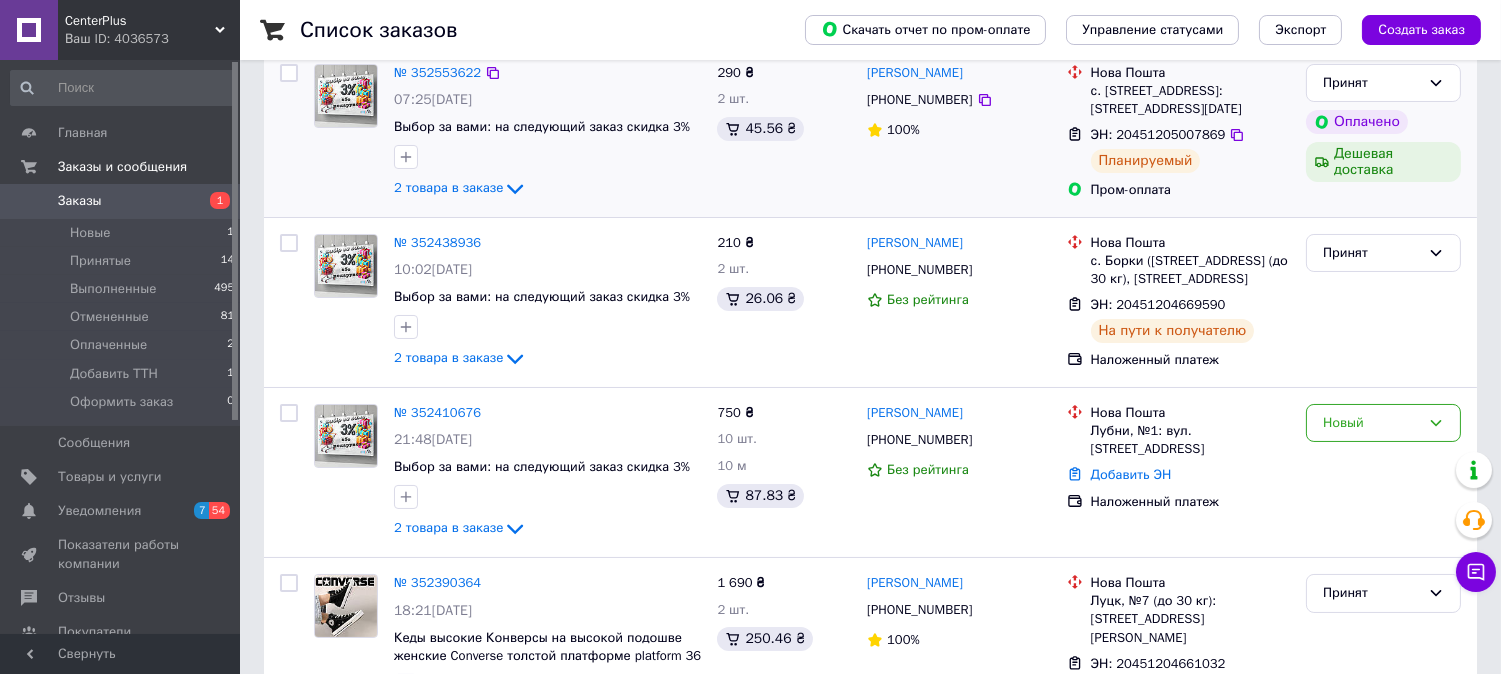 scroll, scrollTop: 333, scrollLeft: 0, axis: vertical 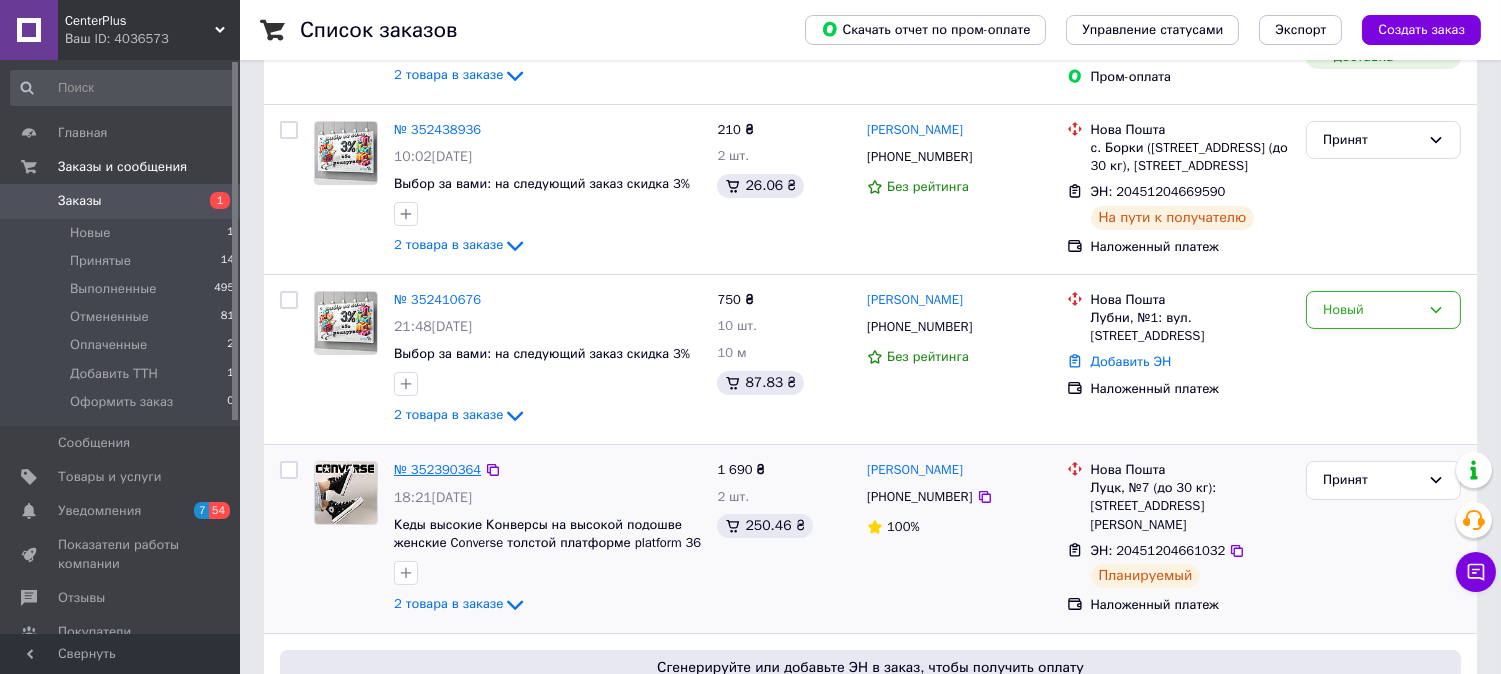 click on "№ 352390364" at bounding box center (437, 469) 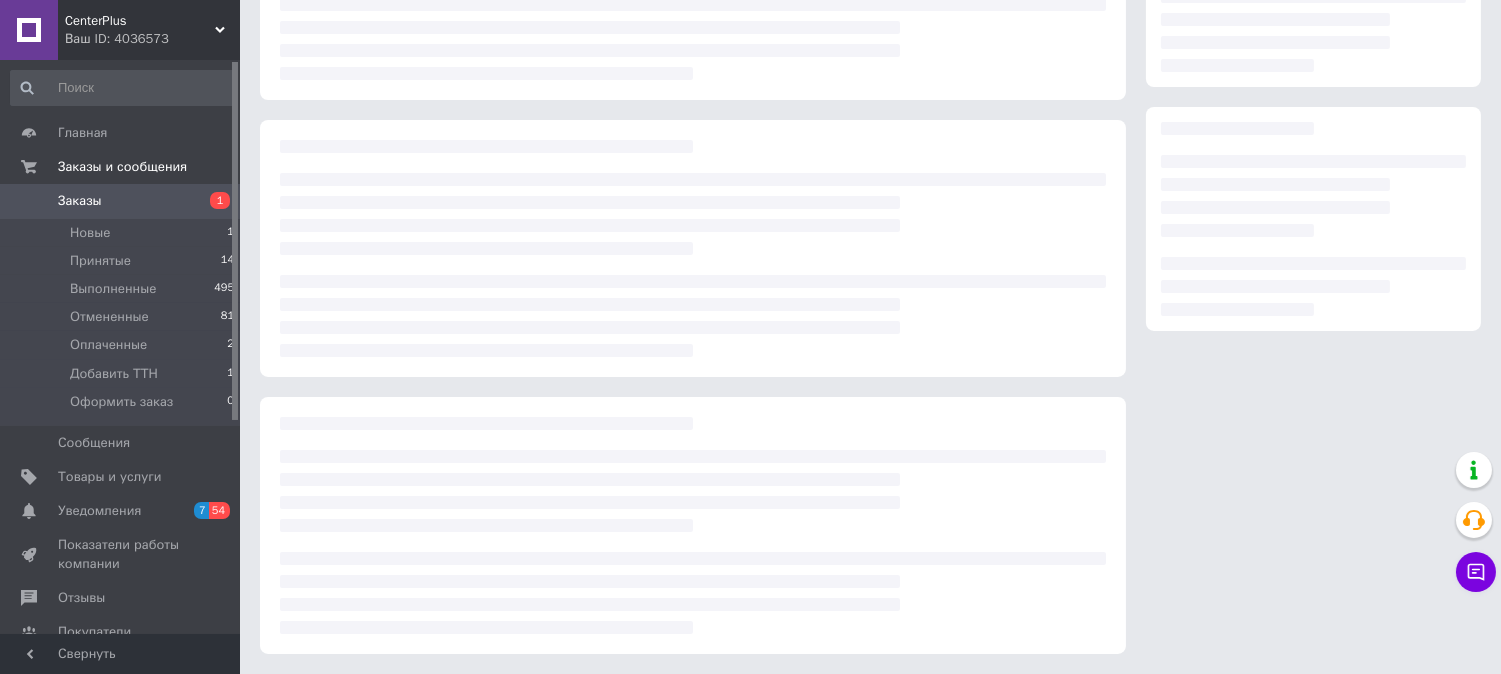 scroll, scrollTop: 333, scrollLeft: 0, axis: vertical 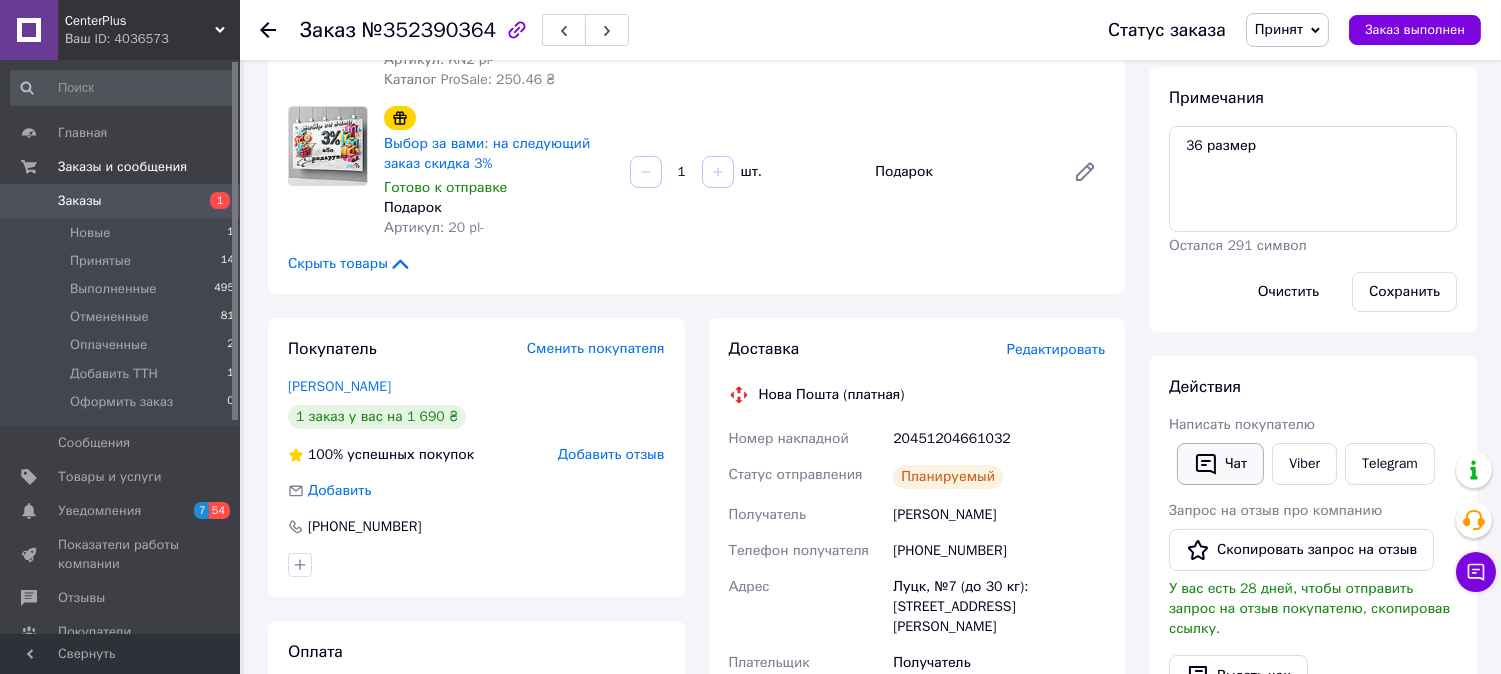 click 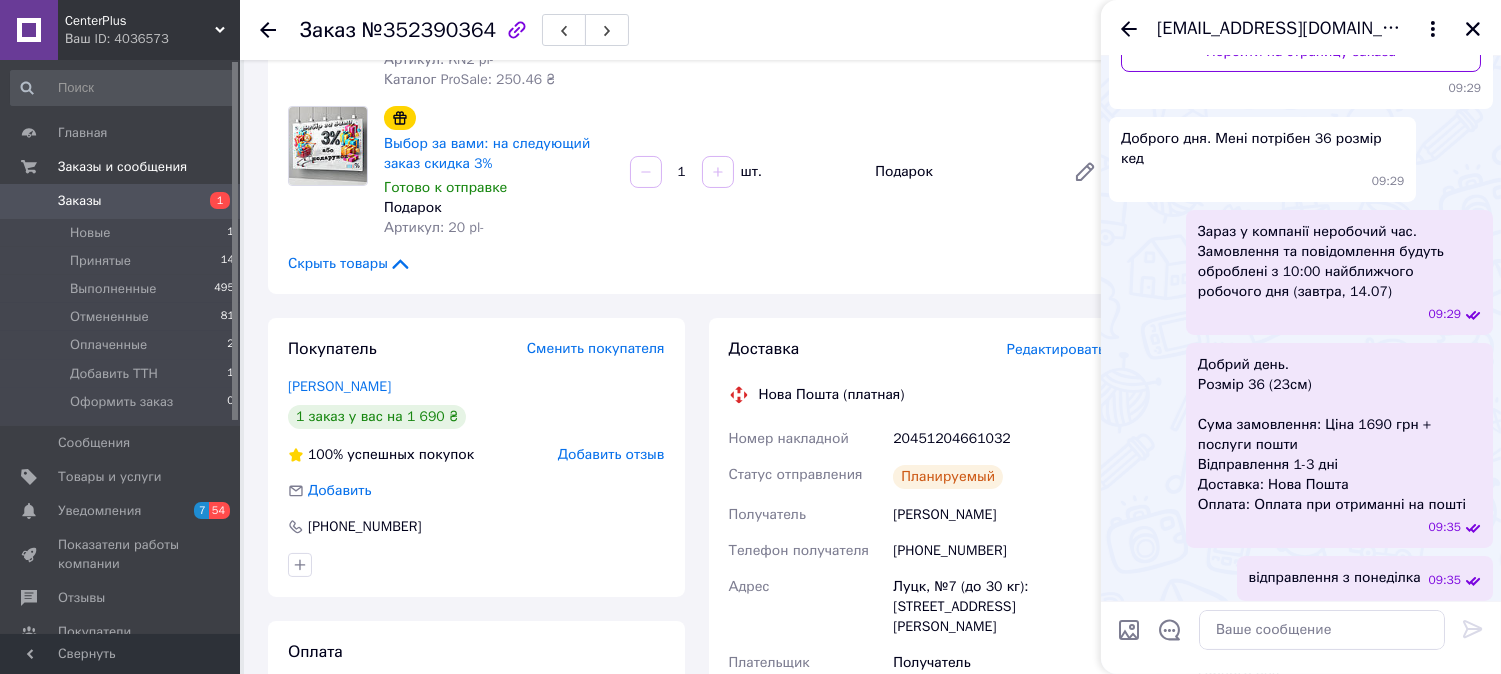 scroll, scrollTop: 322, scrollLeft: 0, axis: vertical 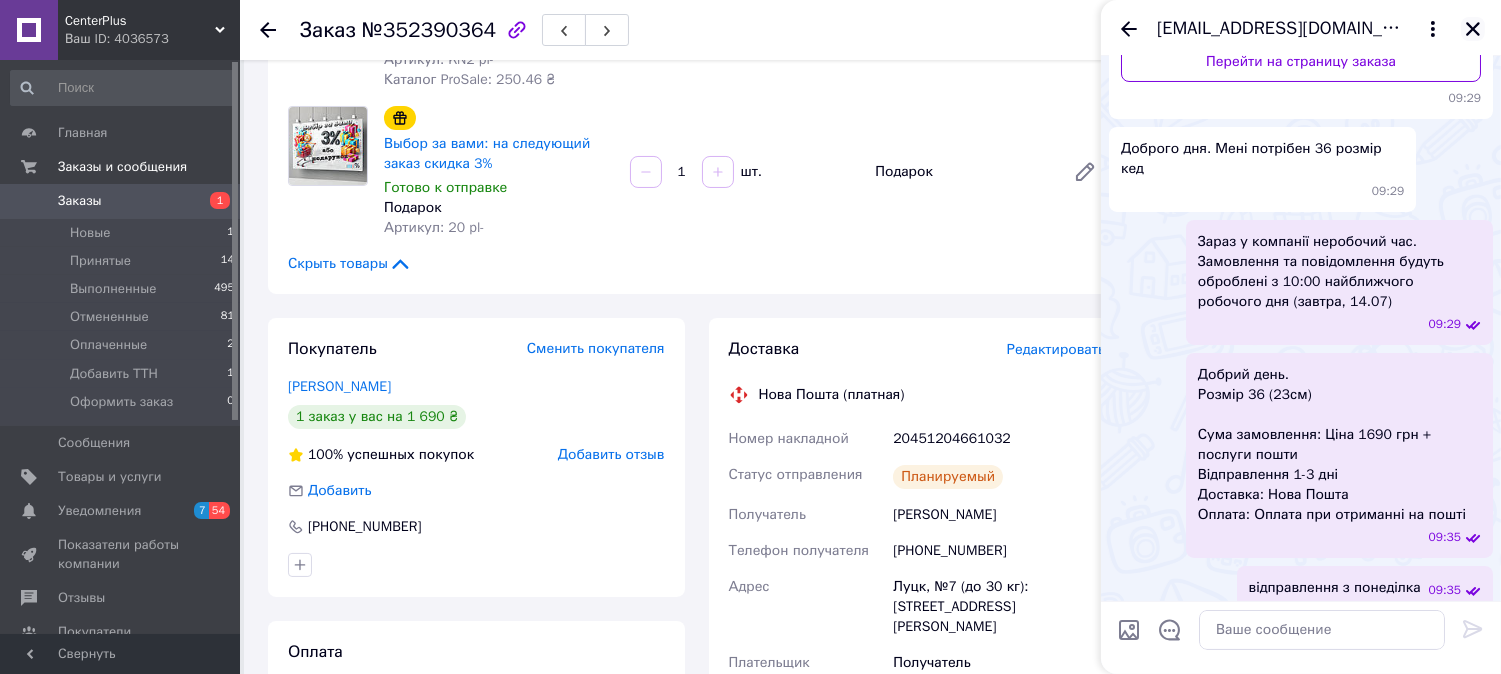 click 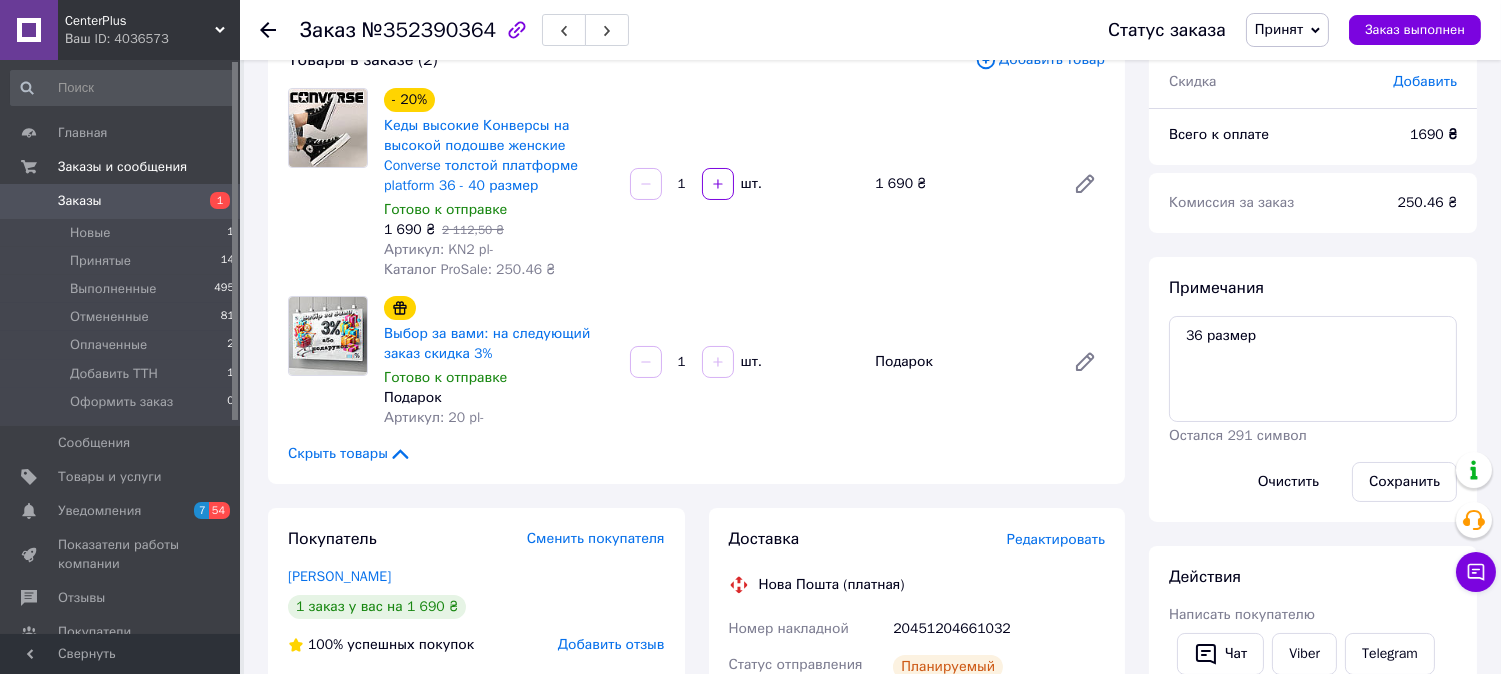 scroll, scrollTop: 0, scrollLeft: 0, axis: both 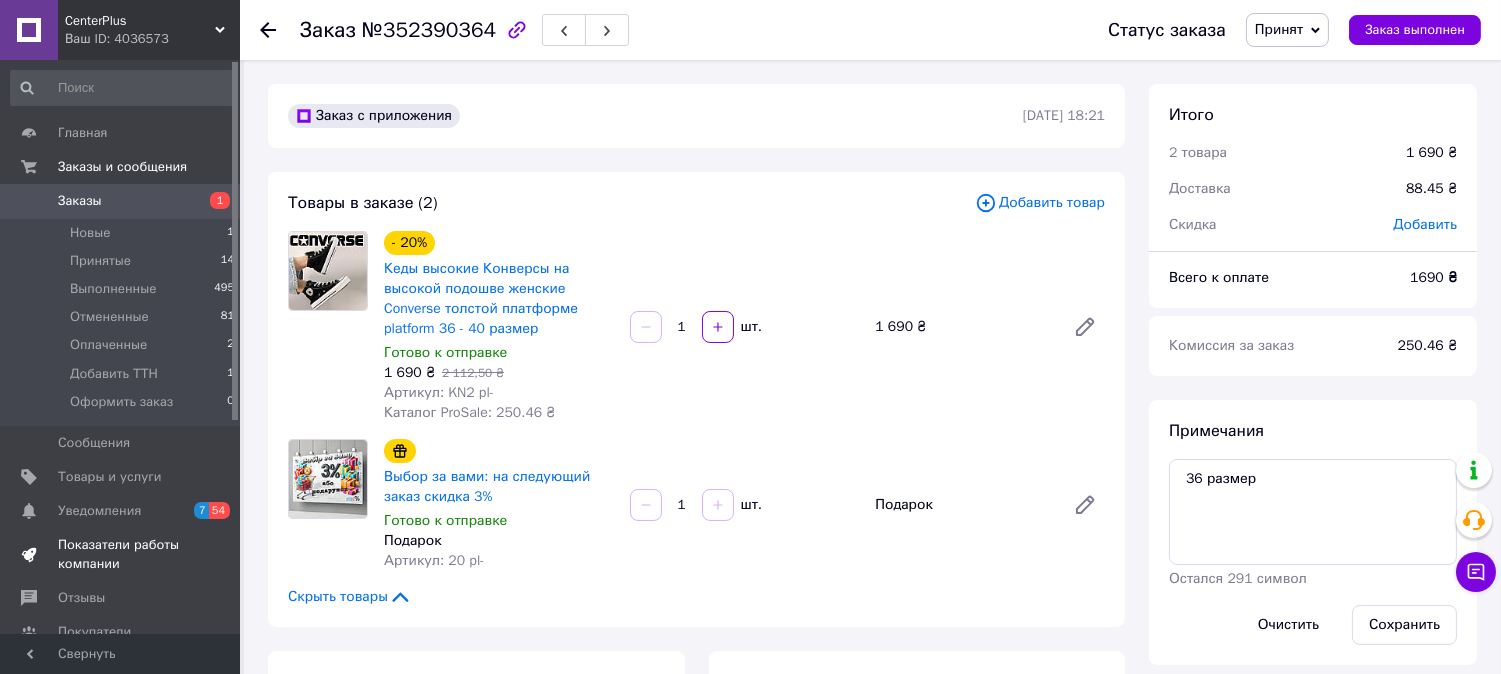 click on "Показатели работы компании" at bounding box center (121, 554) 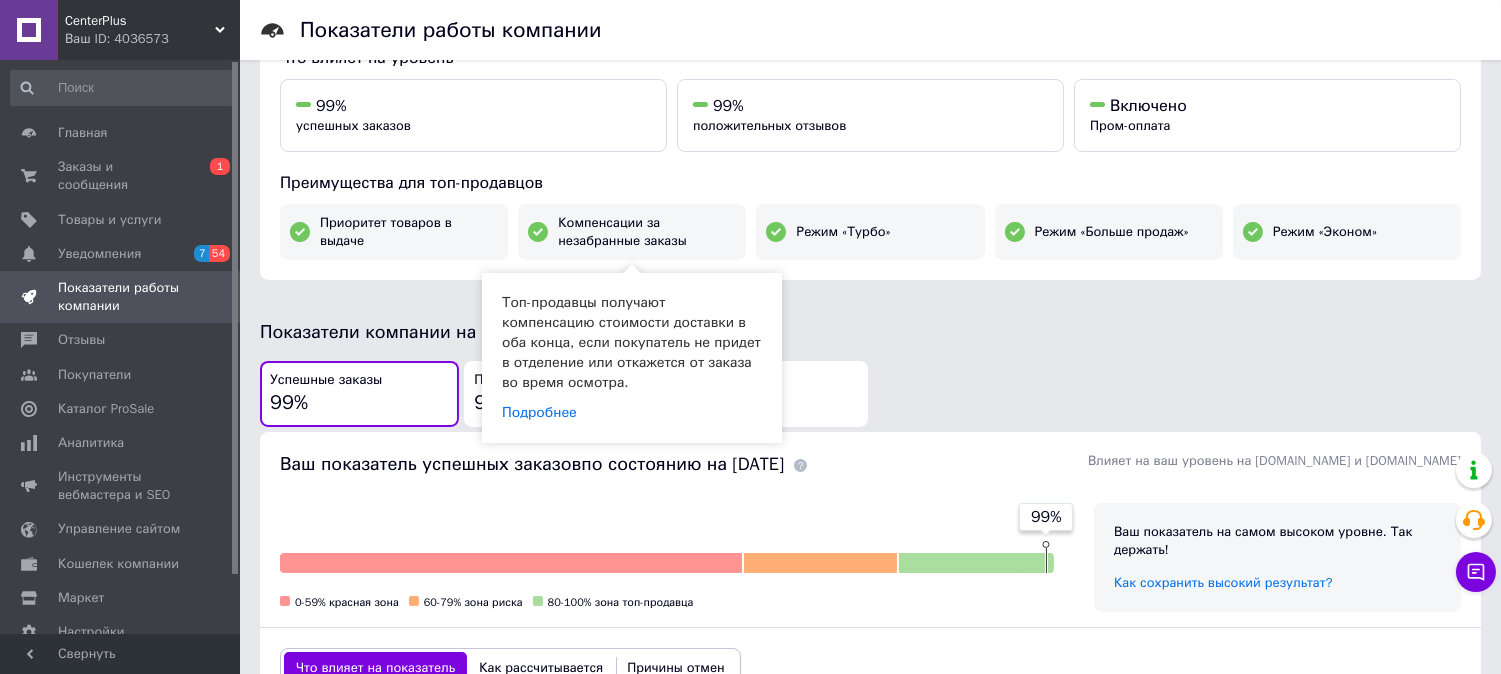 scroll, scrollTop: 333, scrollLeft: 0, axis: vertical 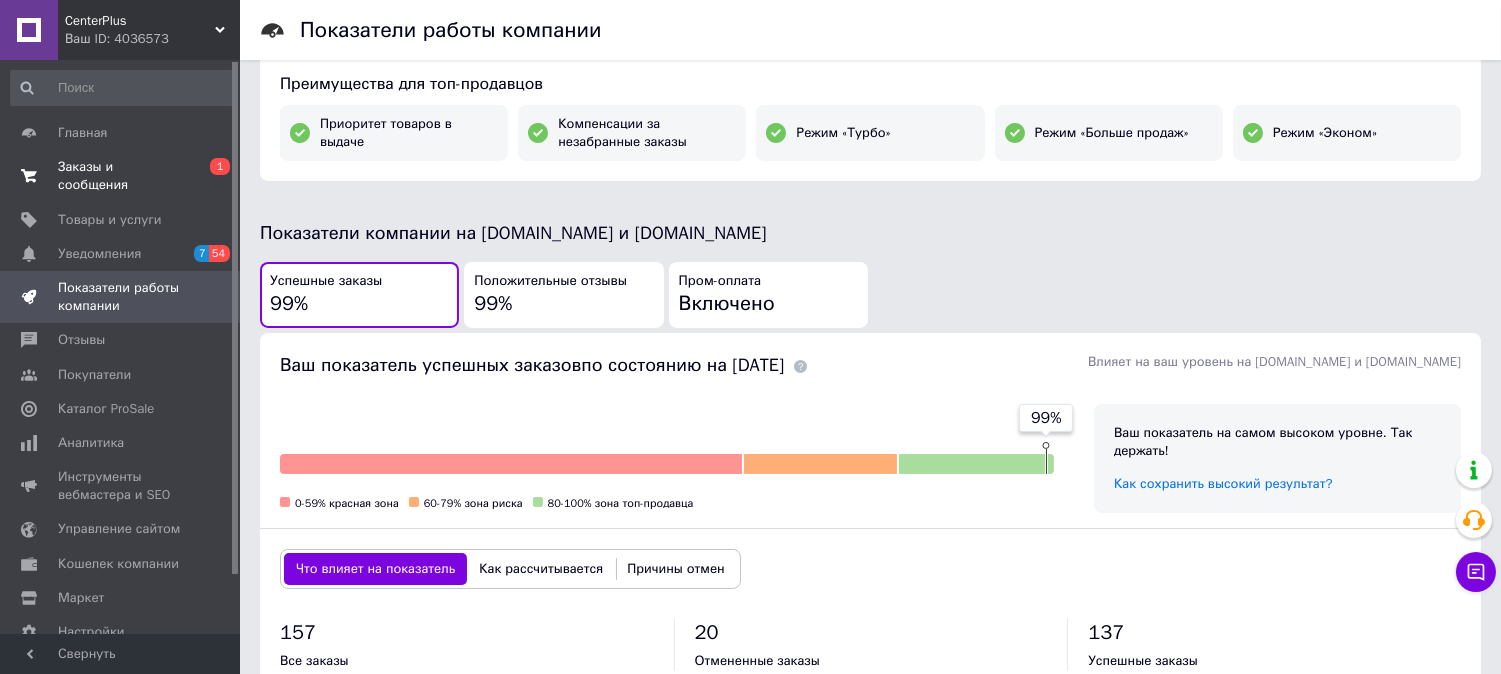click on "Заказы и сообщения" at bounding box center (121, 176) 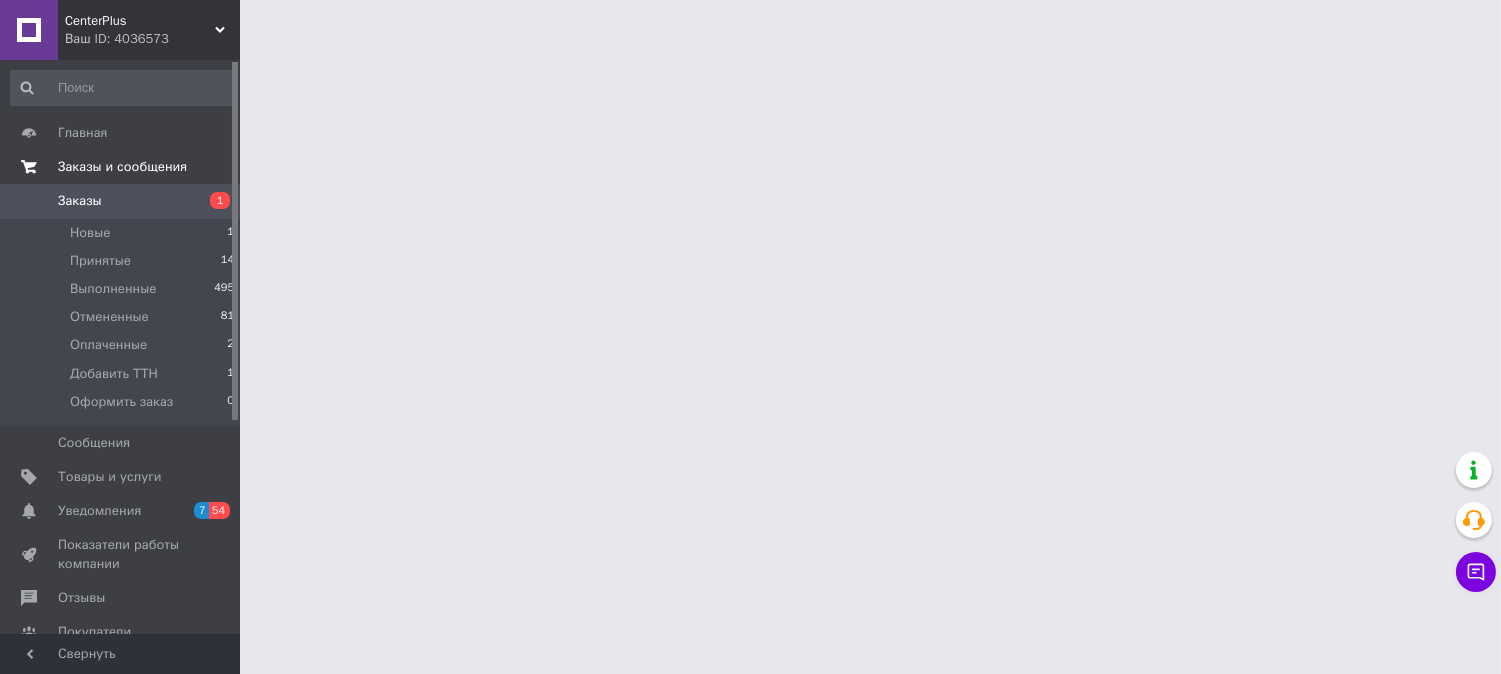 scroll, scrollTop: 0, scrollLeft: 0, axis: both 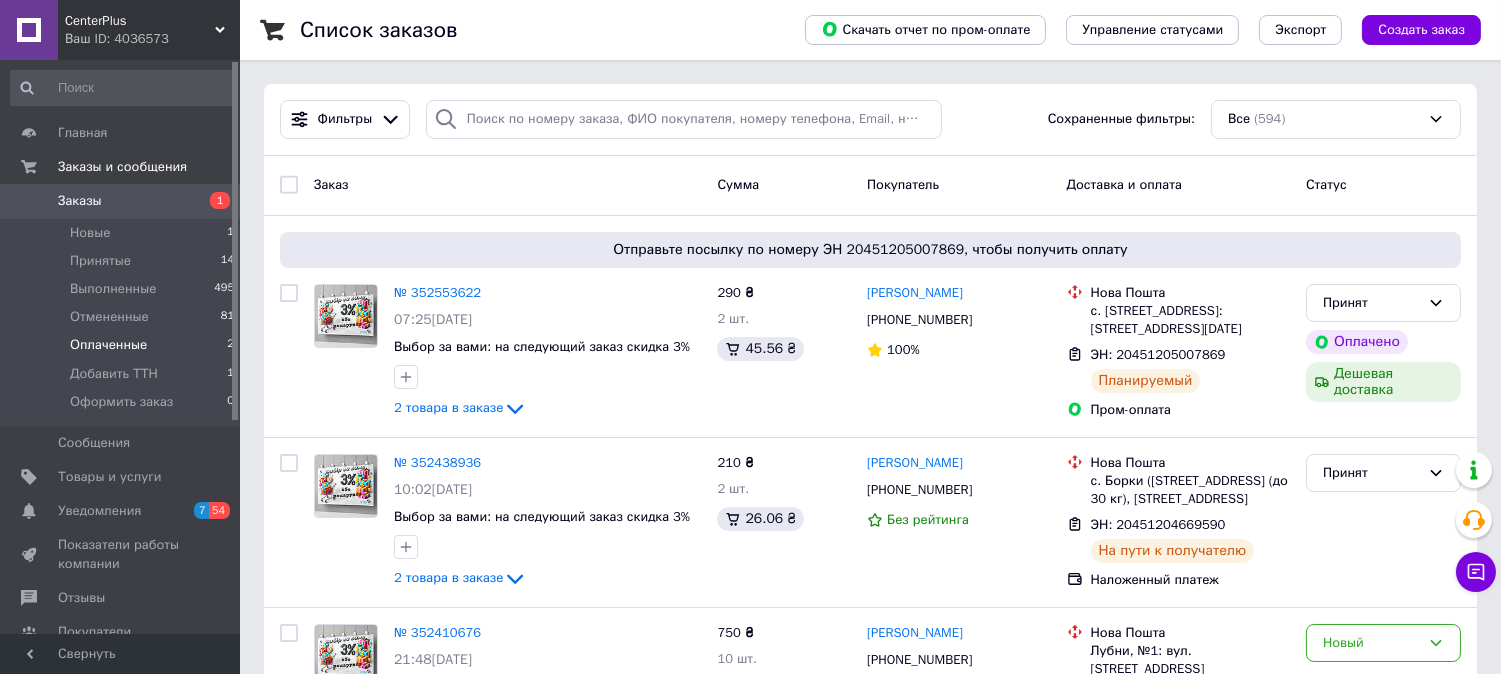 click on "Оплаченные" at bounding box center [108, 345] 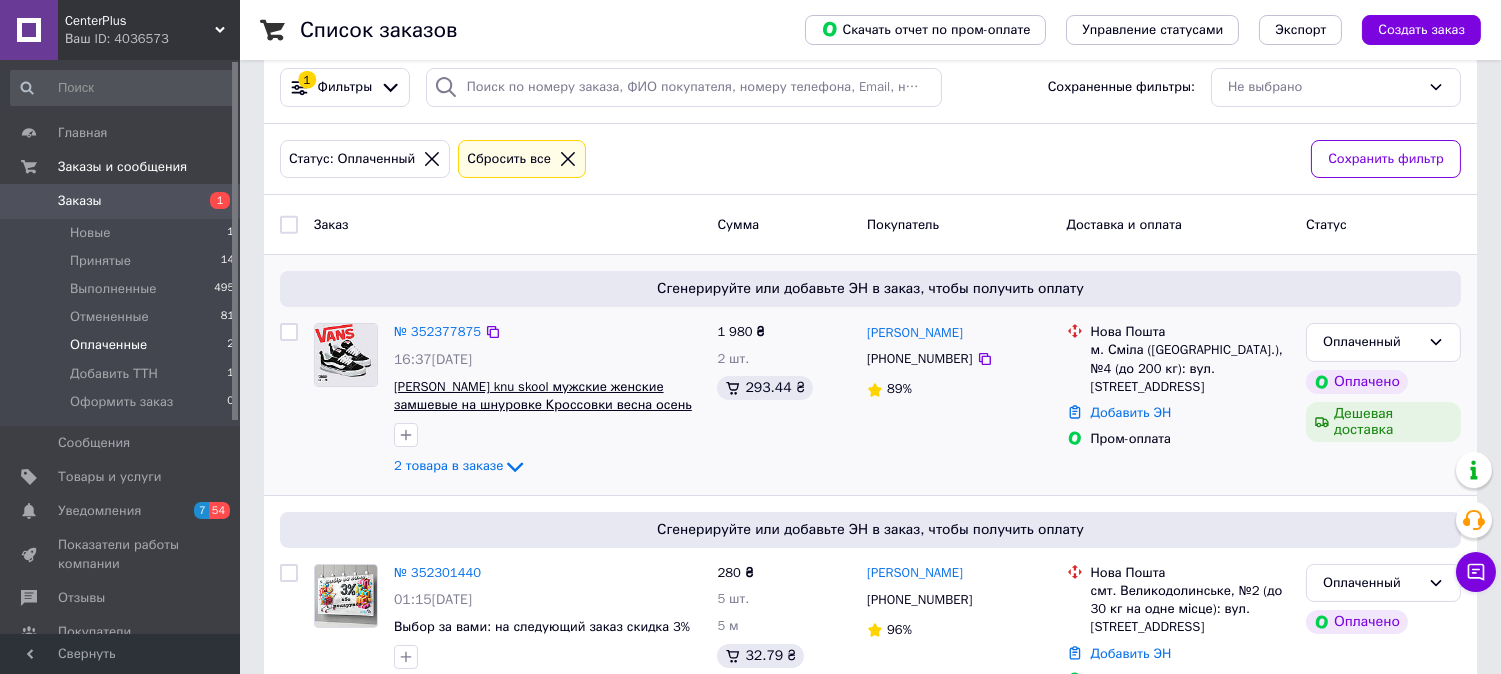 scroll, scrollTop: 98, scrollLeft: 0, axis: vertical 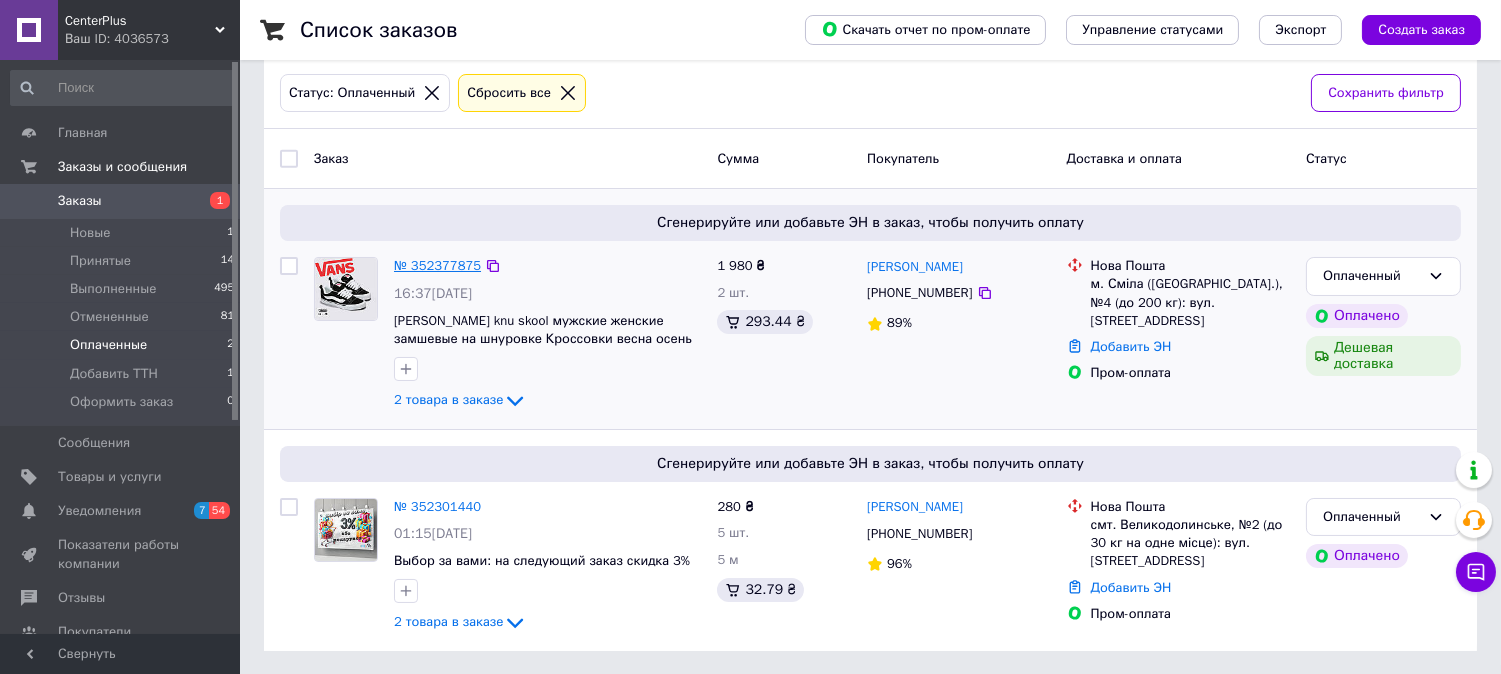 click on "№ 352377875" at bounding box center [437, 265] 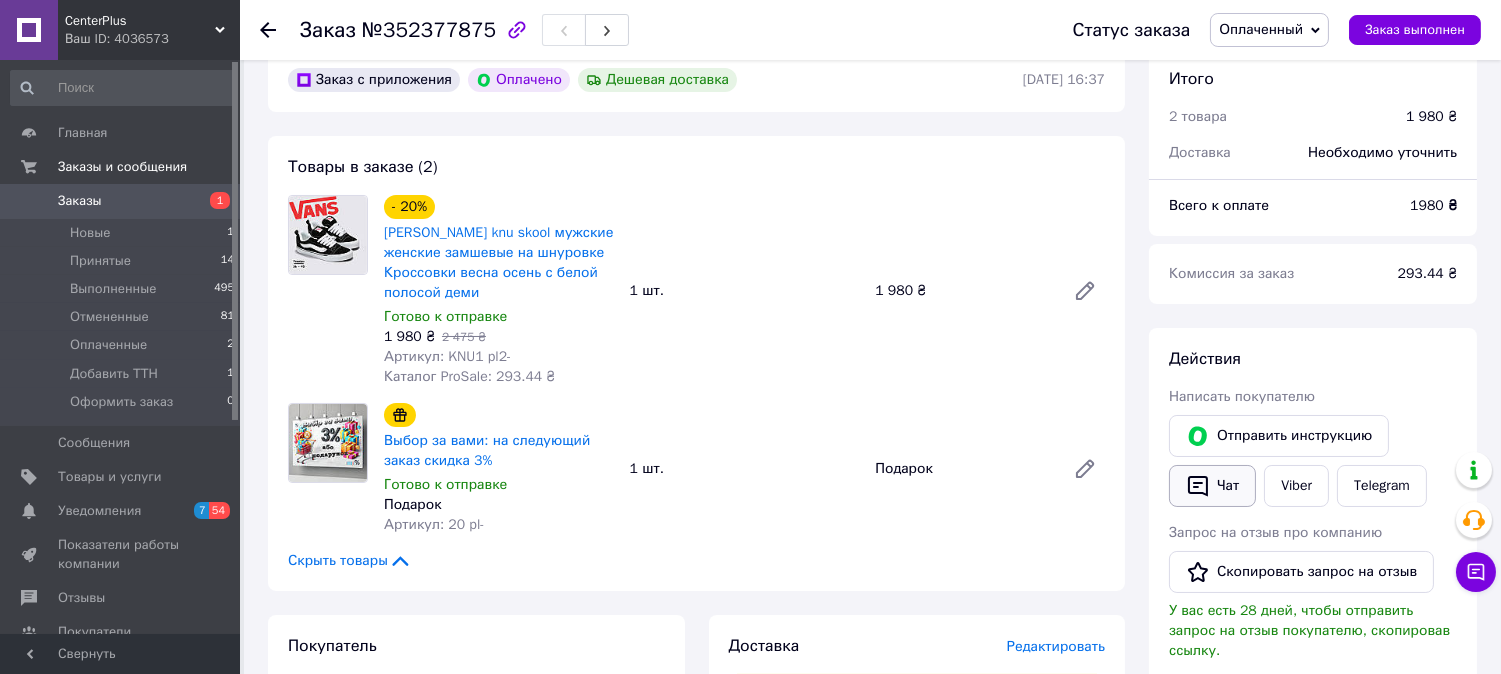 click on "Чат" at bounding box center [1212, 486] 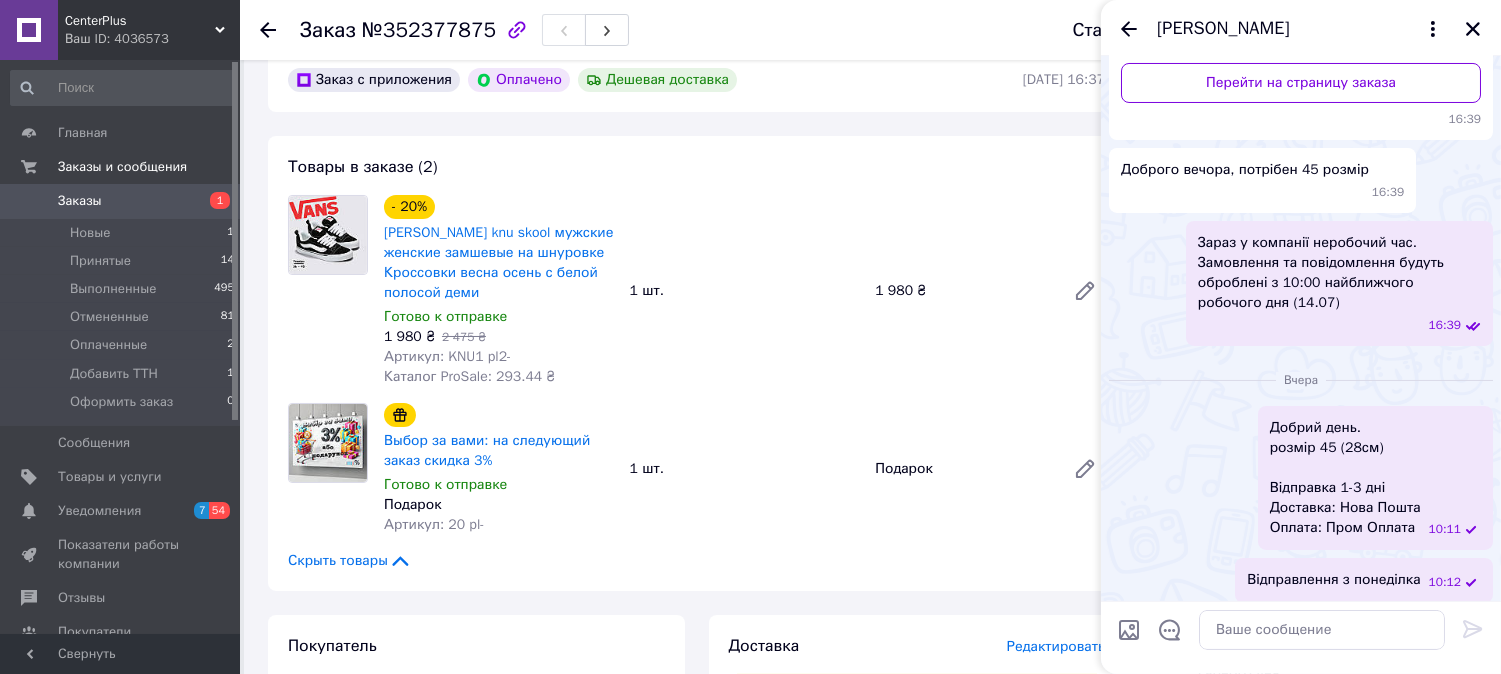 scroll, scrollTop: 292, scrollLeft: 0, axis: vertical 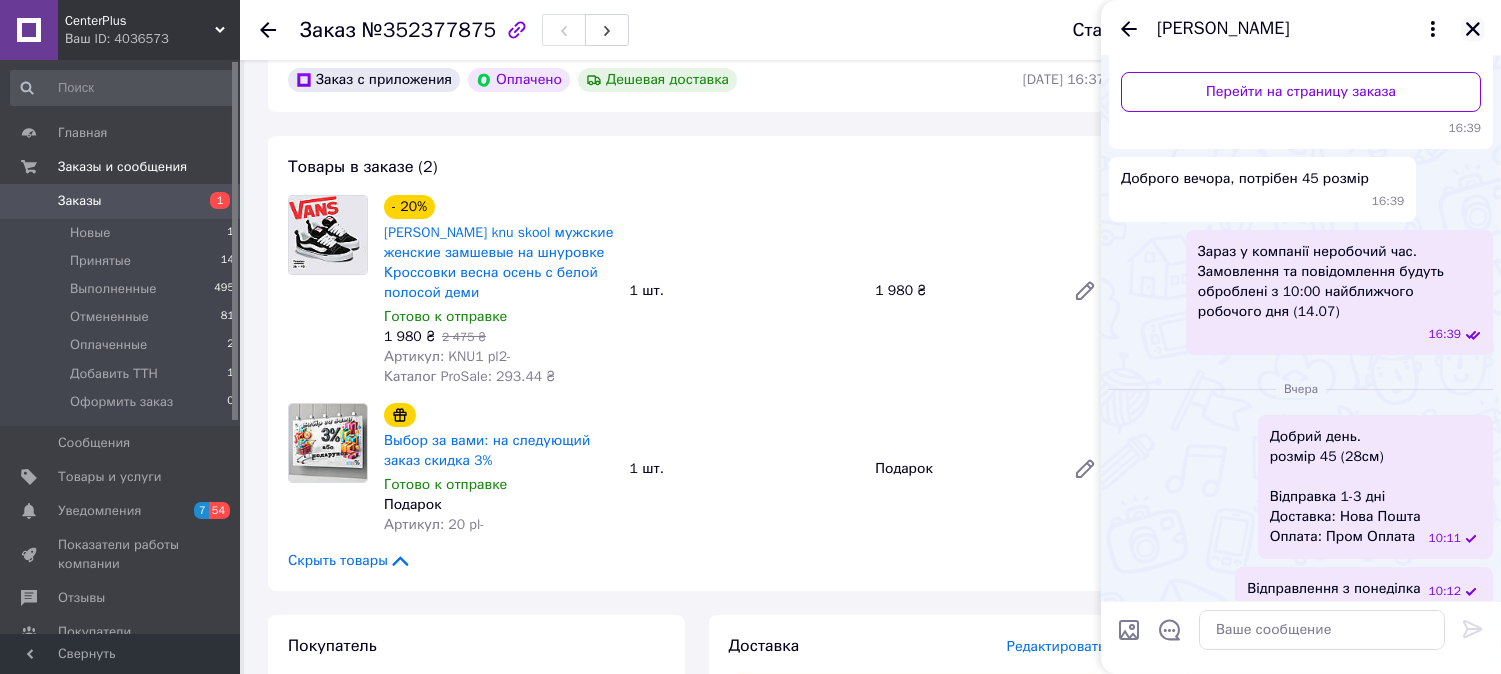 click 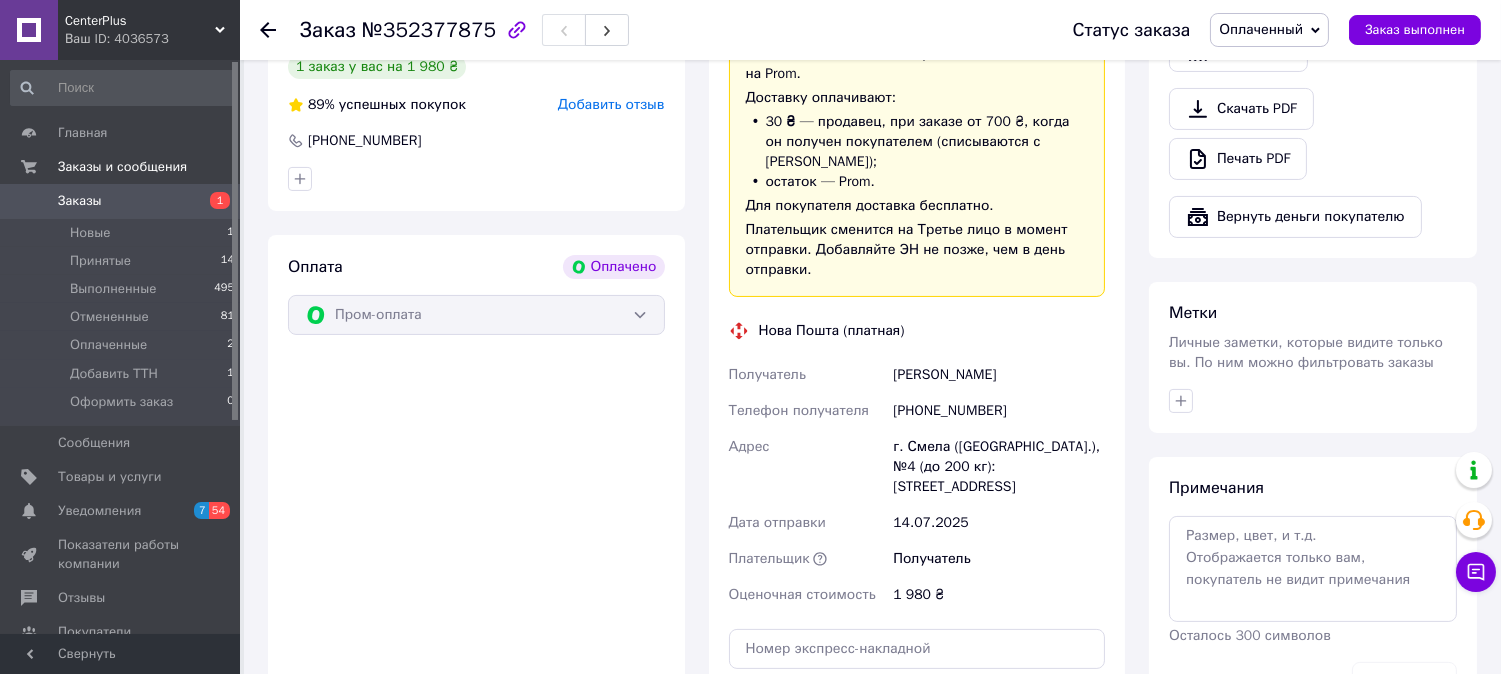 scroll, scrollTop: 765, scrollLeft: 0, axis: vertical 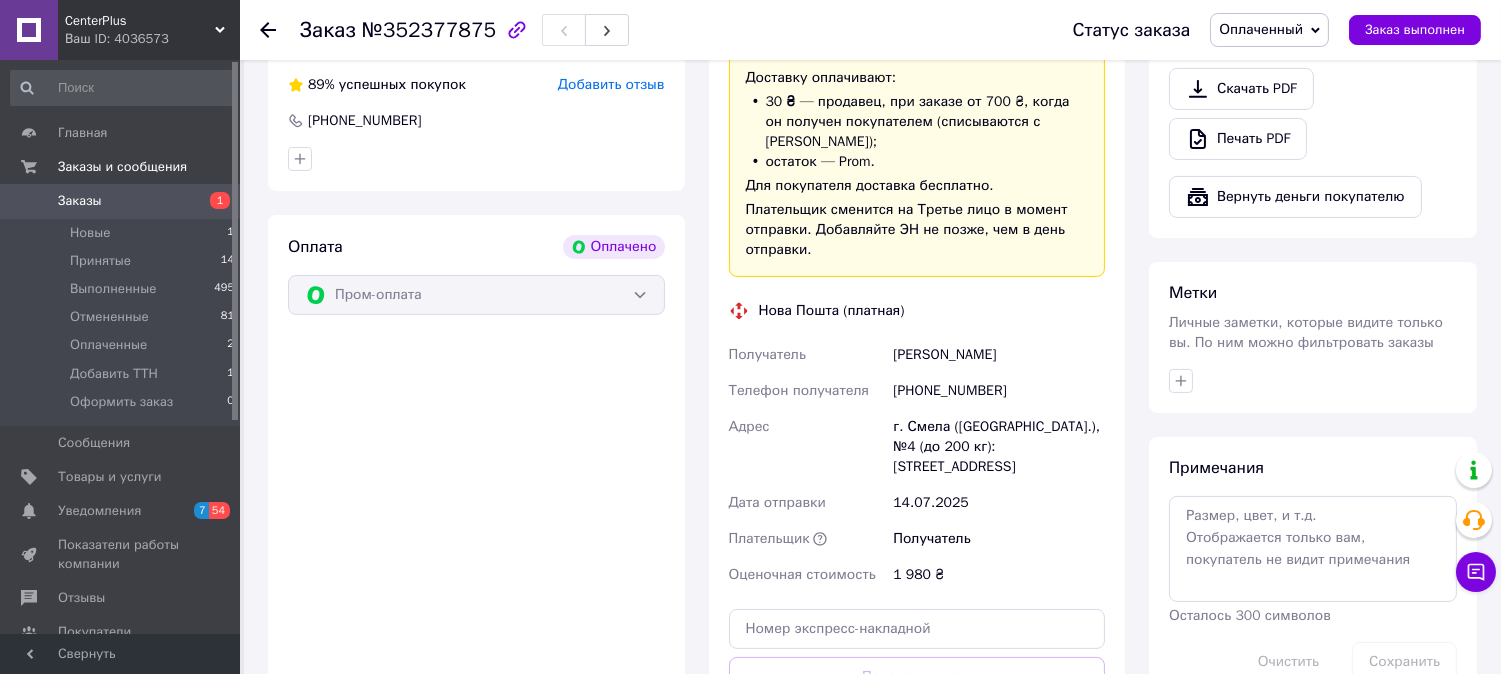 click on "[PHONE_NUMBER]" at bounding box center (999, 391) 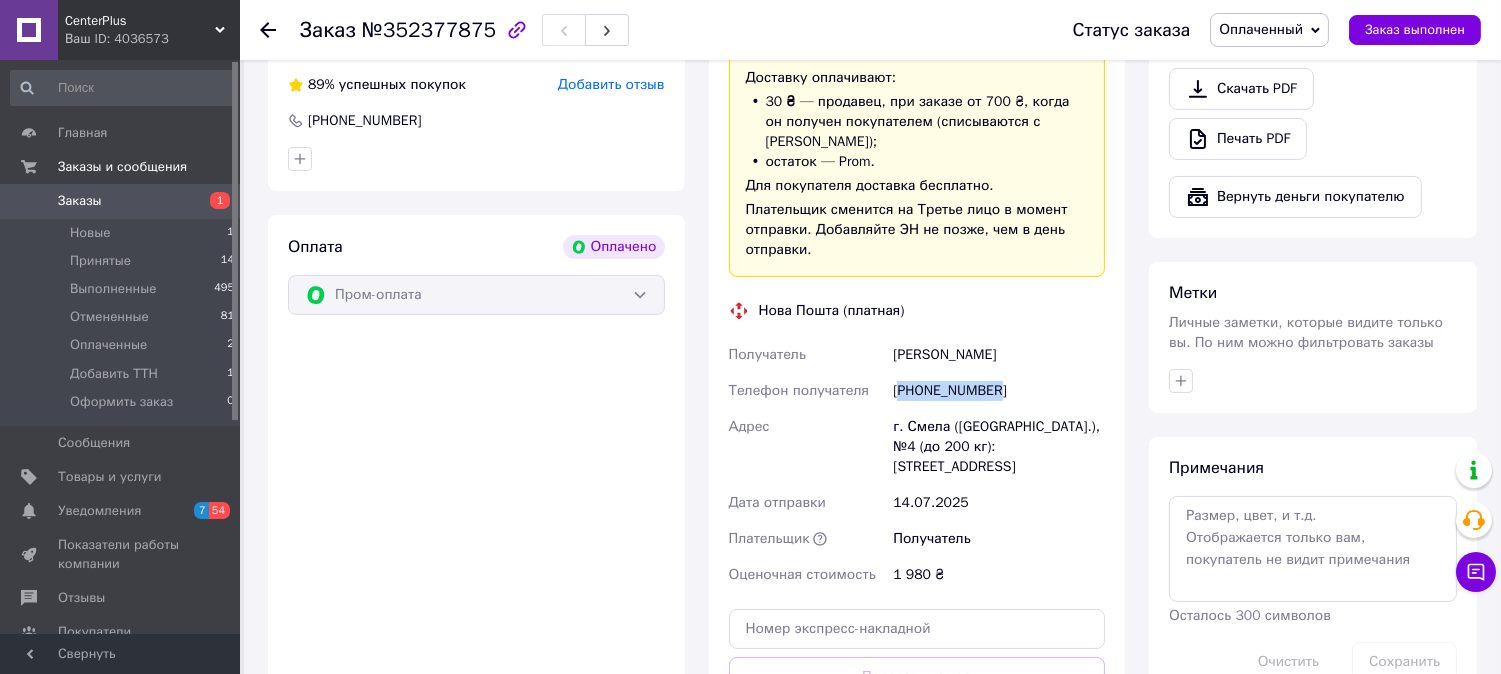 click on "[PHONE_NUMBER]" at bounding box center [999, 391] 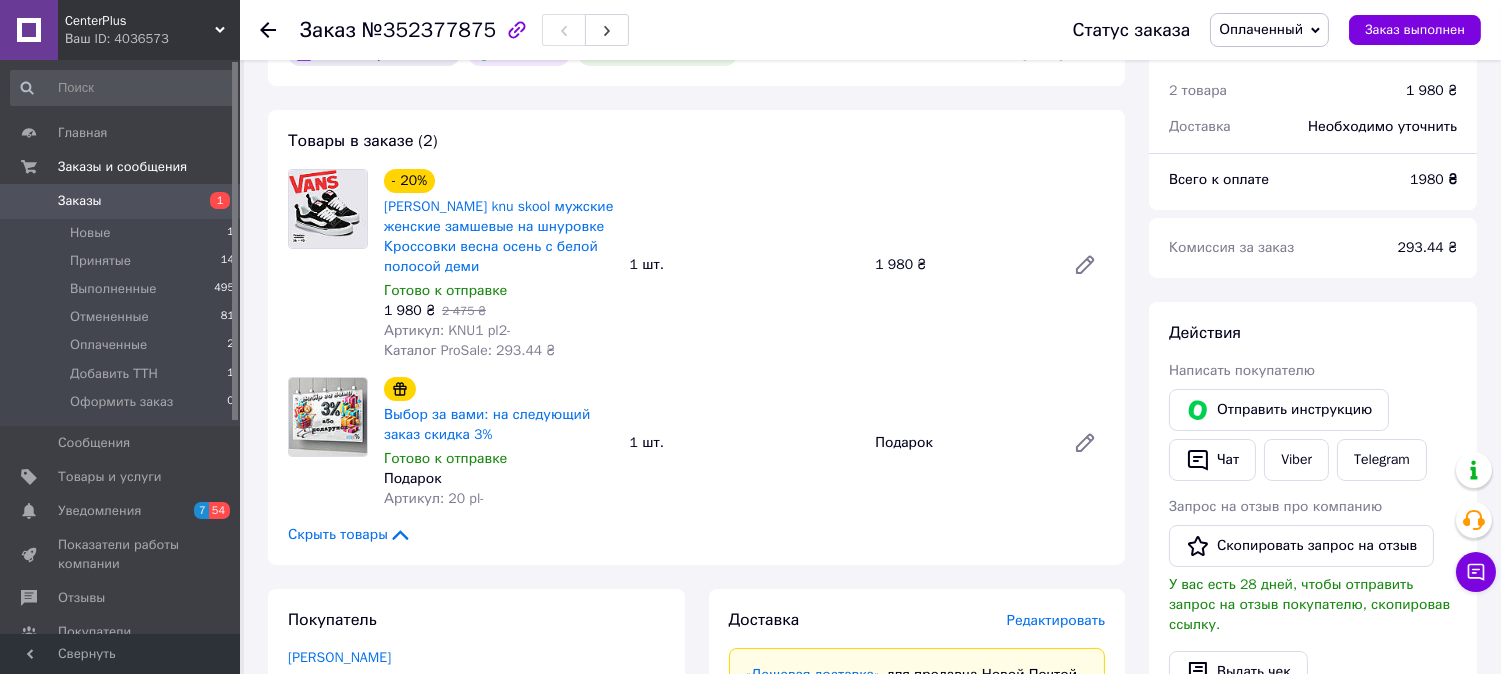 scroll, scrollTop: 0, scrollLeft: 0, axis: both 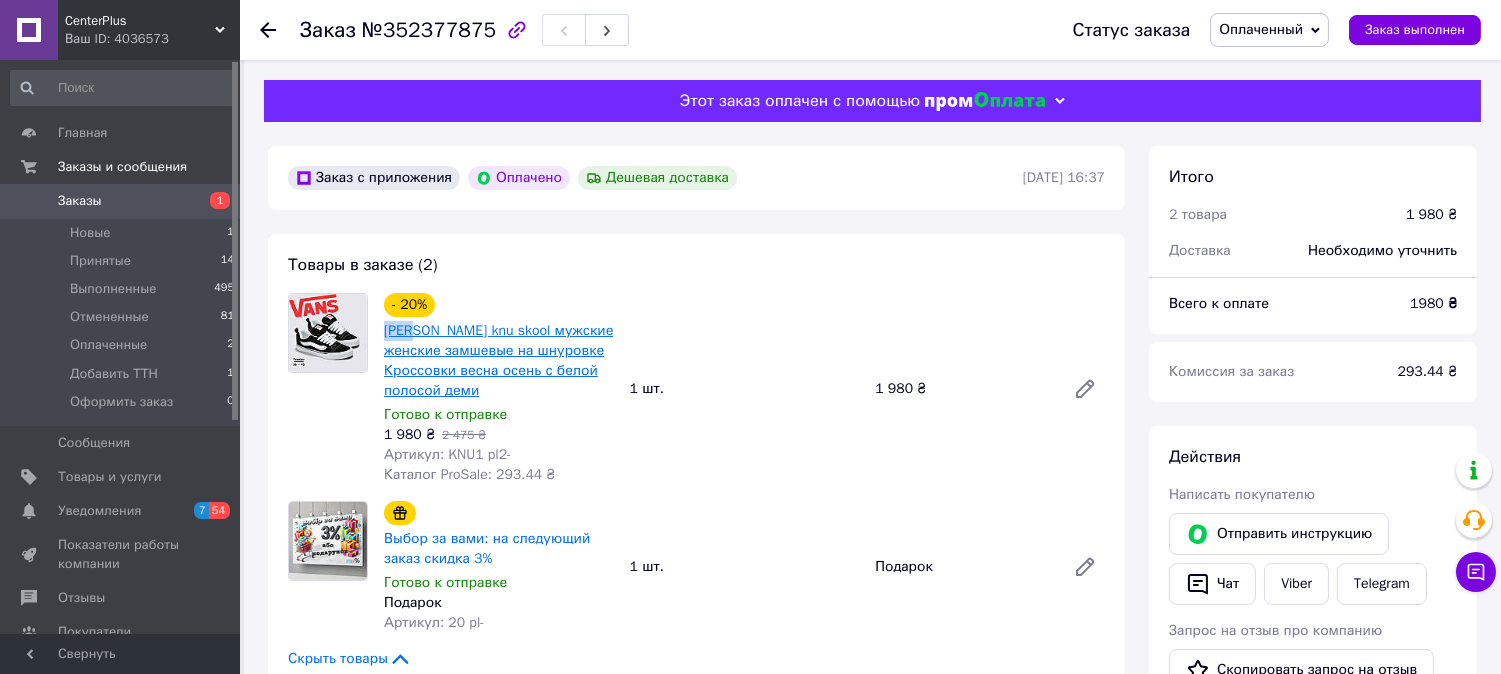 drag, startPoint x: 376, startPoint y: 331, endPoint x: 416, endPoint y: 330, distance: 40.012497 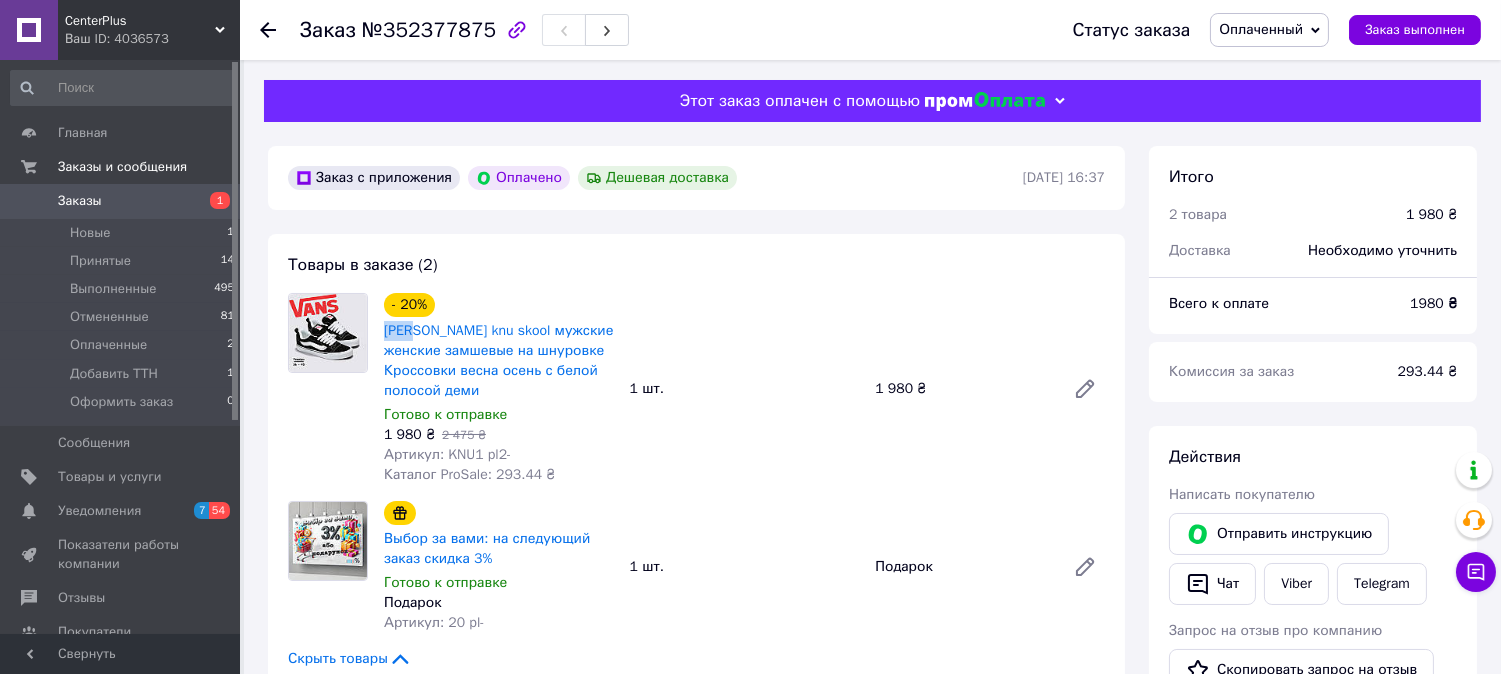 copy on "Кеды" 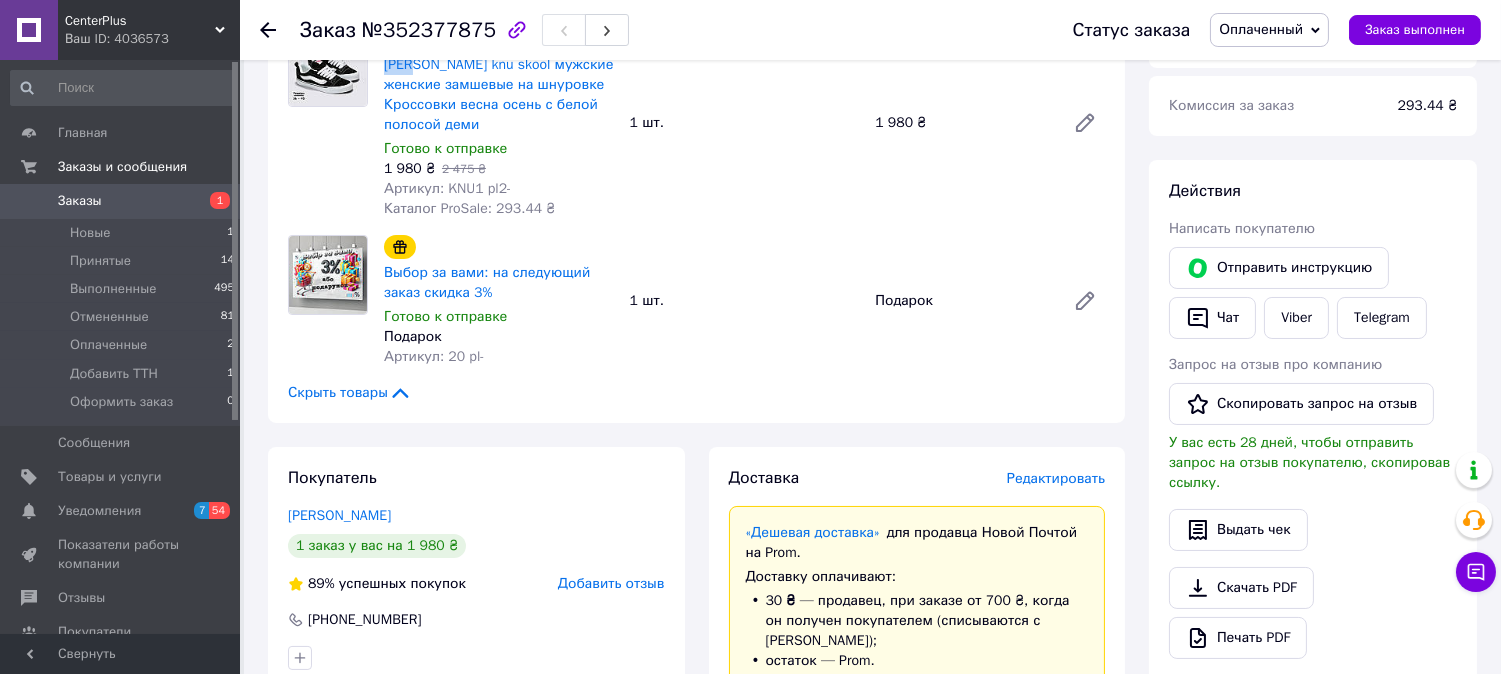 scroll, scrollTop: 333, scrollLeft: 0, axis: vertical 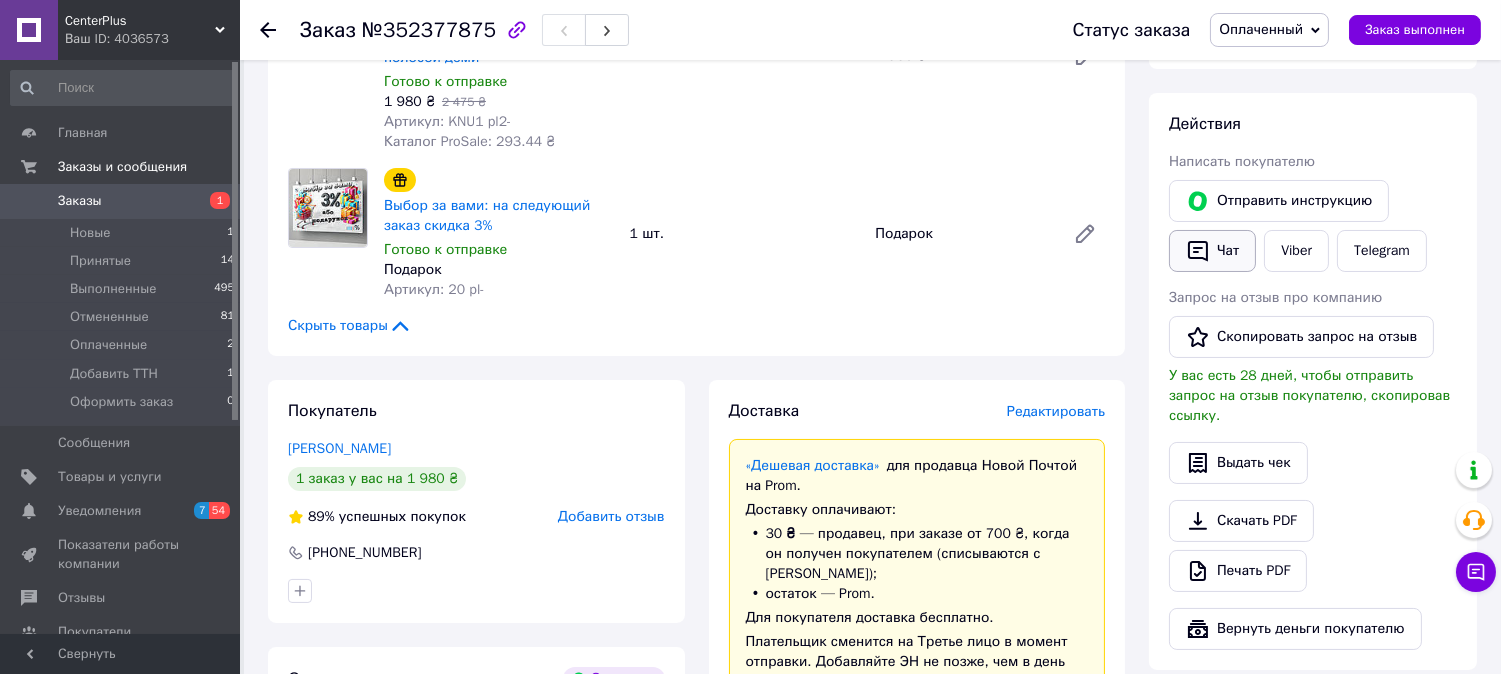 click 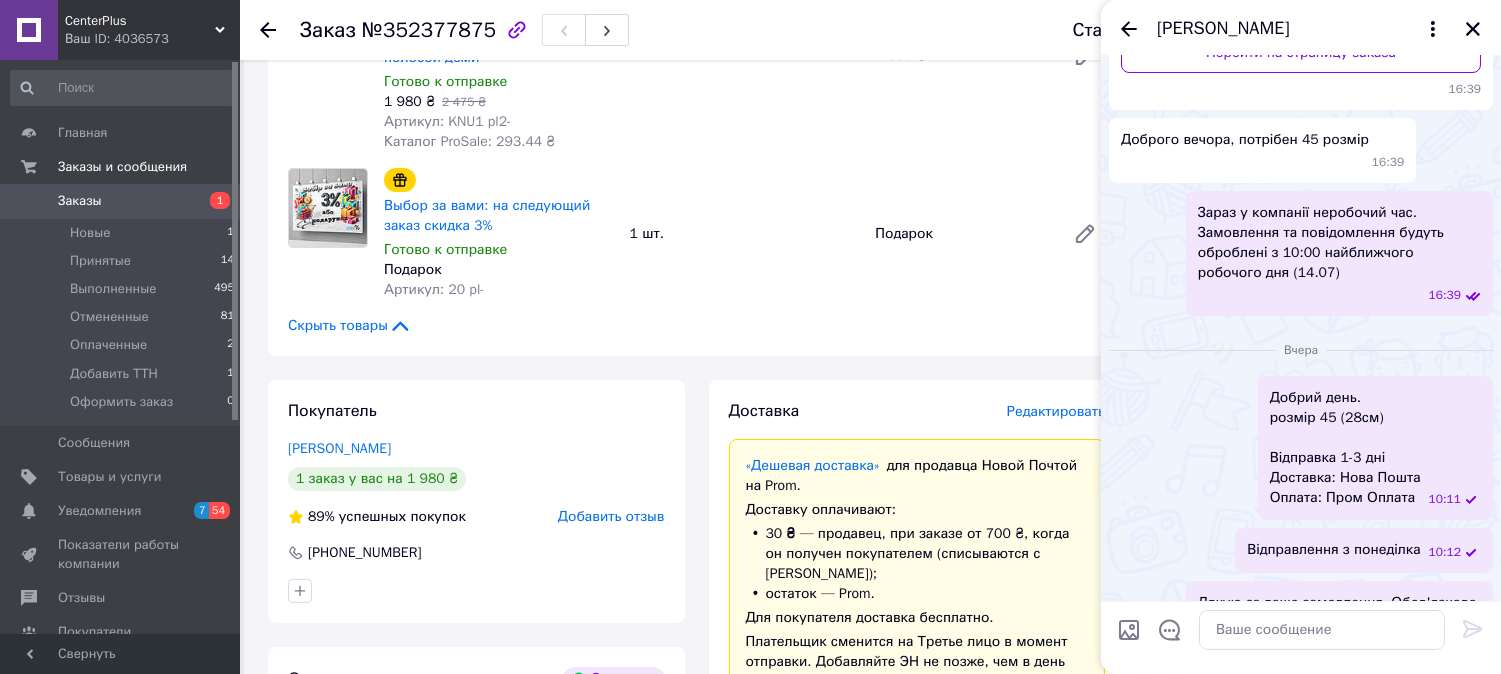 scroll, scrollTop: 70, scrollLeft: 0, axis: vertical 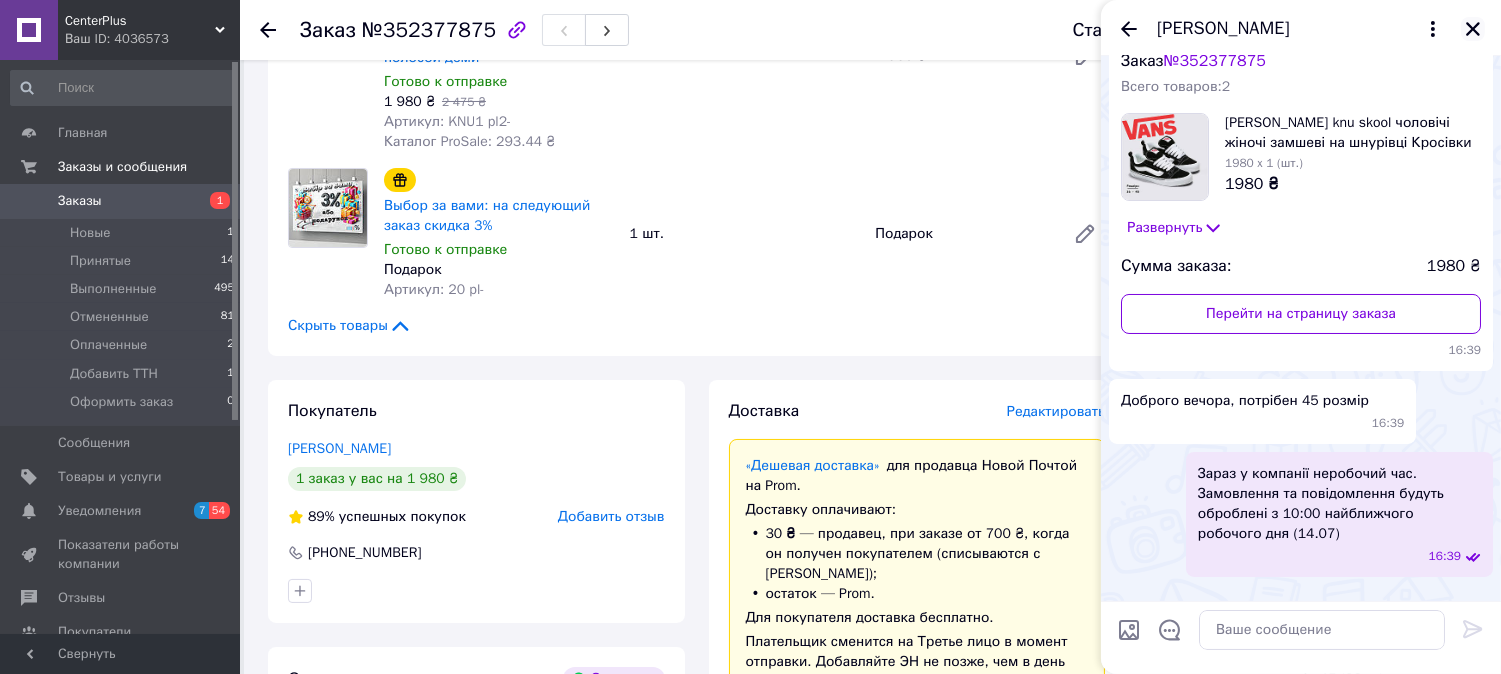 click 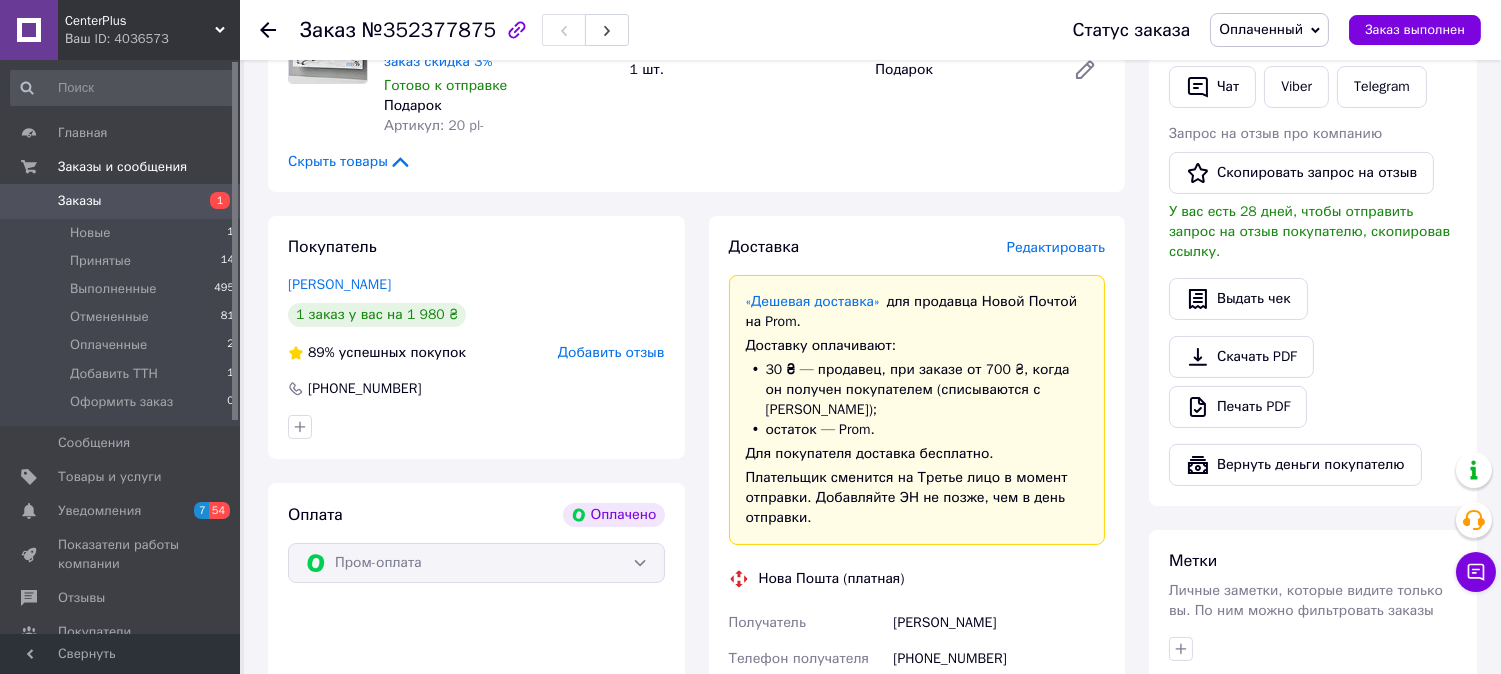 scroll, scrollTop: 666, scrollLeft: 0, axis: vertical 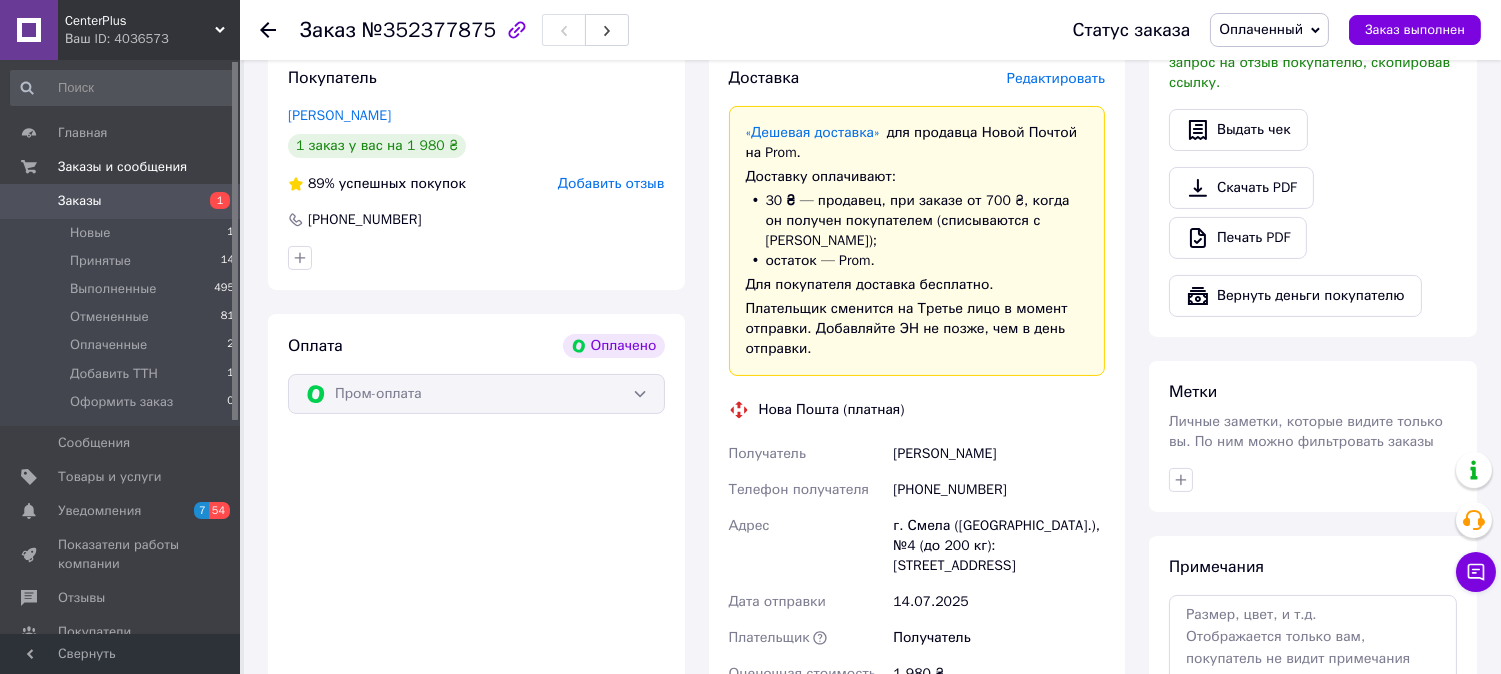 drag, startPoint x: 997, startPoint y: 438, endPoint x: 871, endPoint y: 434, distance: 126.06348 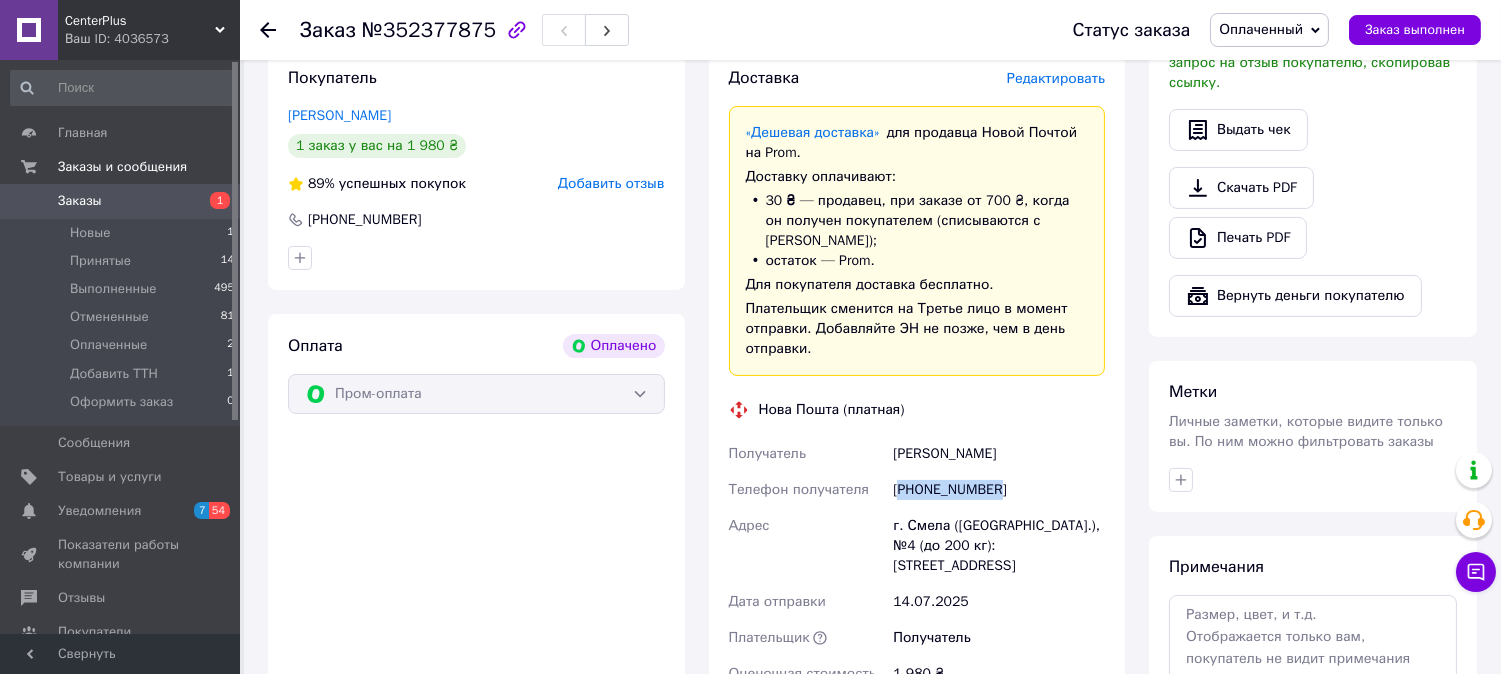 click on "[PHONE_NUMBER]" at bounding box center [999, 490] 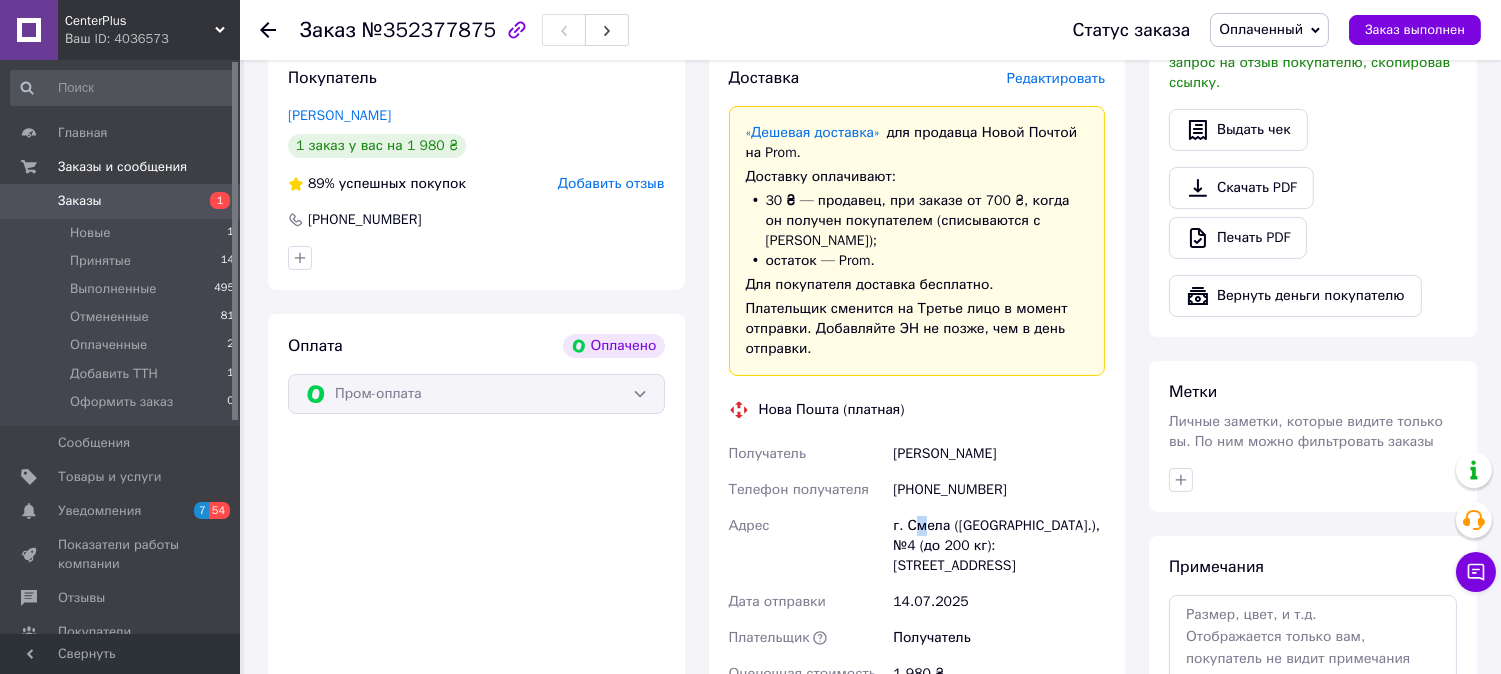 click on "г. Смела ([GEOGRAPHIC_DATA].), №4 (до 200 кг): [STREET_ADDRESS]" at bounding box center (999, 546) 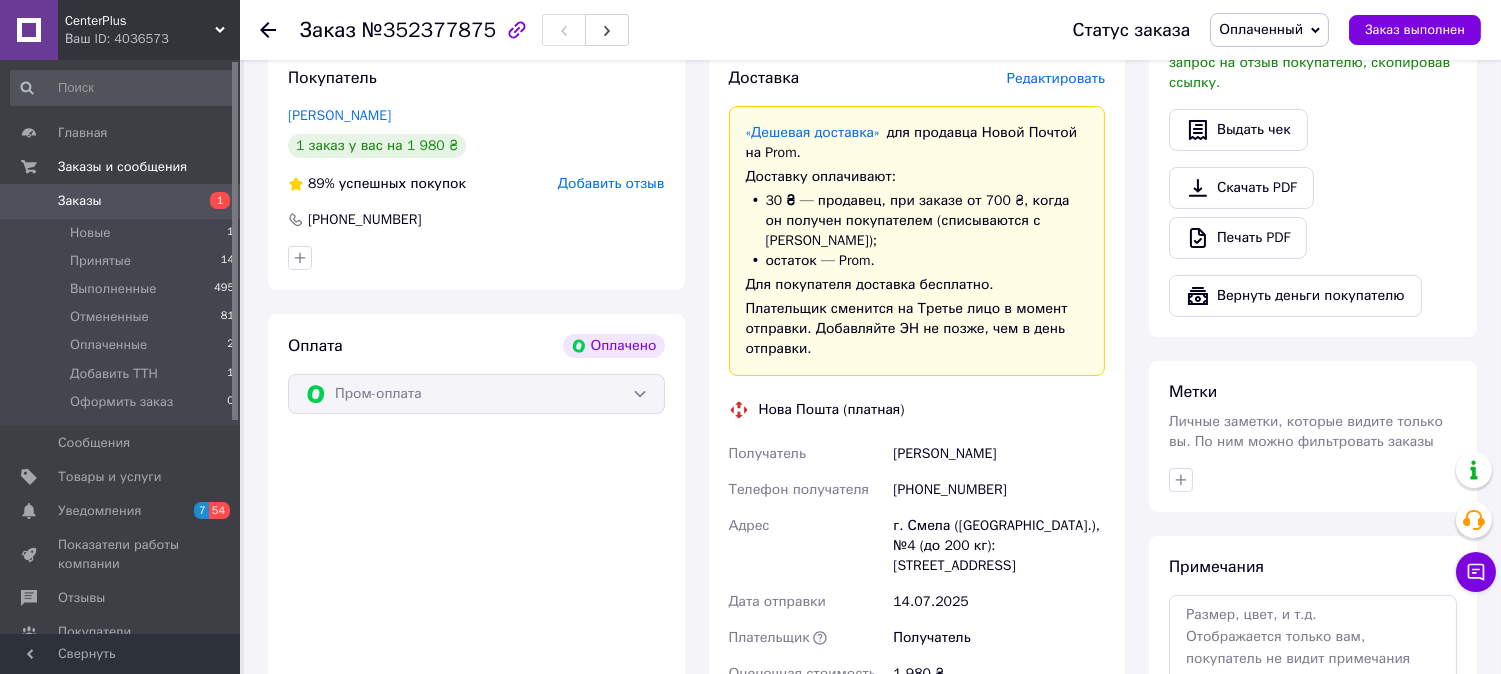 click on "г. Смела ([GEOGRAPHIC_DATA].), №4 (до 200 кг): [STREET_ADDRESS]" at bounding box center (999, 546) 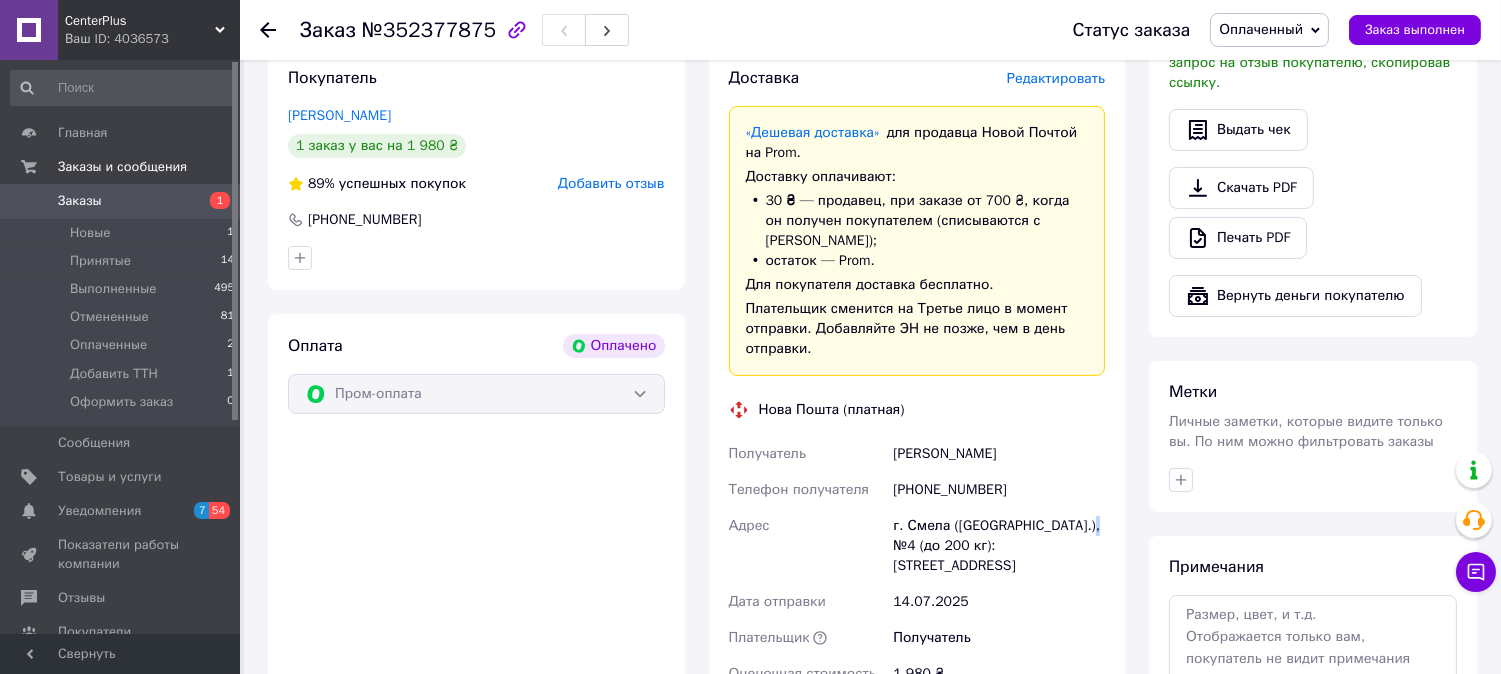 click on "г. Смела ([GEOGRAPHIC_DATA].), №4 (до 200 кг): [STREET_ADDRESS]" at bounding box center [999, 546] 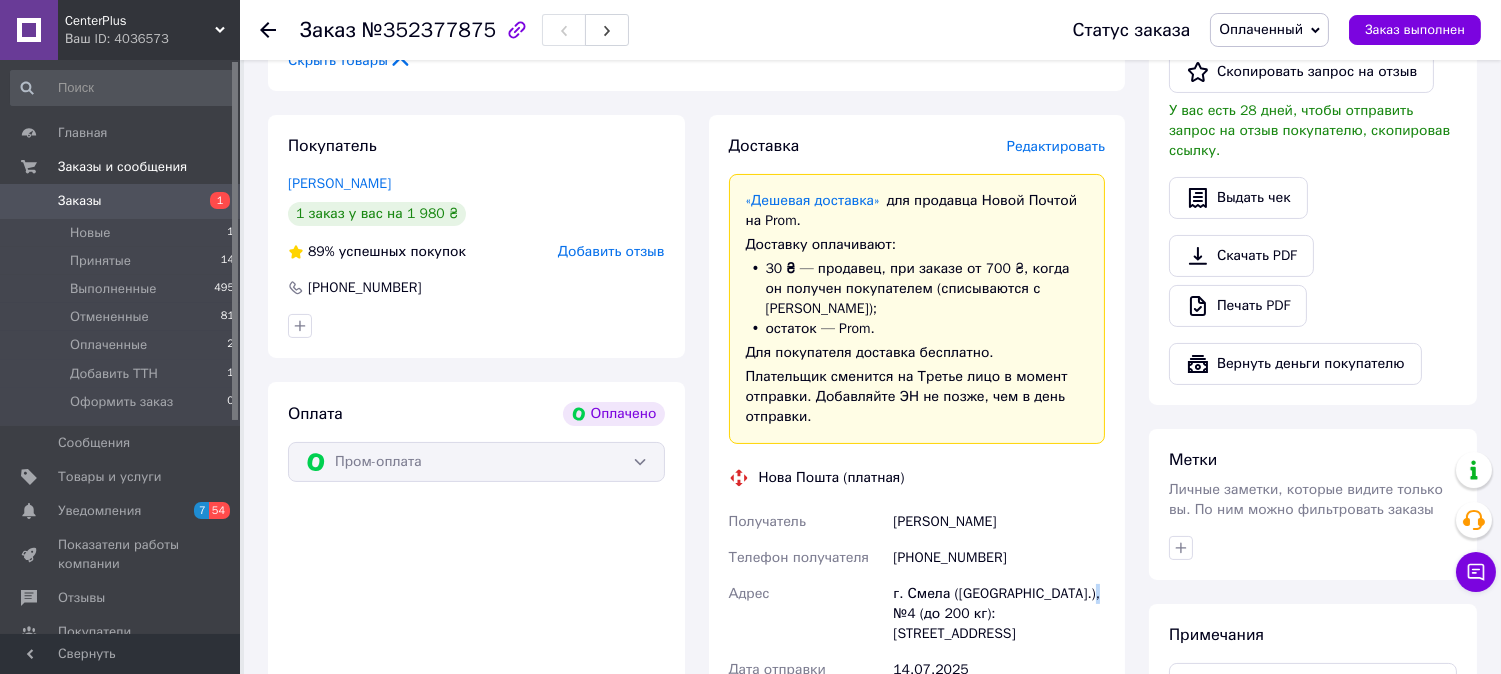 scroll, scrollTop: 888, scrollLeft: 0, axis: vertical 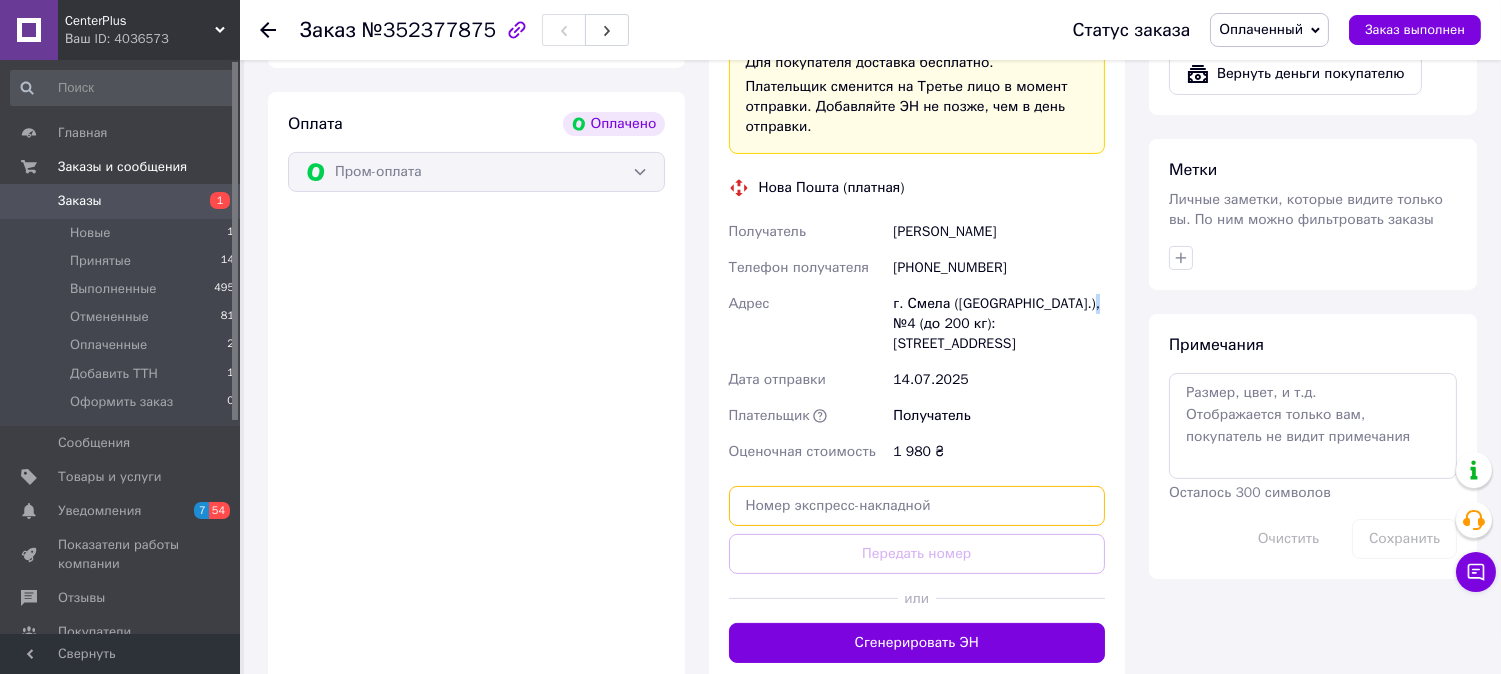 click at bounding box center [917, 506] 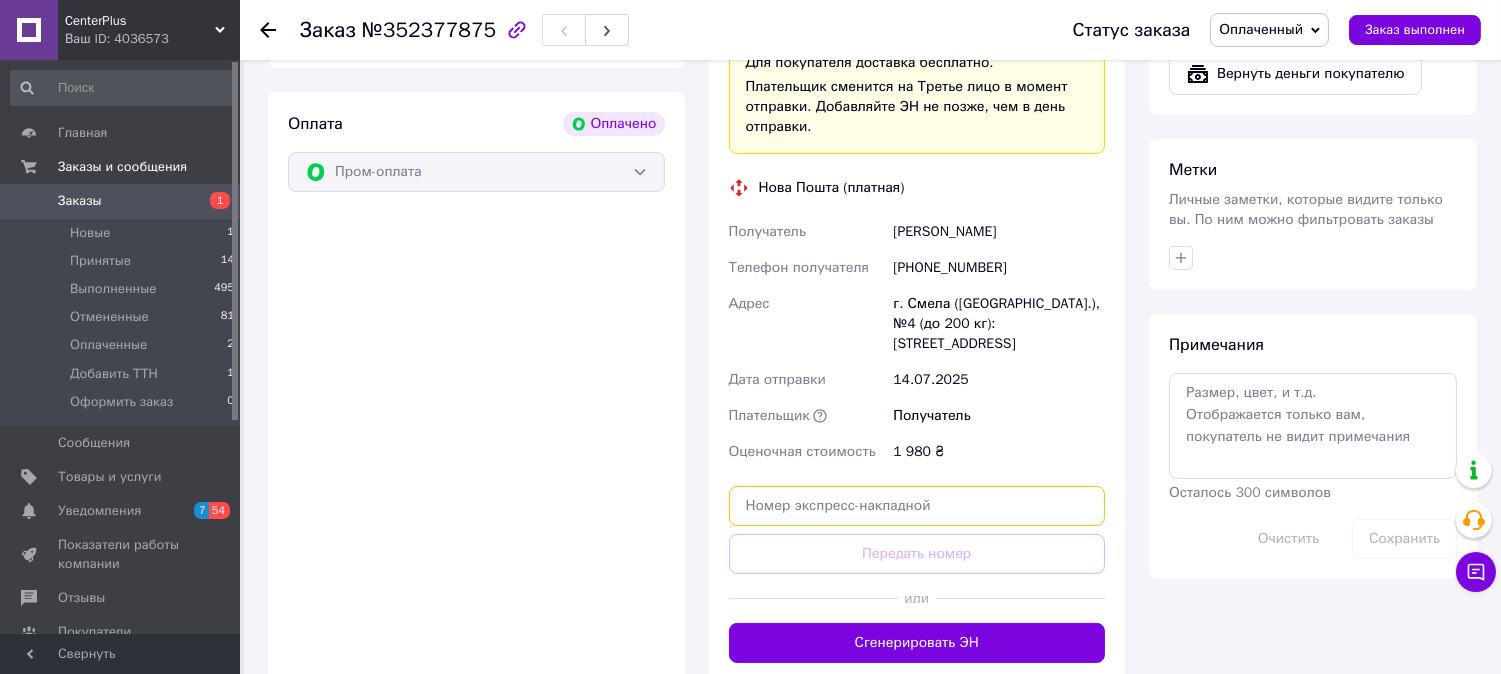 paste on "20451205036790" 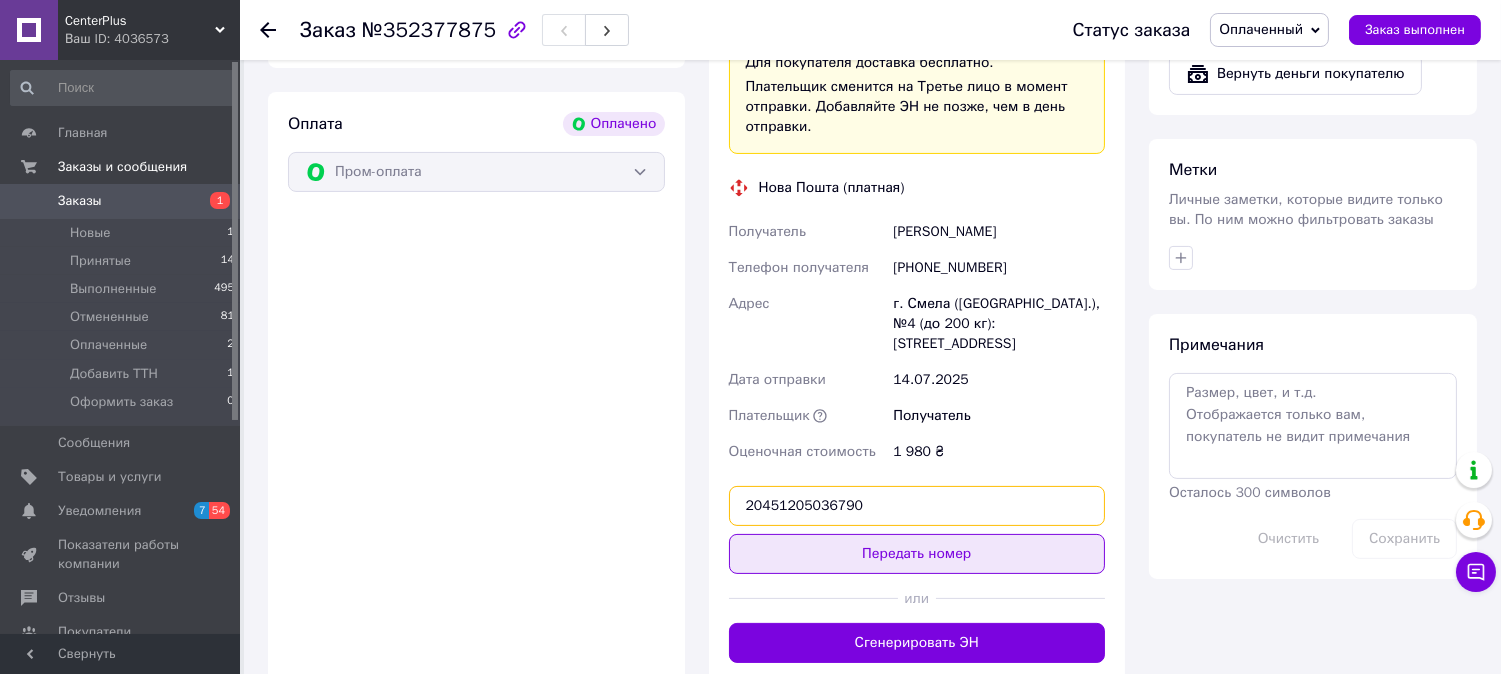 type on "20451205036790" 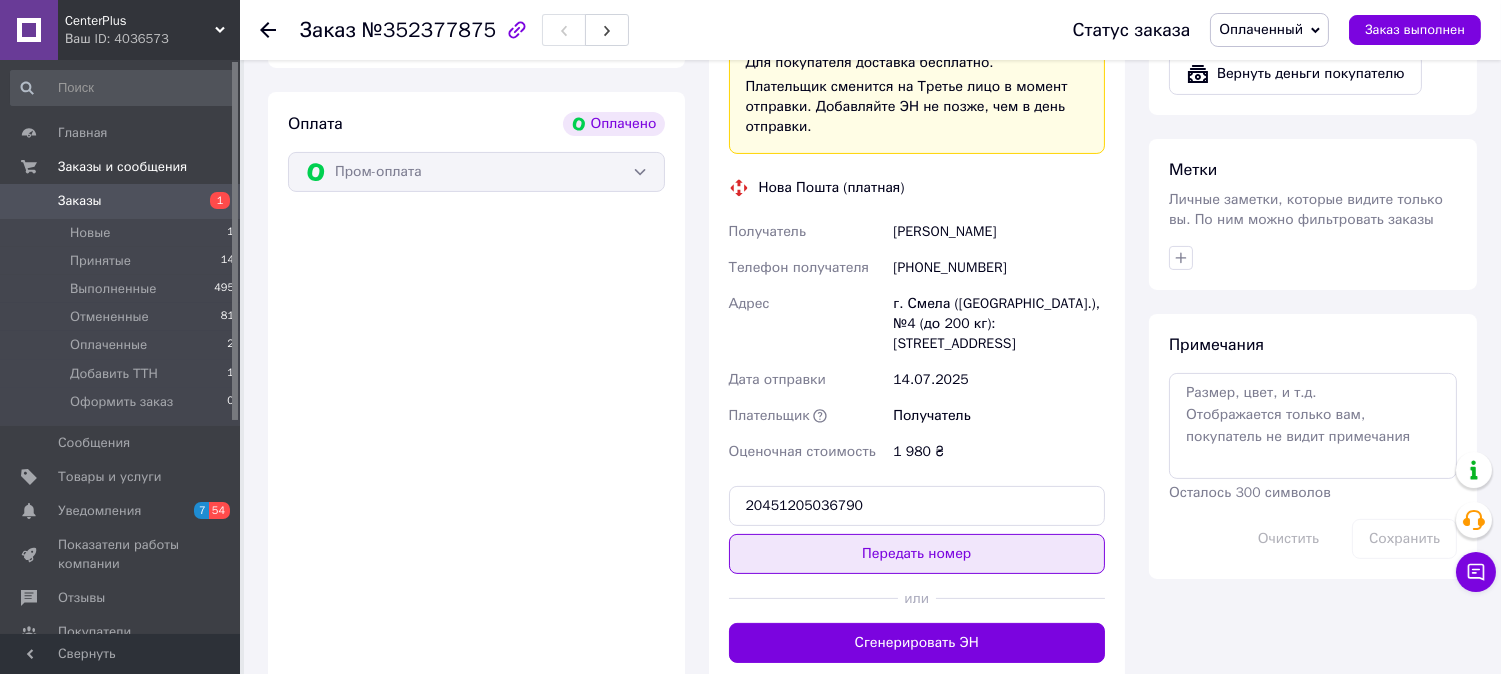 click on "Передать номер" at bounding box center [917, 554] 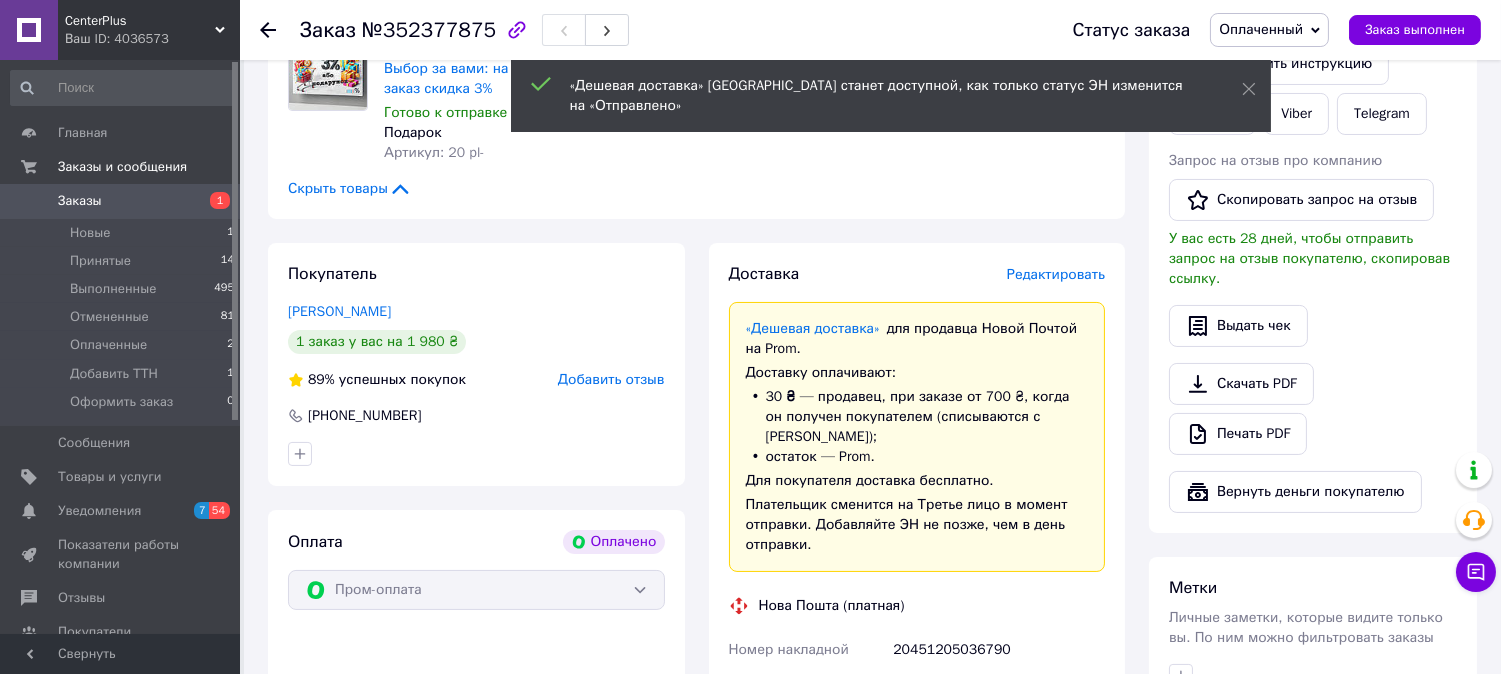 scroll, scrollTop: 444, scrollLeft: 0, axis: vertical 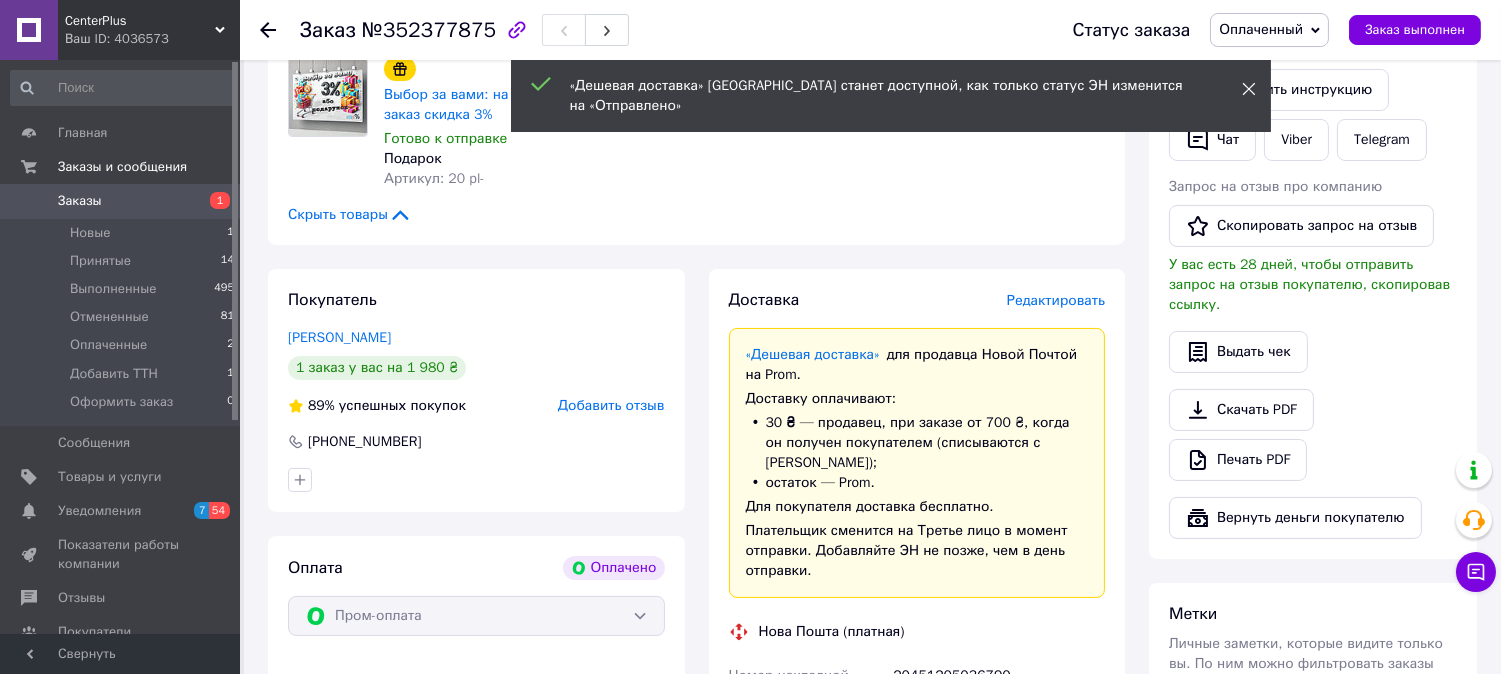 click 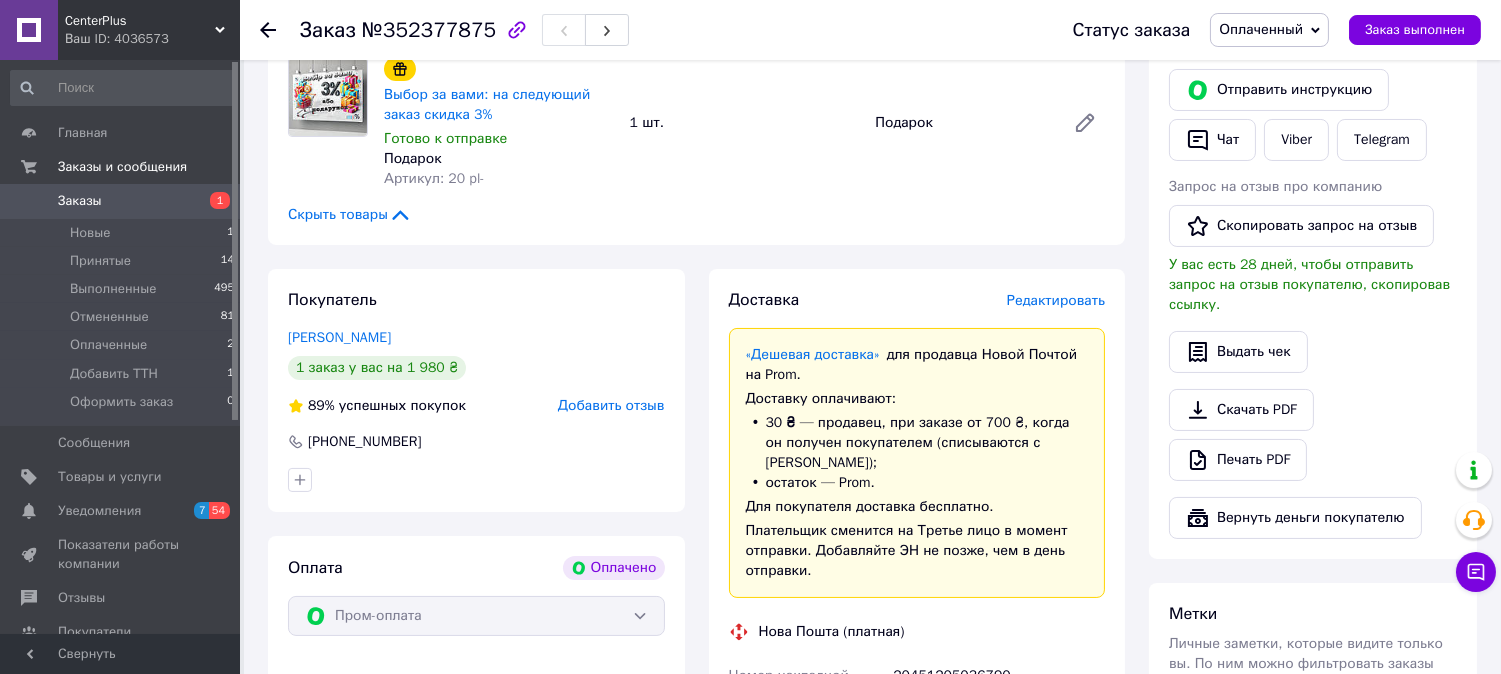 click on "Оплаченный" at bounding box center [1261, 29] 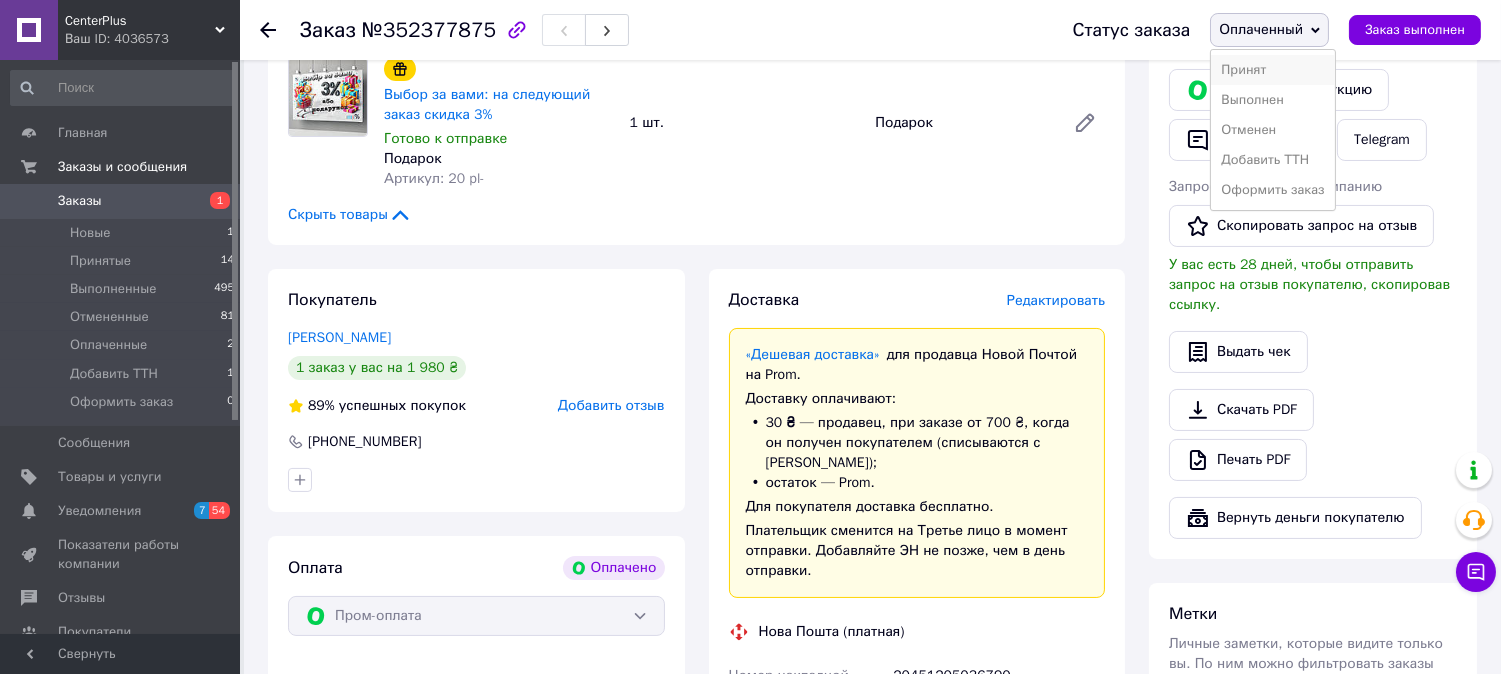 click on "Принят" at bounding box center (1272, 70) 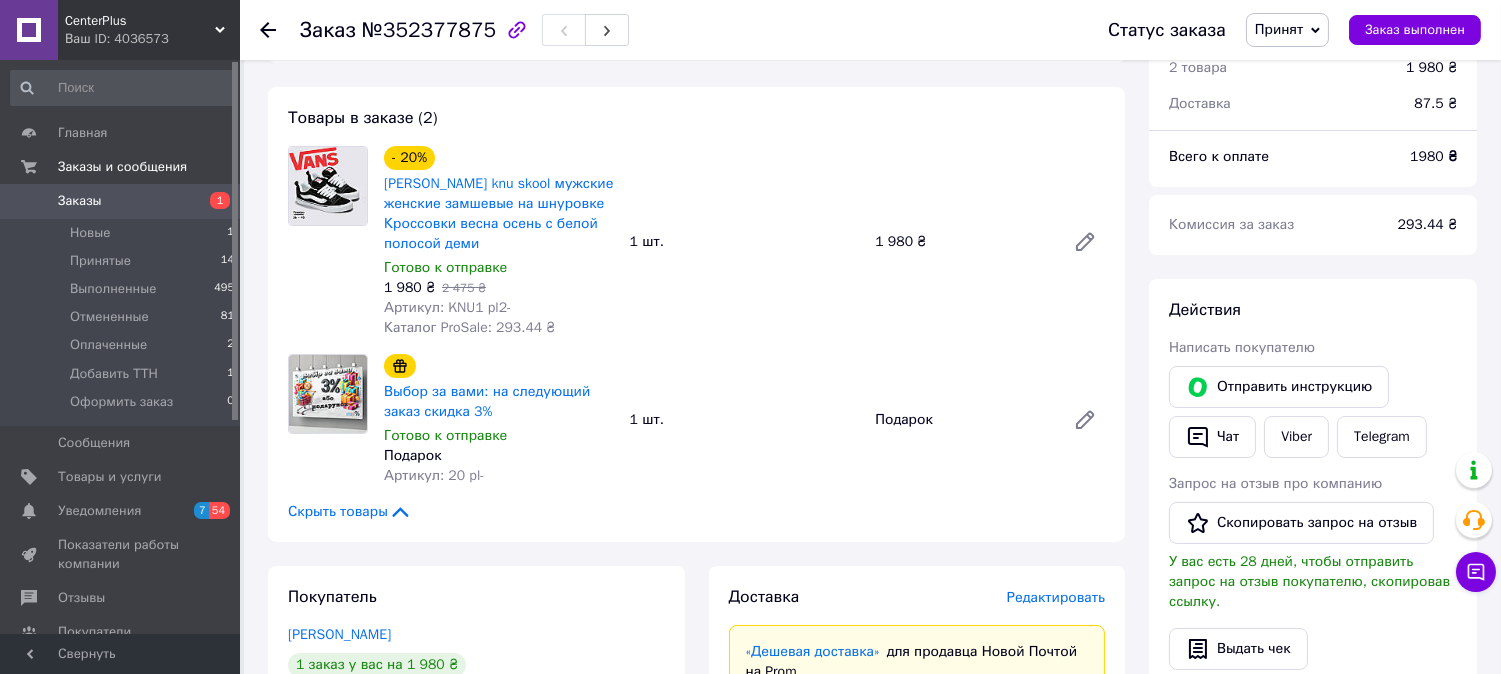 scroll, scrollTop: 0, scrollLeft: 0, axis: both 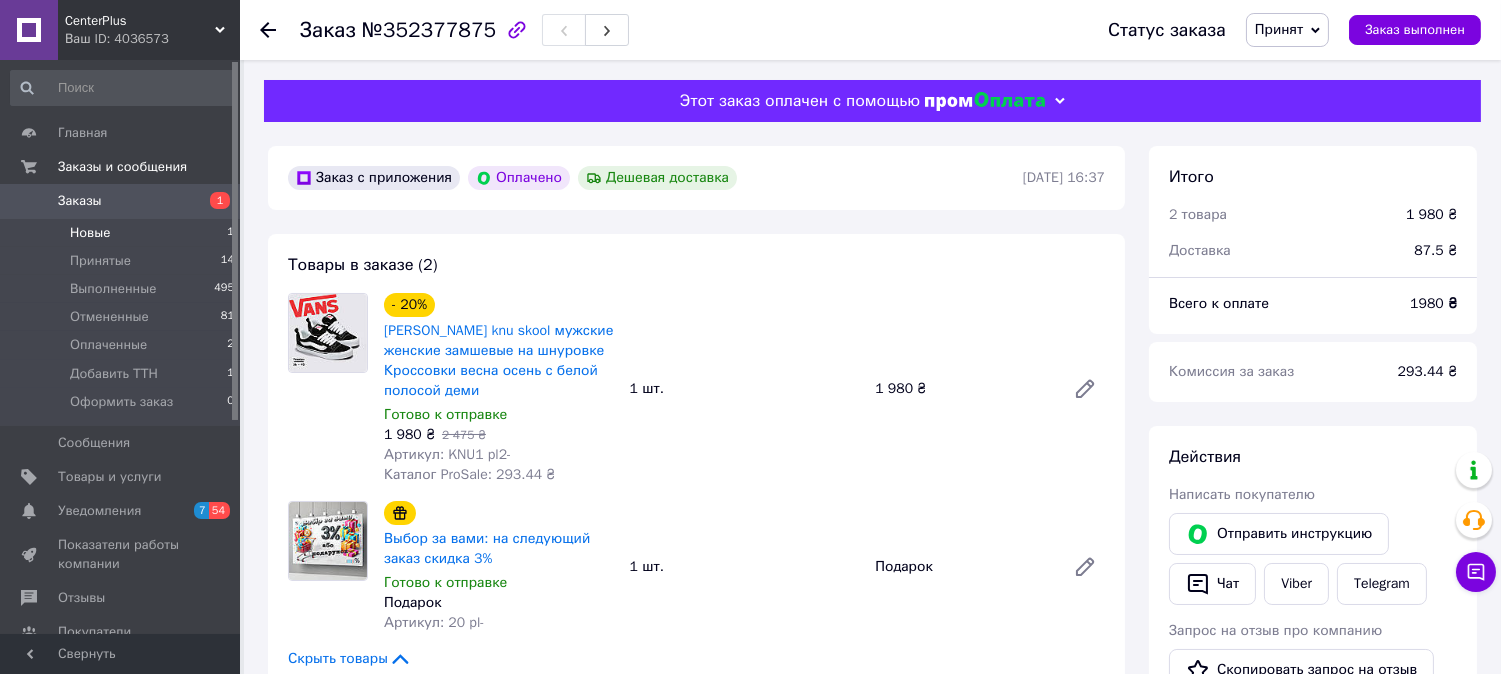 click on "Новые" at bounding box center (90, 233) 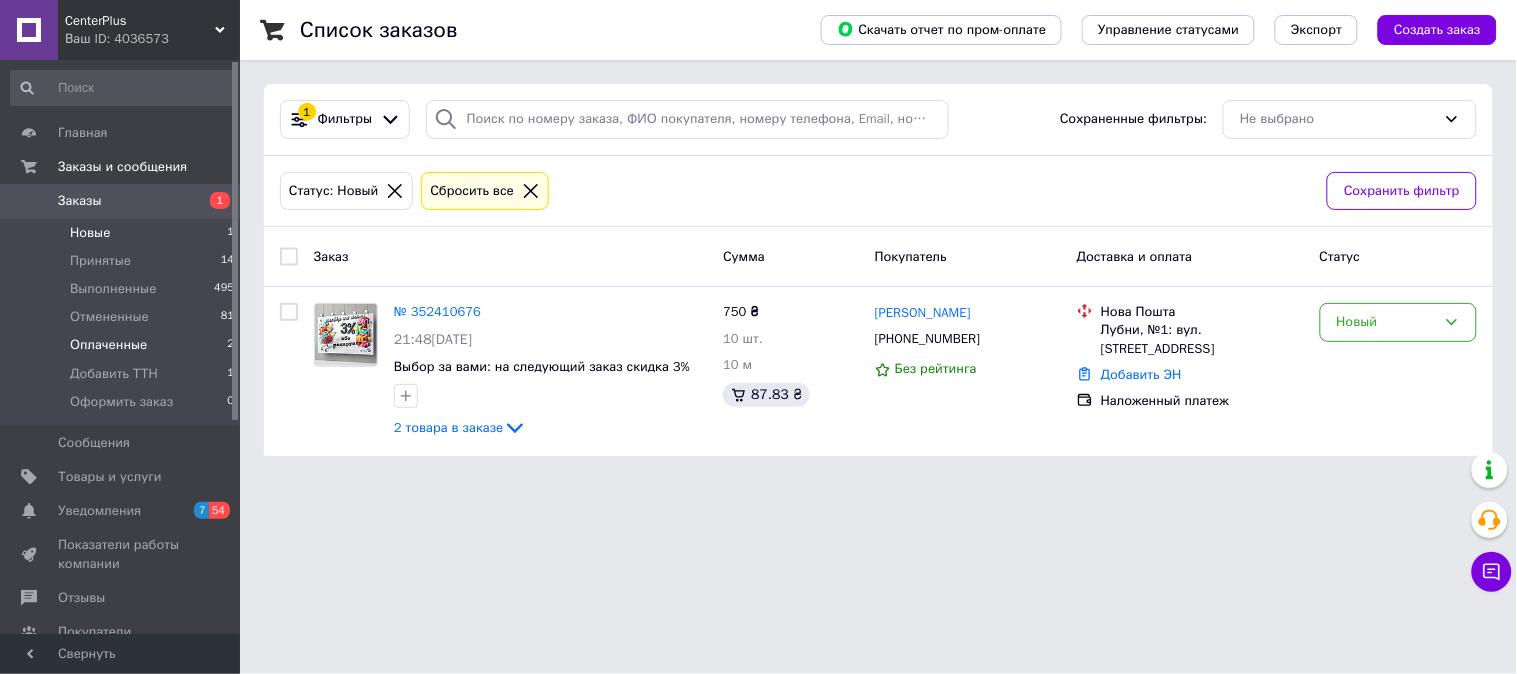 click on "Оплаченные" at bounding box center (108, 345) 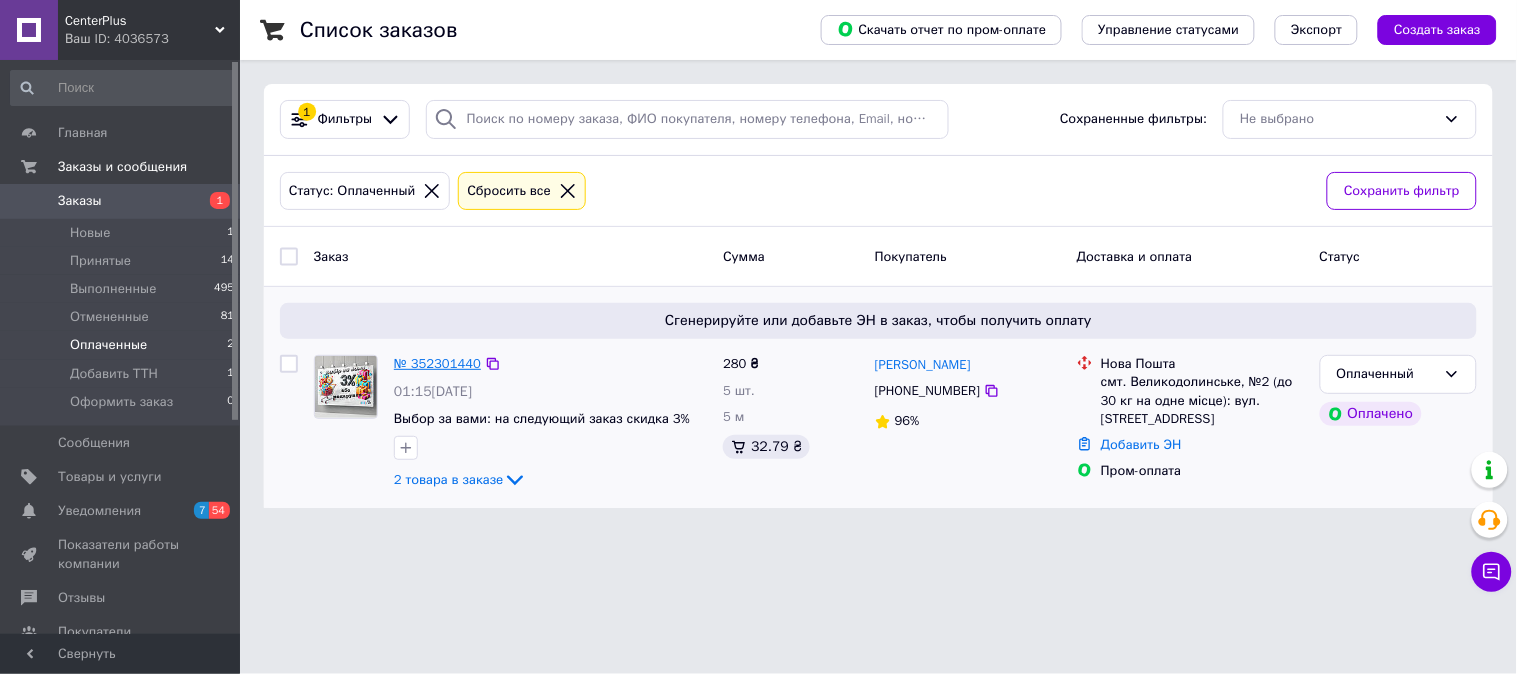 click on "№ 352301440" at bounding box center [437, 363] 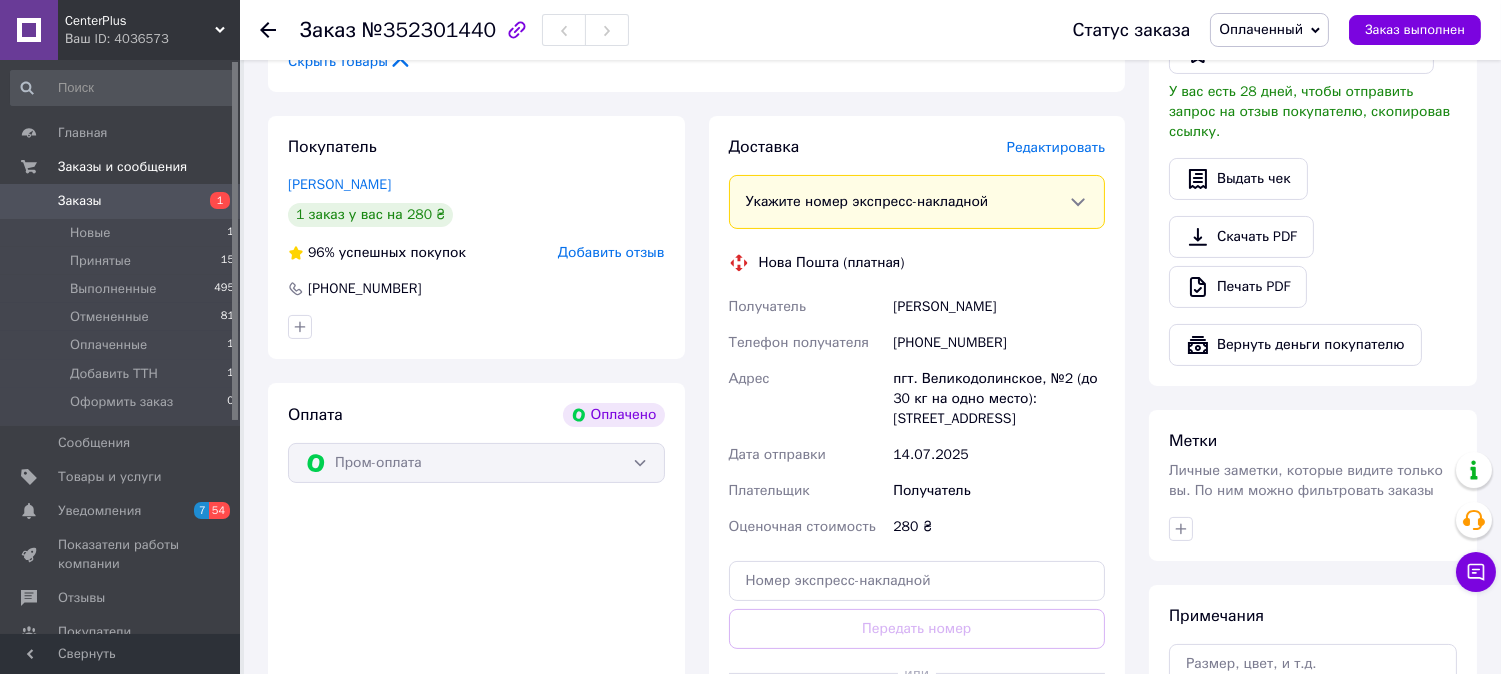 scroll, scrollTop: 666, scrollLeft: 0, axis: vertical 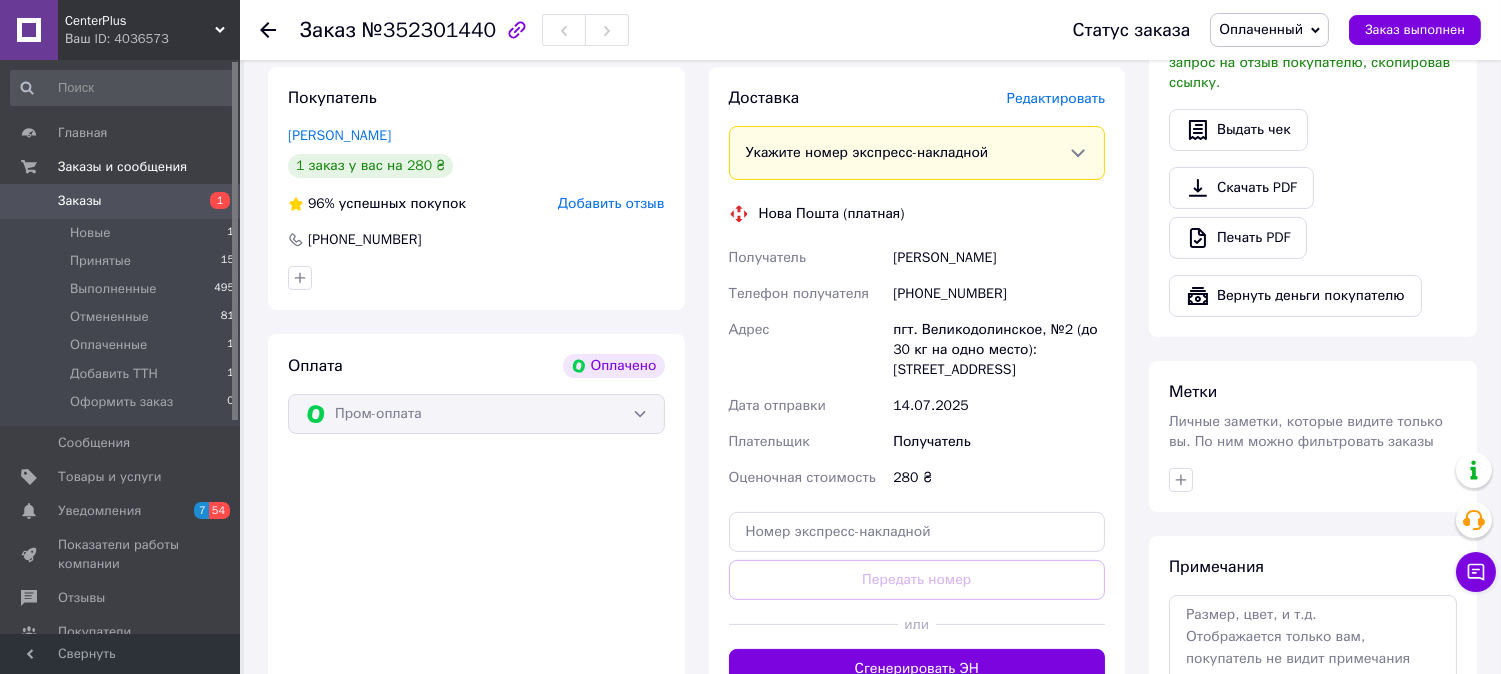 click on "[PHONE_NUMBER]" at bounding box center (999, 294) 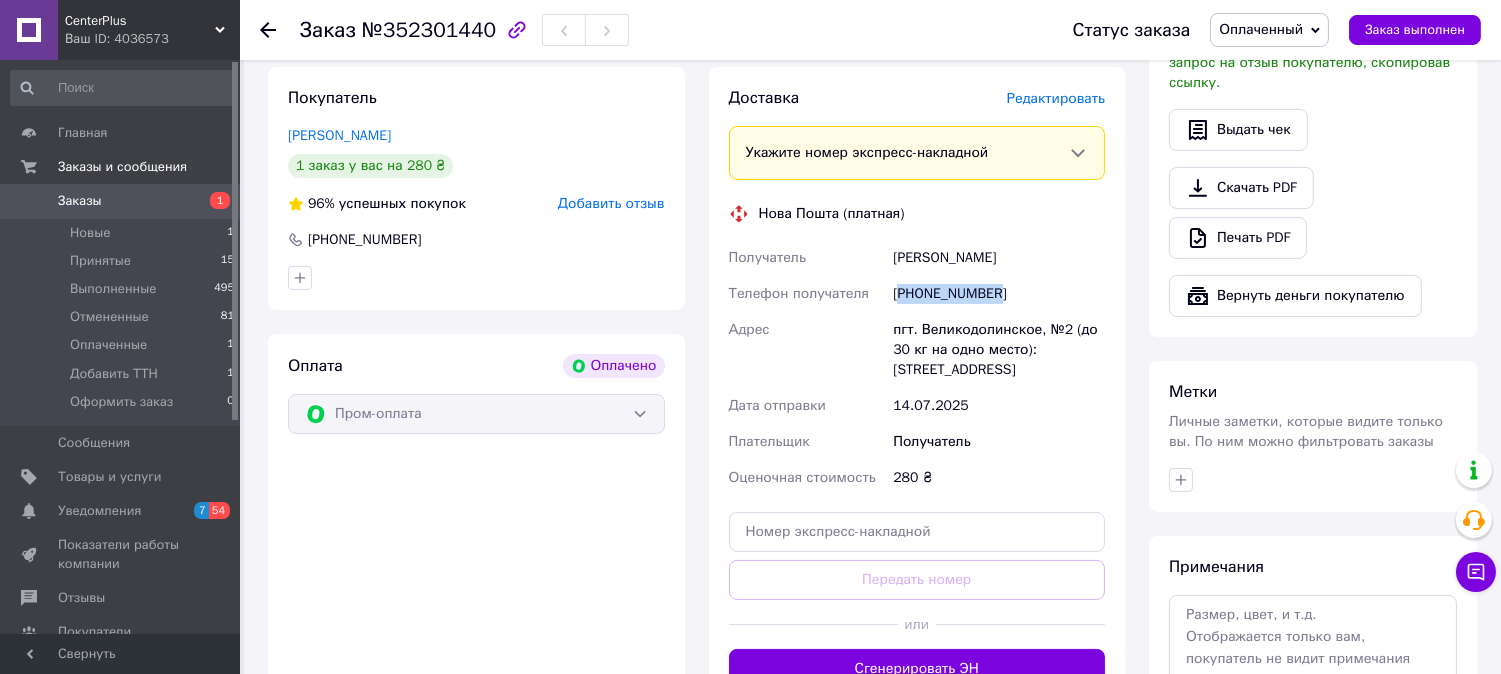 click on "[PHONE_NUMBER]" at bounding box center (999, 294) 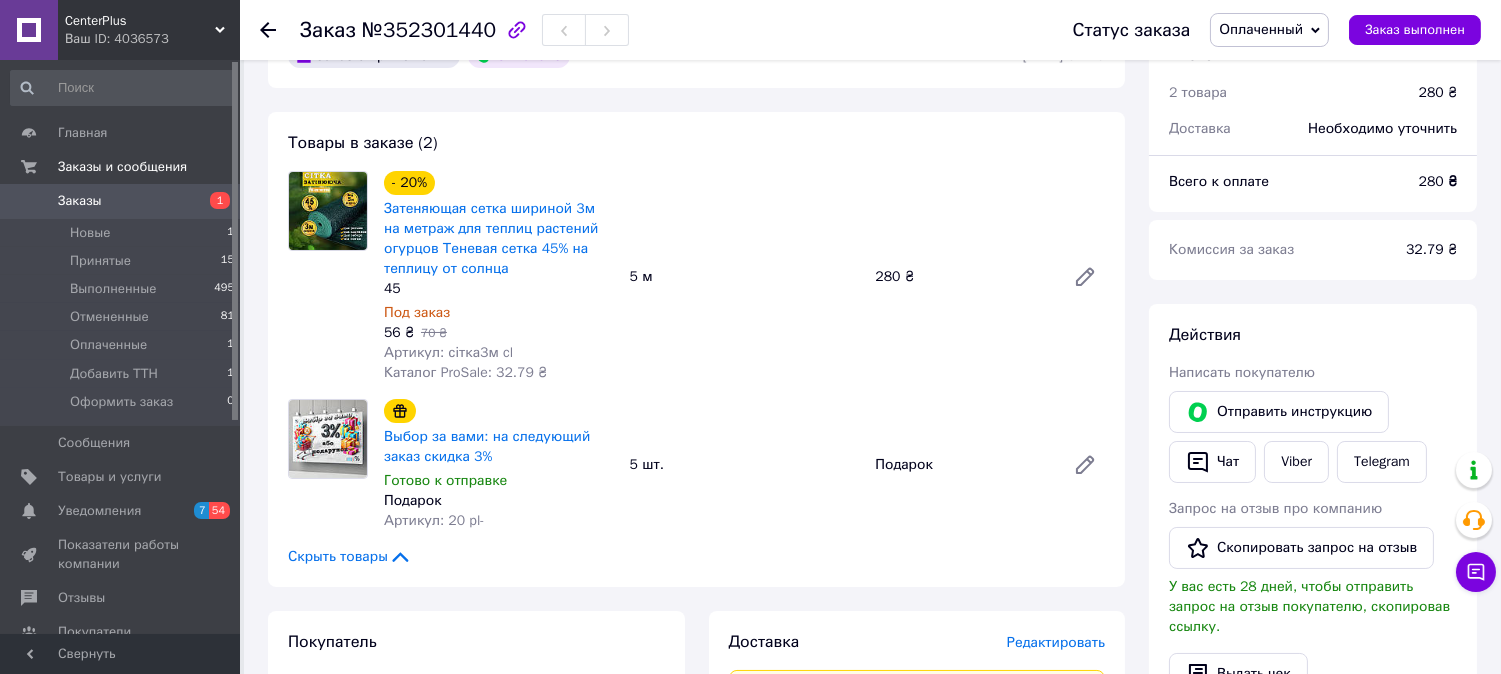 scroll, scrollTop: 111, scrollLeft: 0, axis: vertical 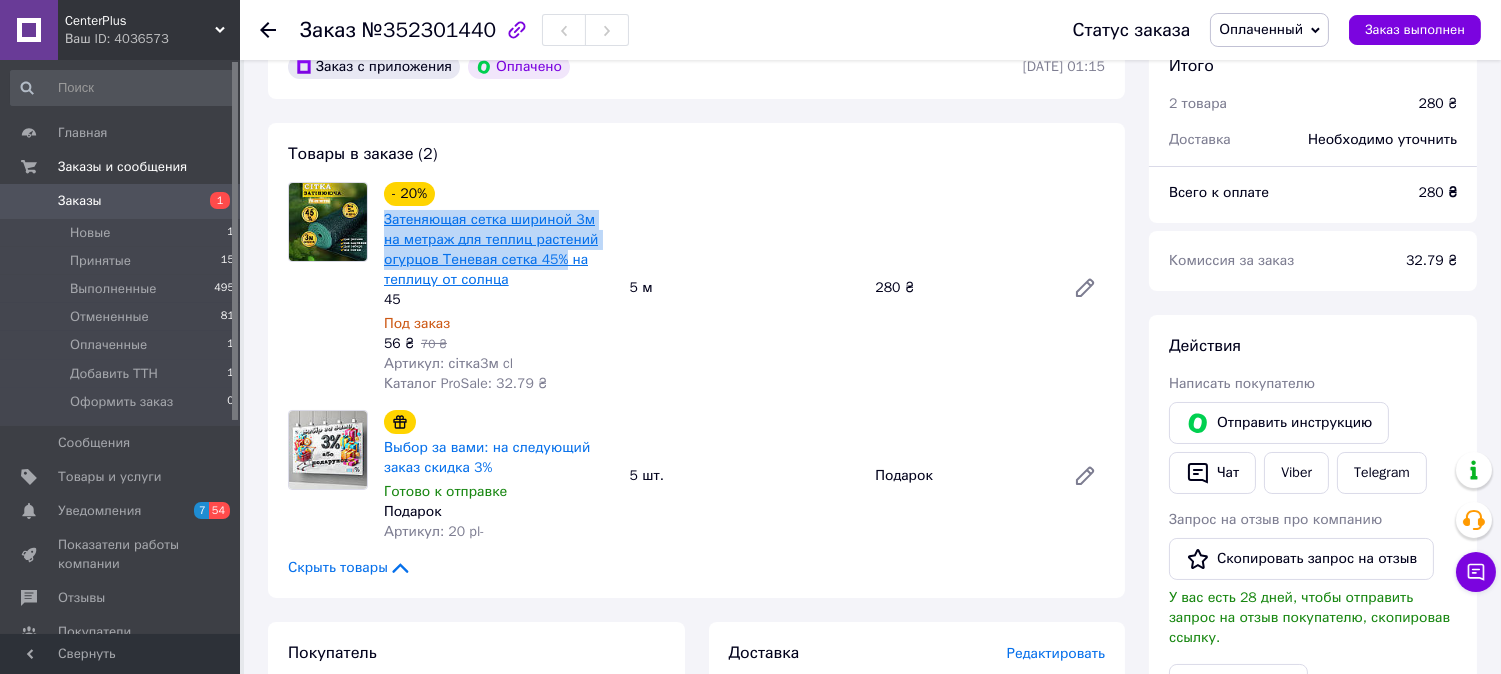 drag, startPoint x: 377, startPoint y: 213, endPoint x: 558, endPoint y: 262, distance: 187.51534 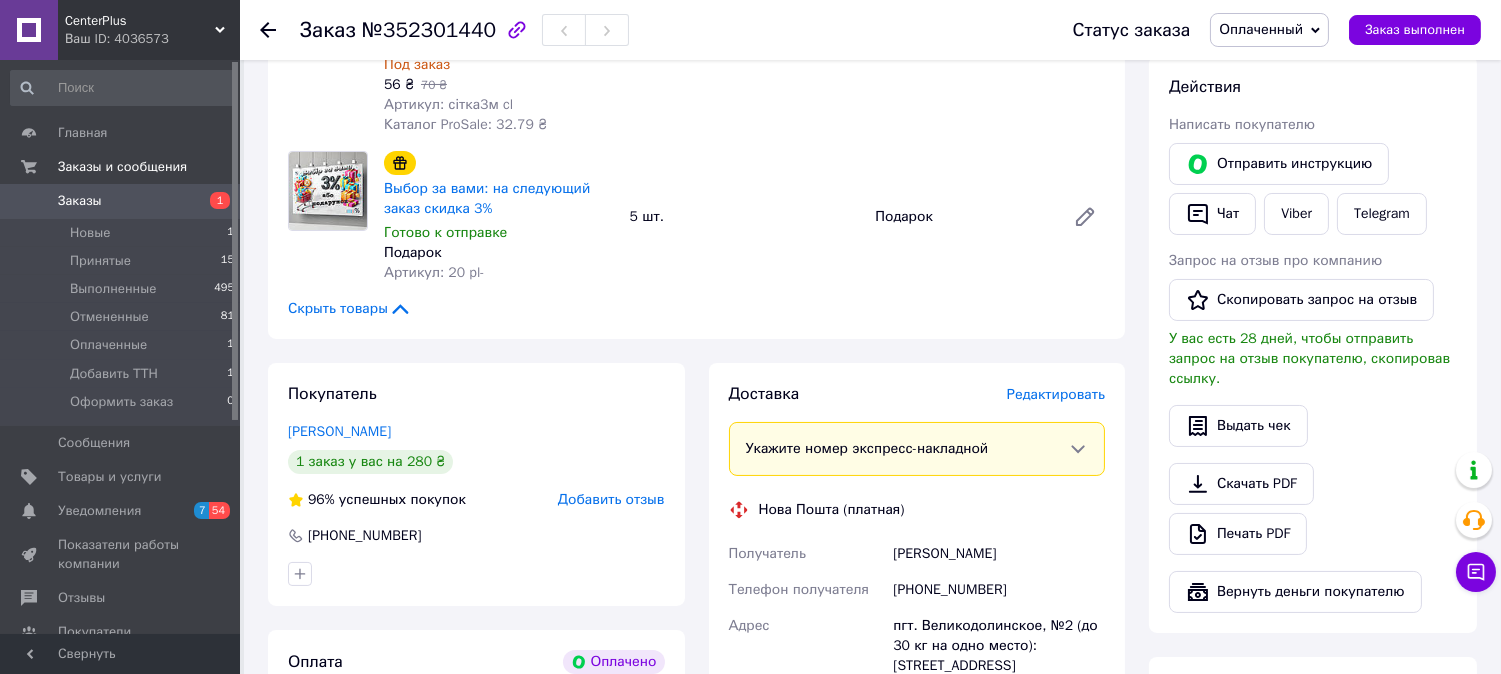 scroll, scrollTop: 555, scrollLeft: 0, axis: vertical 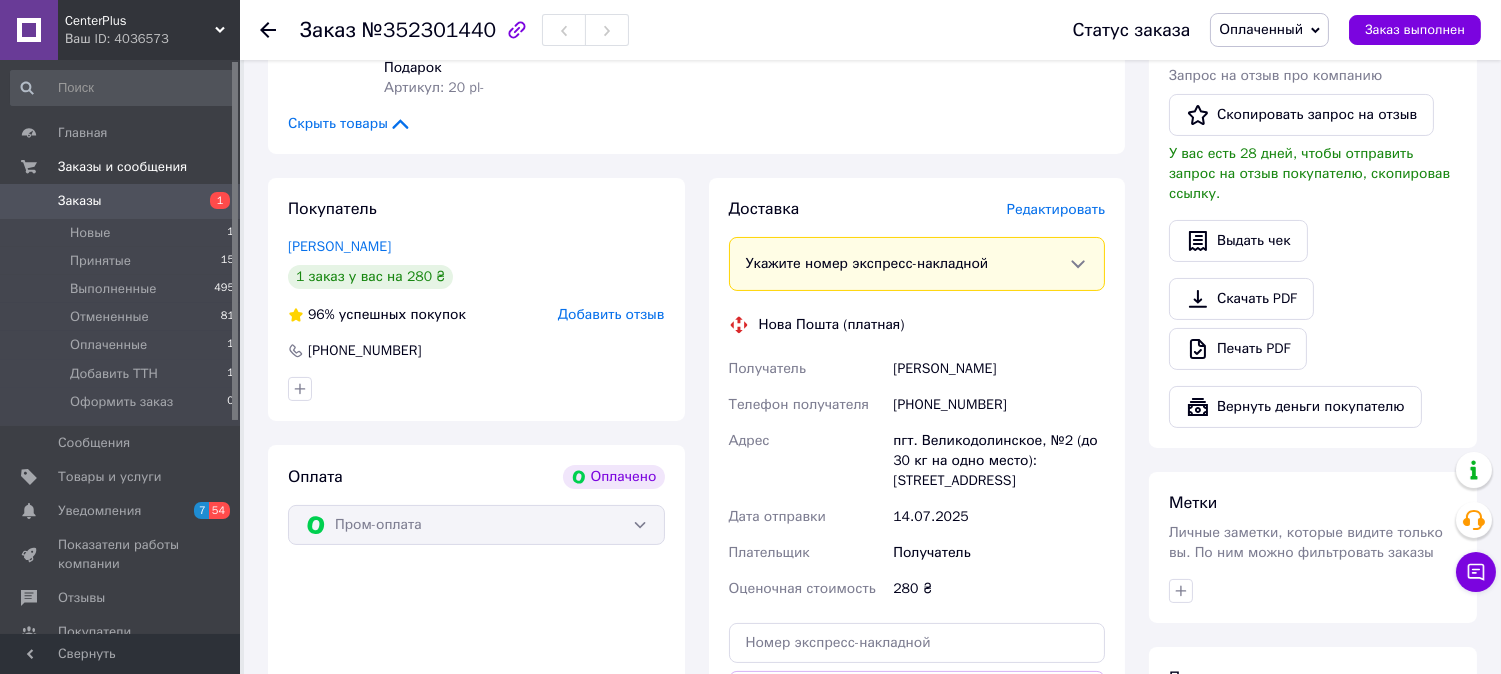 click on "[PHONE_NUMBER]" at bounding box center [999, 405] 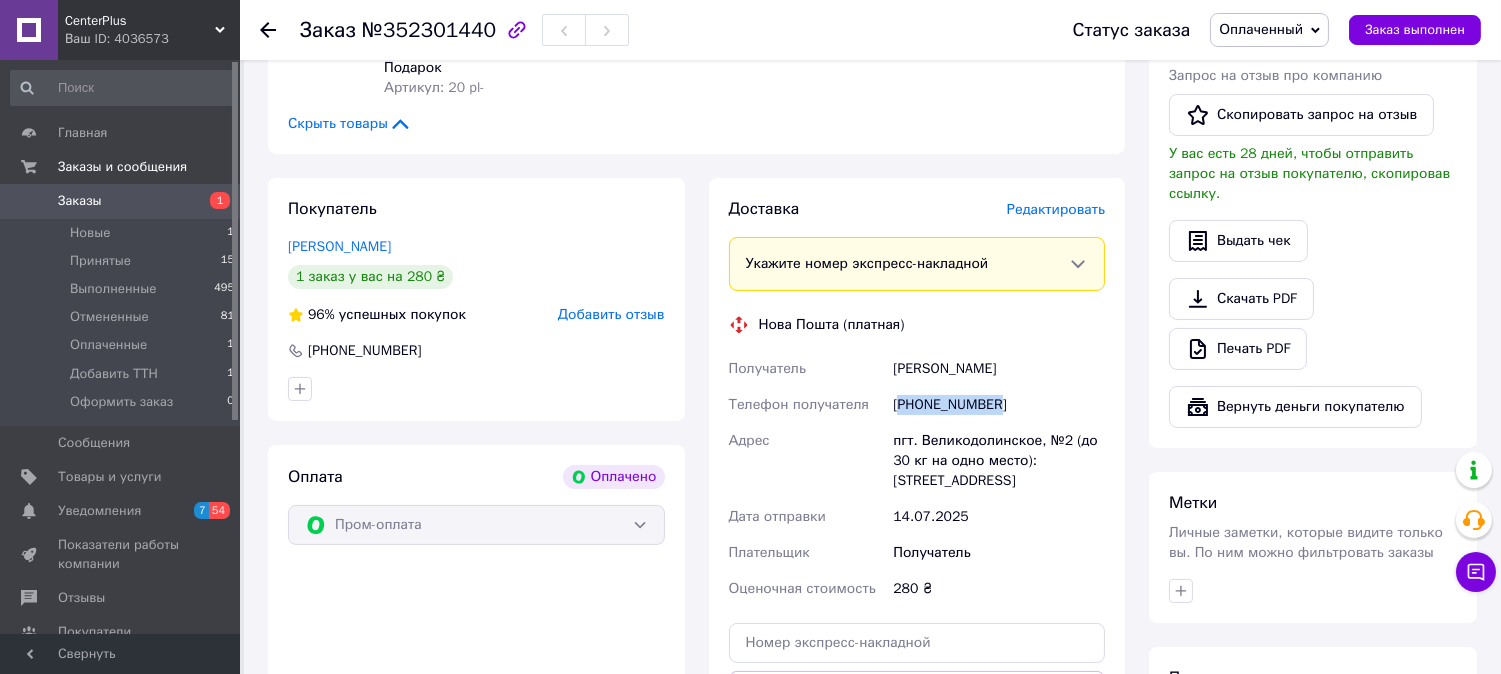 click on "[PHONE_NUMBER]" at bounding box center [999, 405] 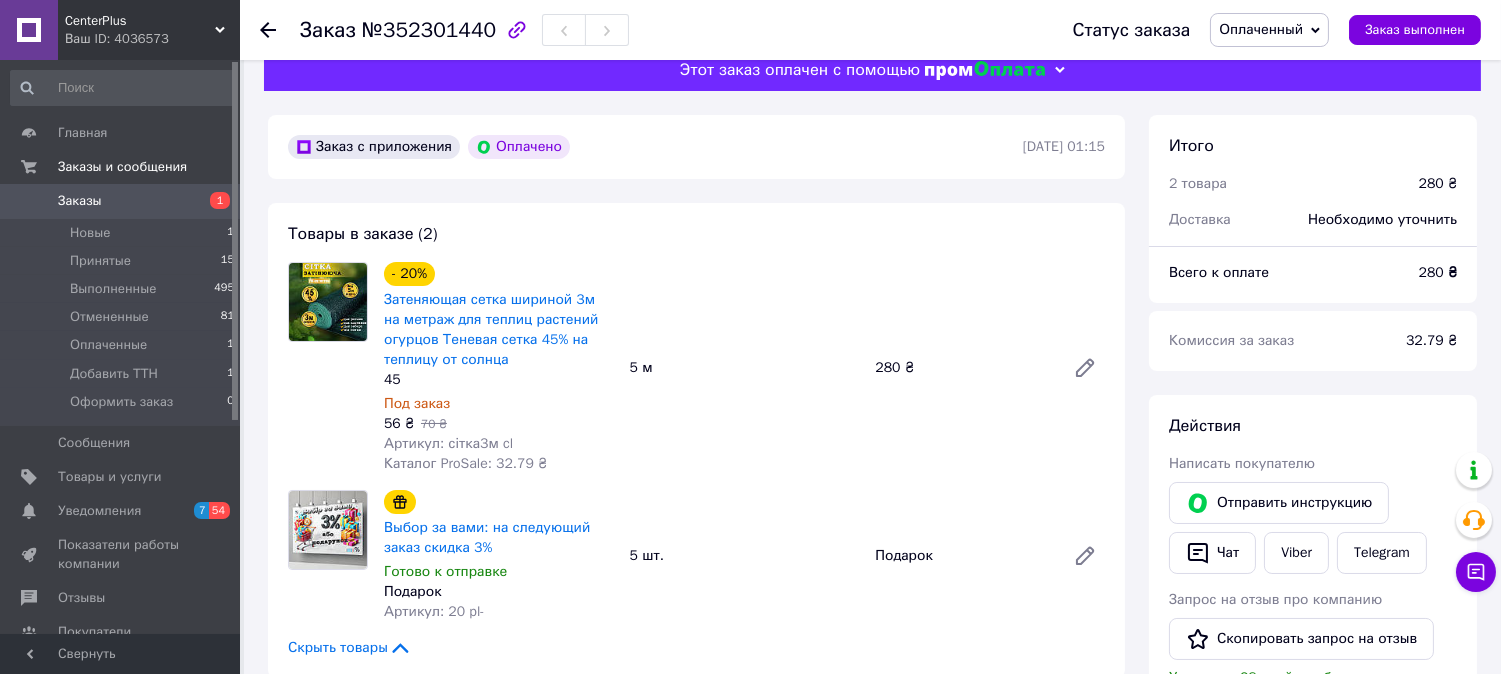 scroll, scrollTop: 0, scrollLeft: 0, axis: both 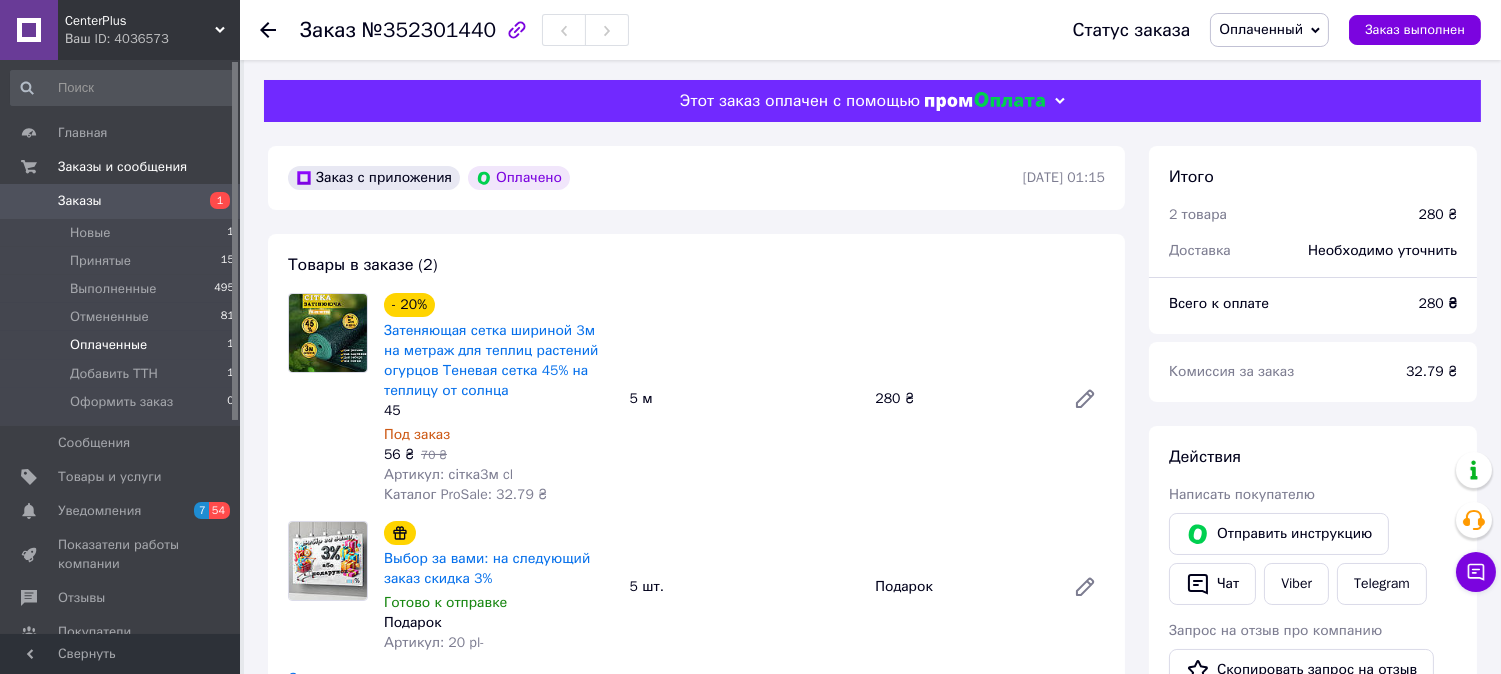 click on "Оплаченные" at bounding box center [108, 345] 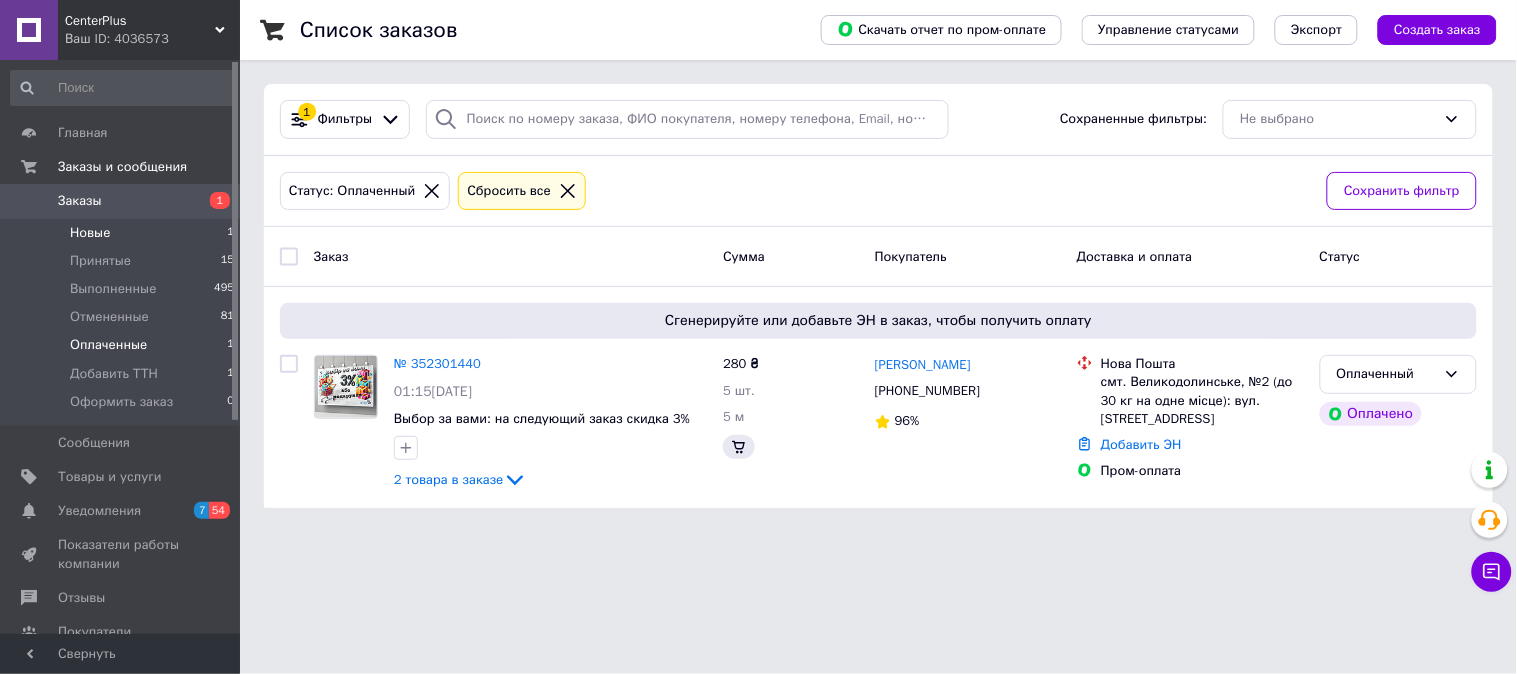 click on "Новые" at bounding box center (90, 233) 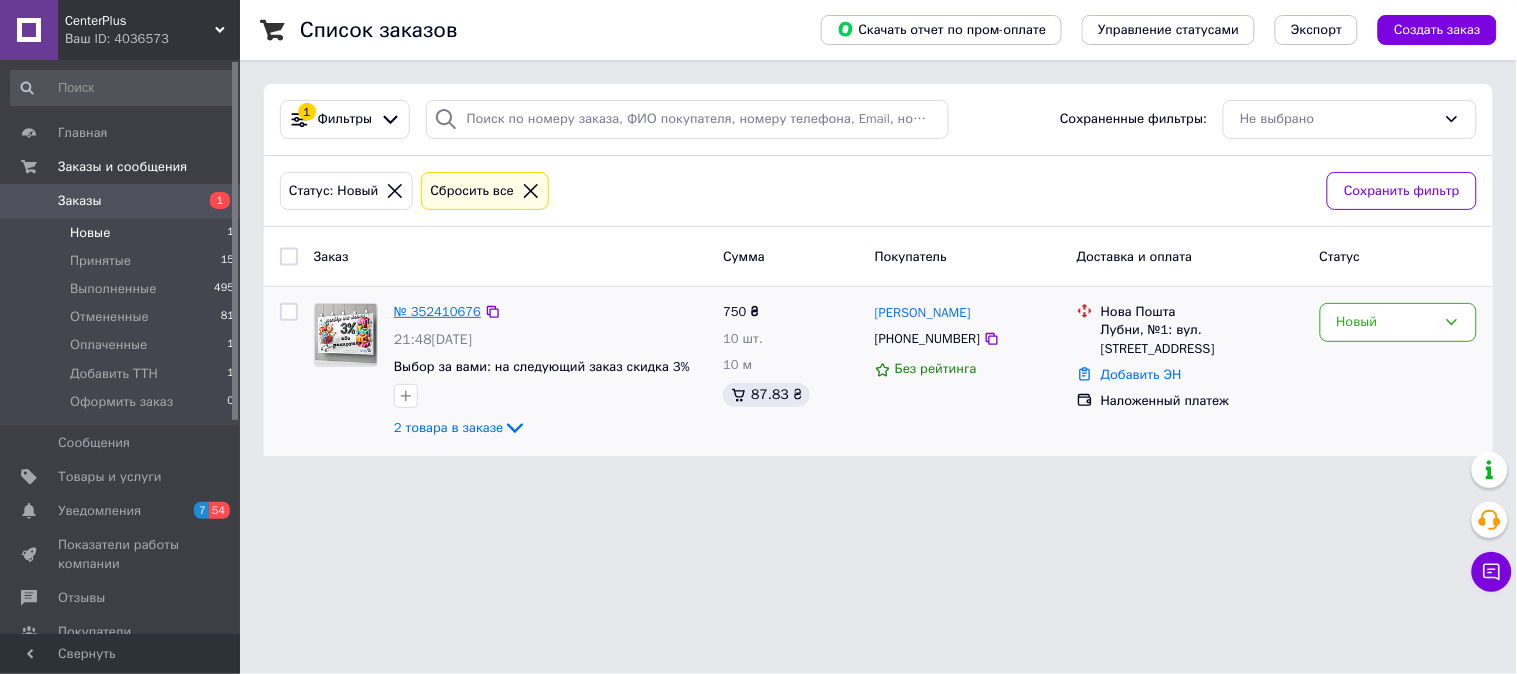 click on "№ 352410676" at bounding box center [437, 311] 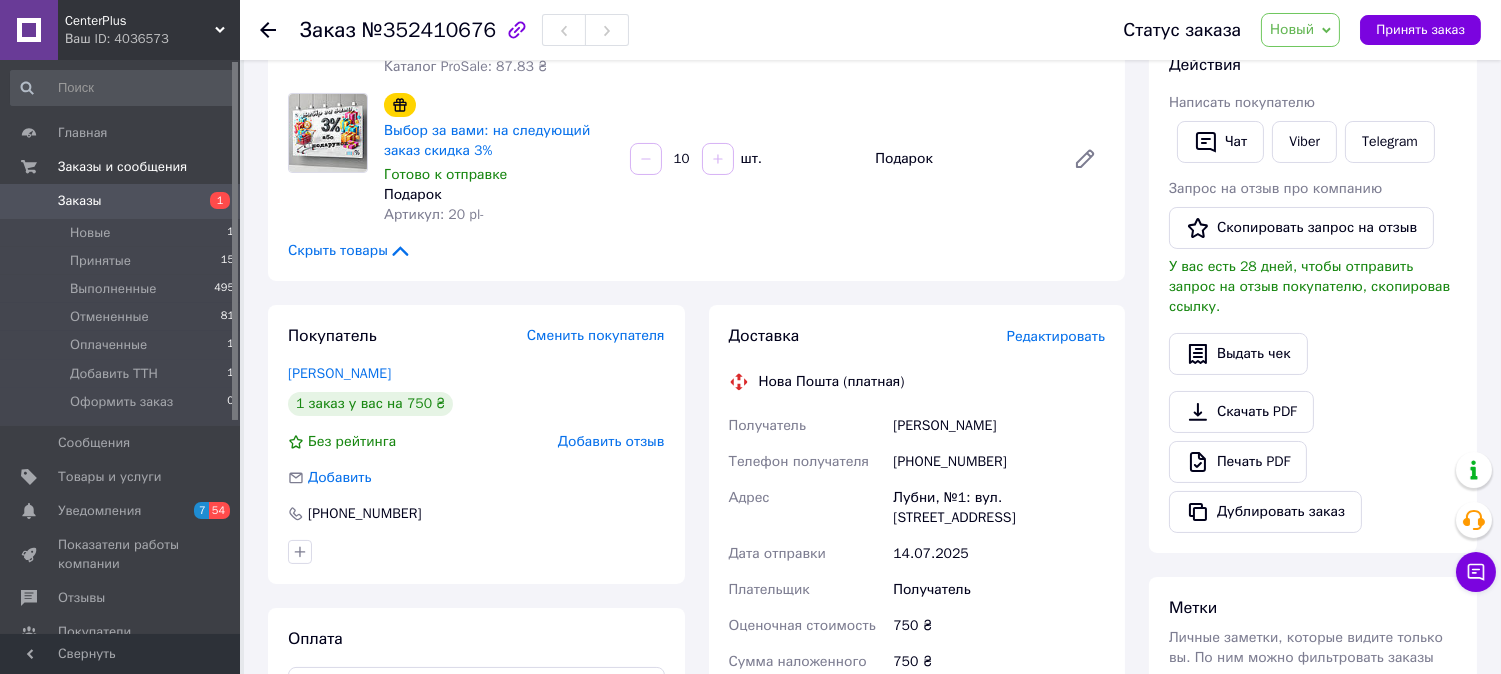 scroll, scrollTop: 444, scrollLeft: 0, axis: vertical 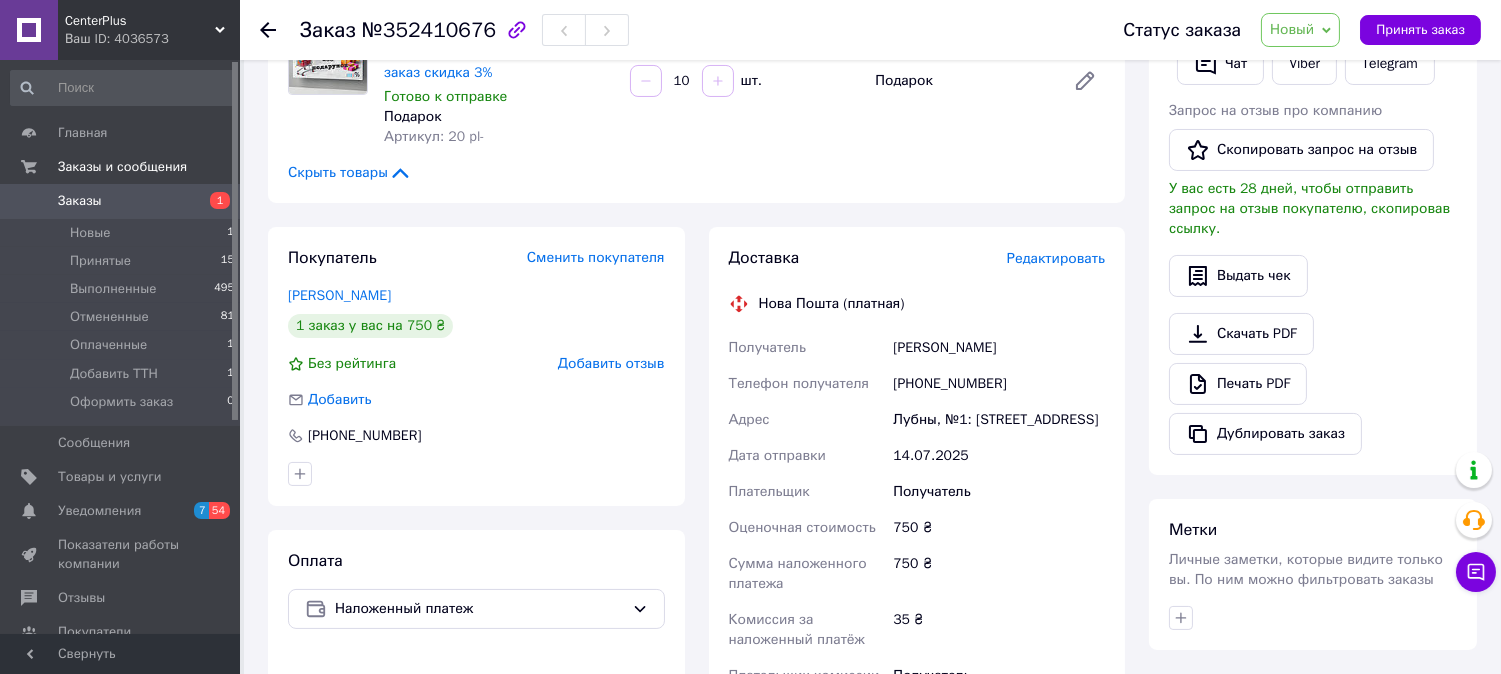 click on "[PHONE_NUMBER]" at bounding box center (999, 384) 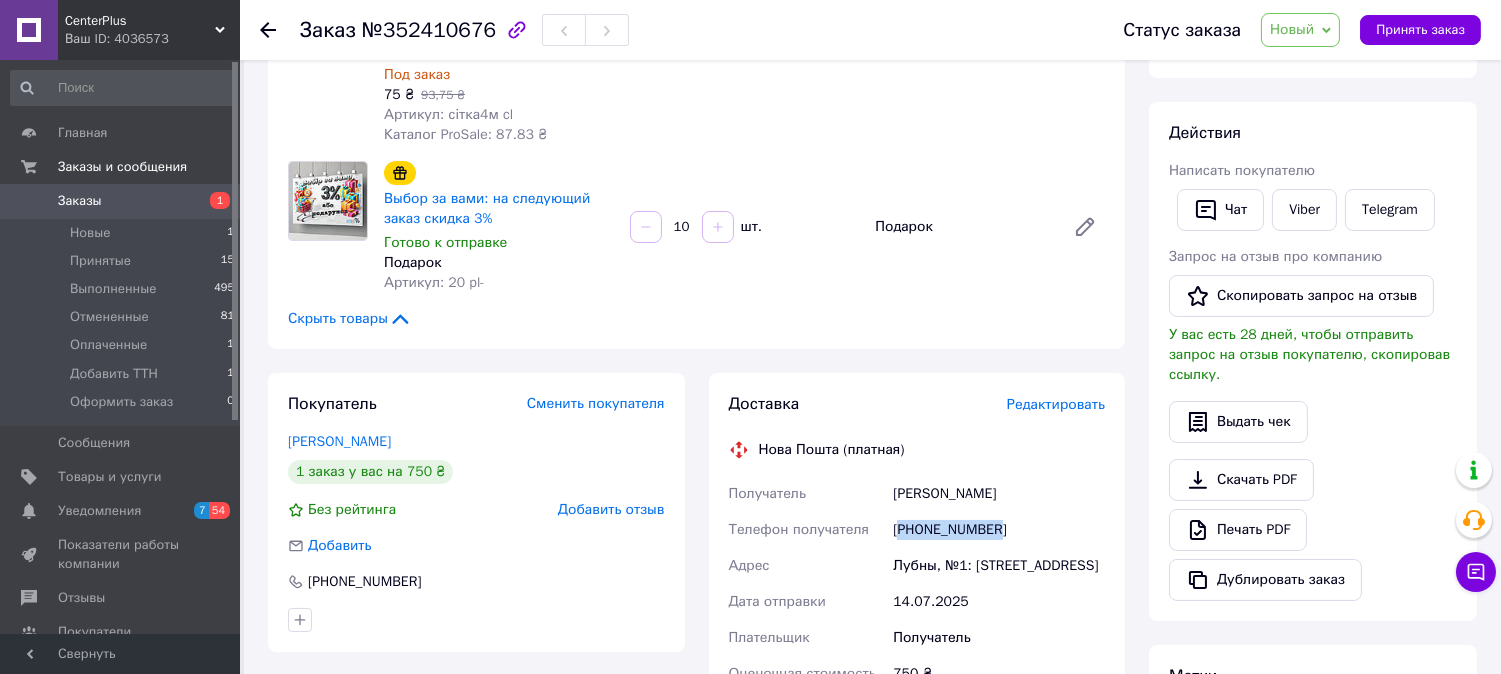 scroll, scrollTop: 111, scrollLeft: 0, axis: vertical 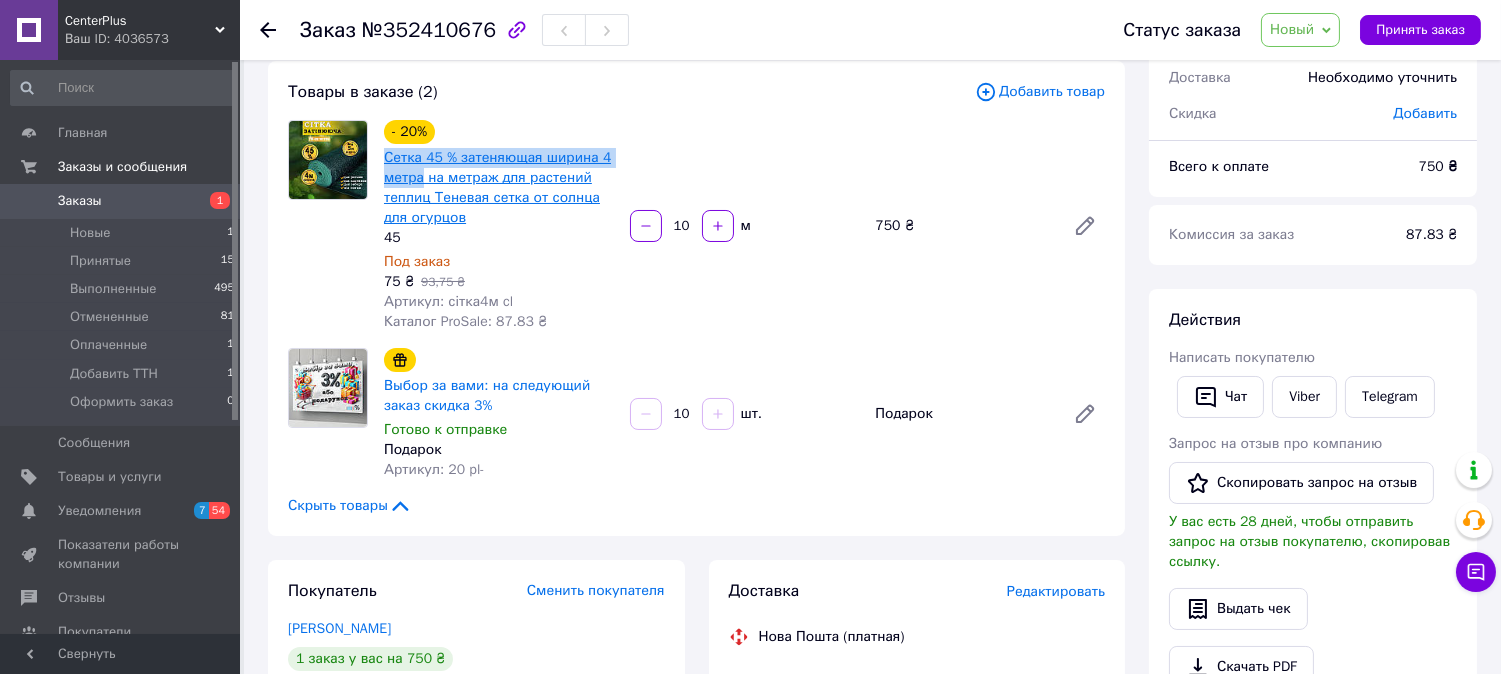 drag, startPoint x: 380, startPoint y: 153, endPoint x: 421, endPoint y: 182, distance: 50.219517 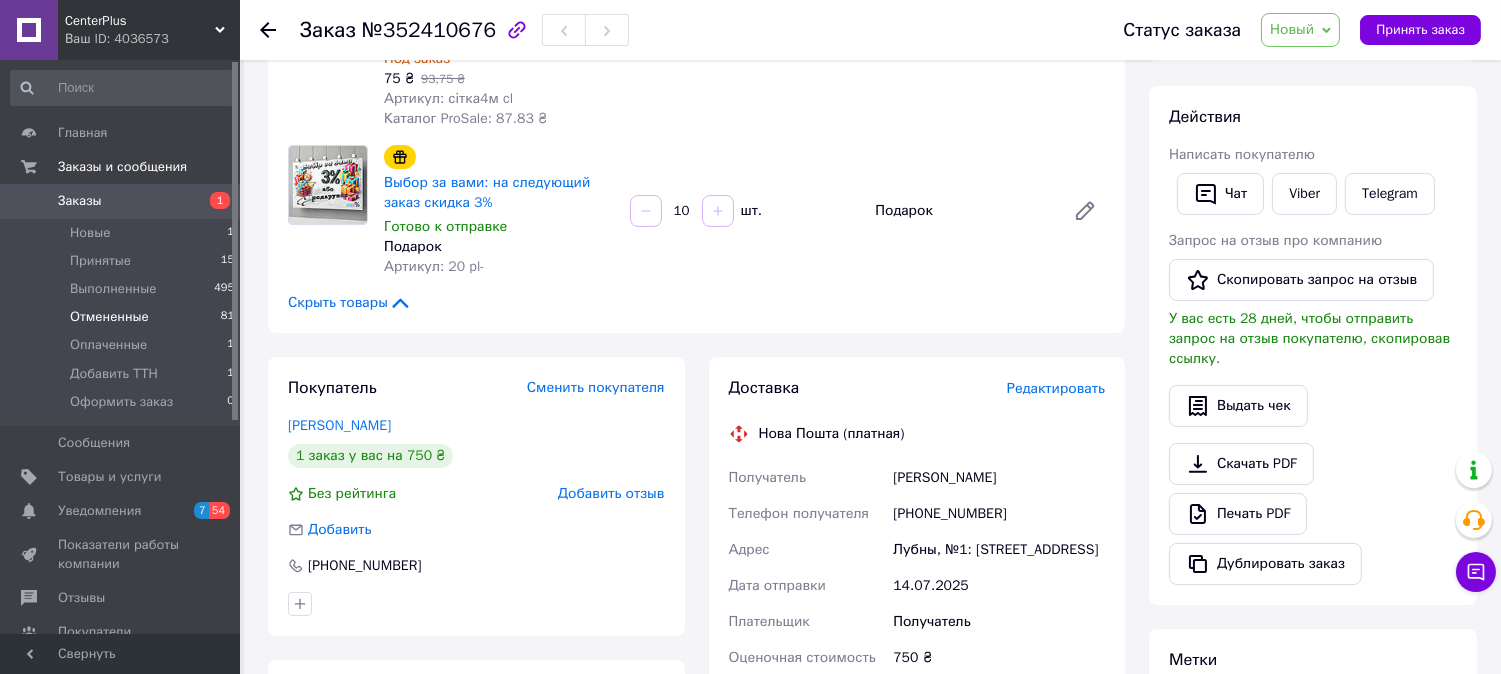 scroll, scrollTop: 222, scrollLeft: 0, axis: vertical 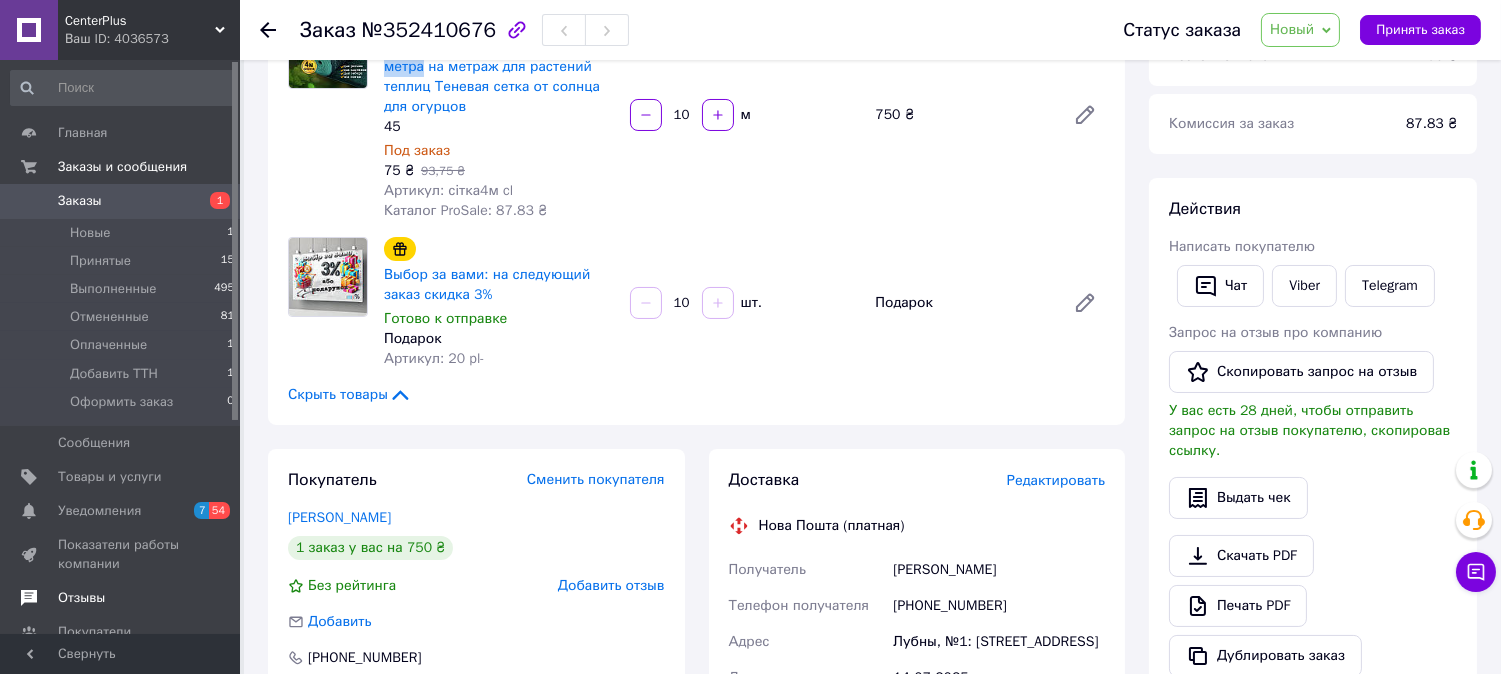 click on "Отзывы" at bounding box center (81, 598) 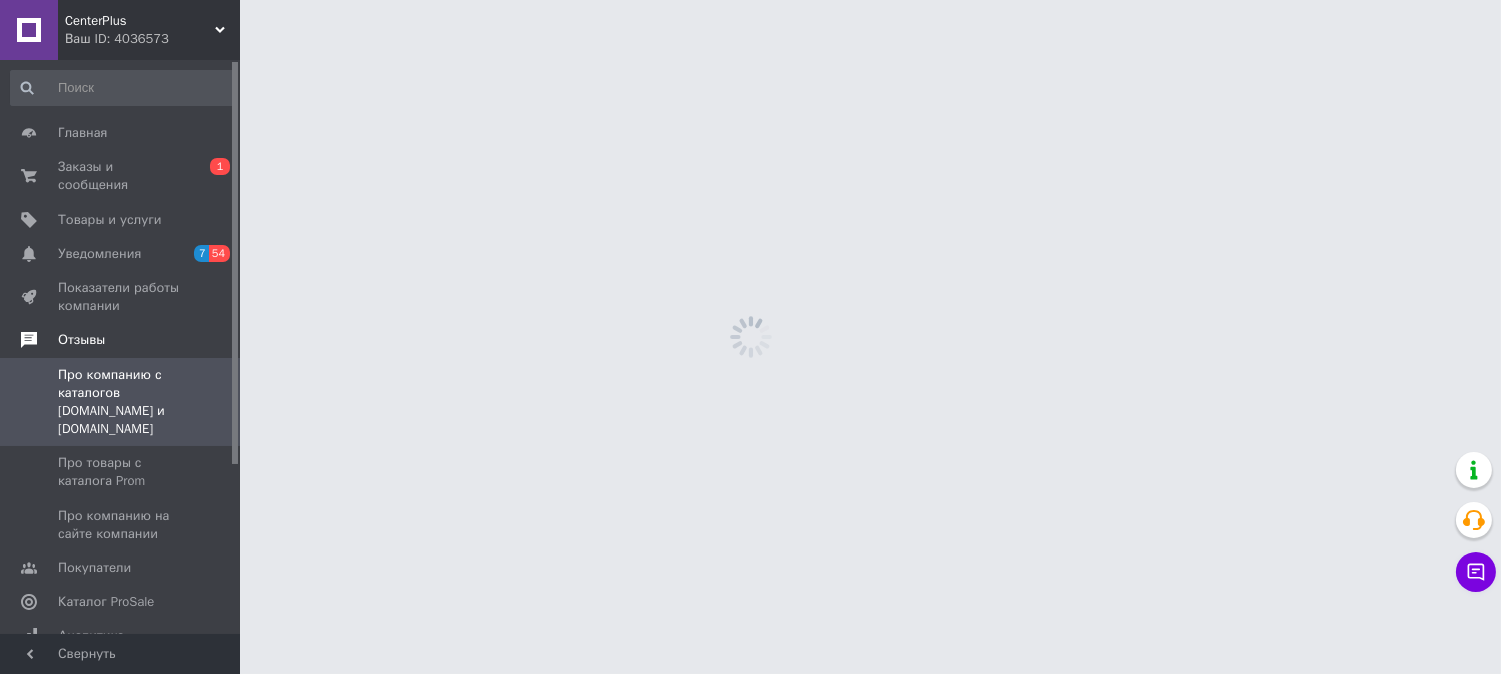 scroll, scrollTop: 0, scrollLeft: 0, axis: both 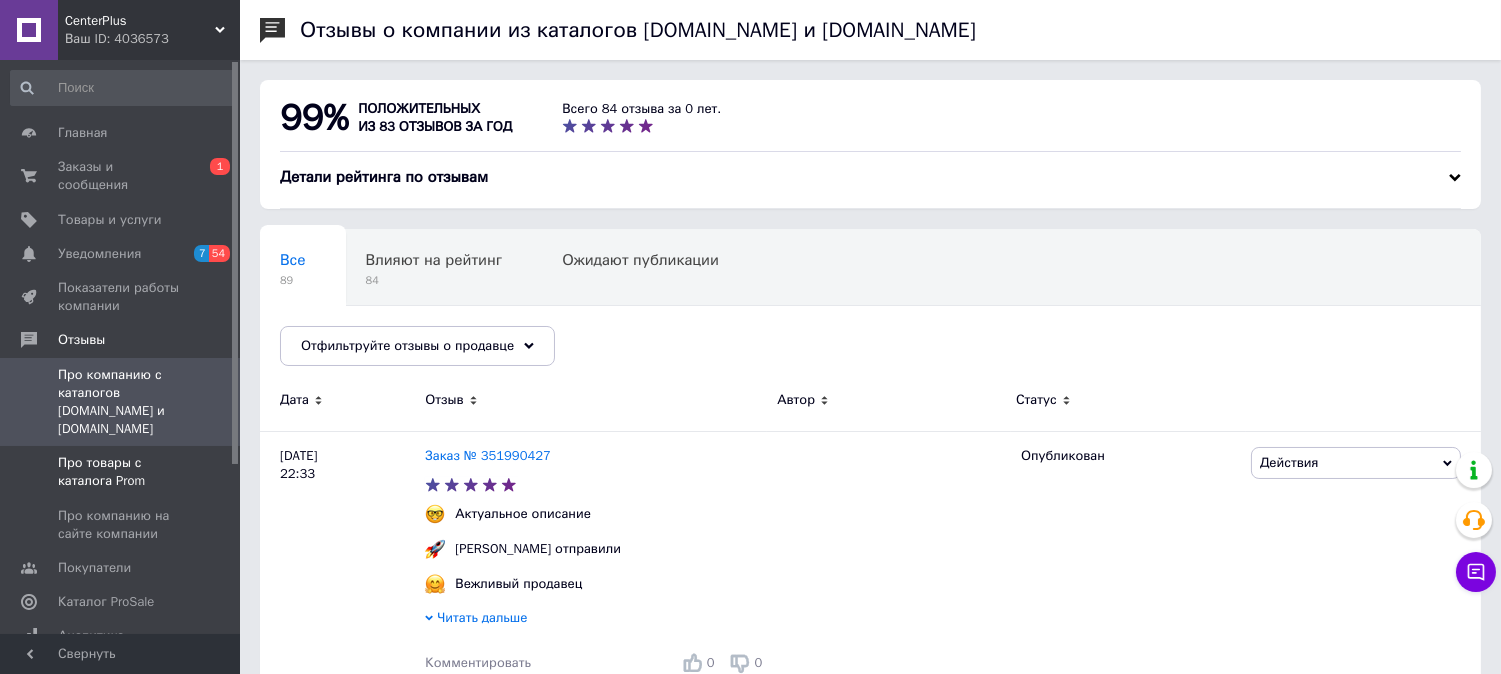 click on "Про товары с каталога Prom" at bounding box center (121, 472) 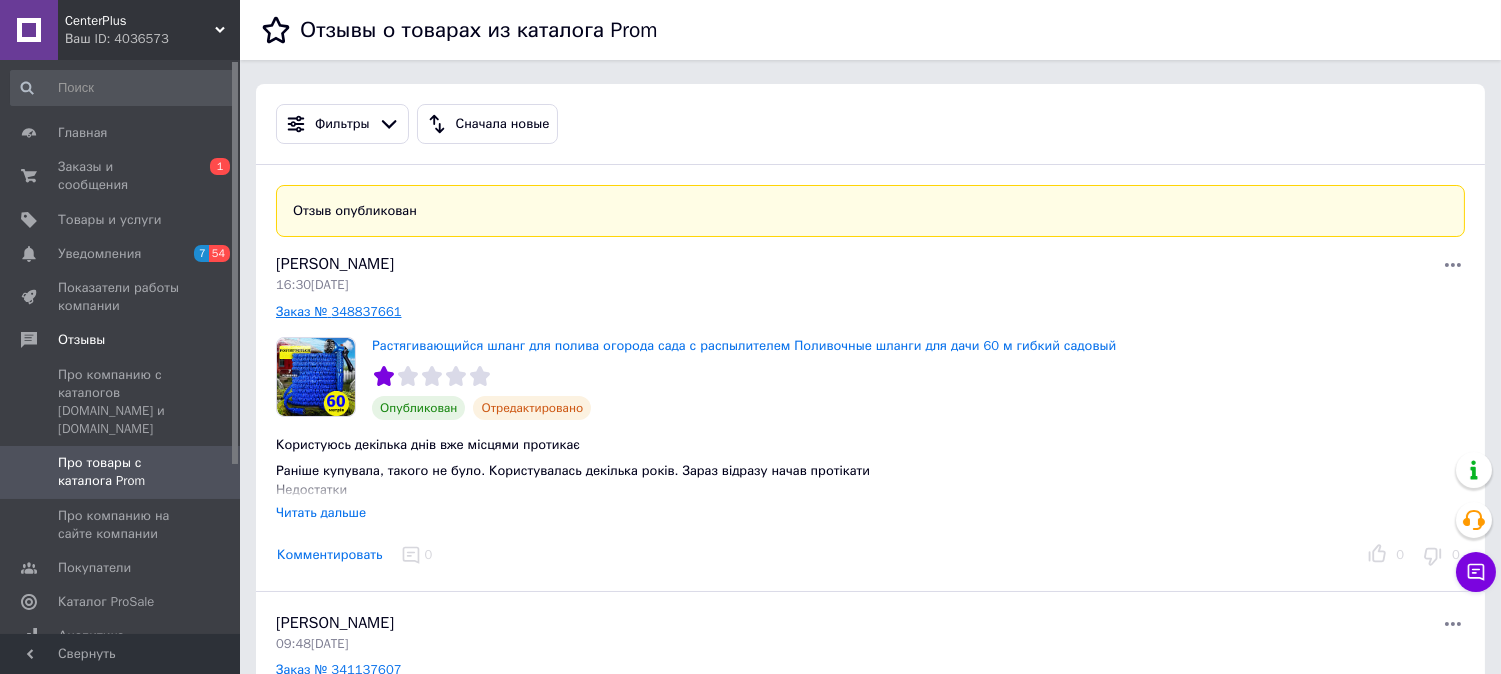 click on "Заказ №   348837661" at bounding box center (339, 311) 